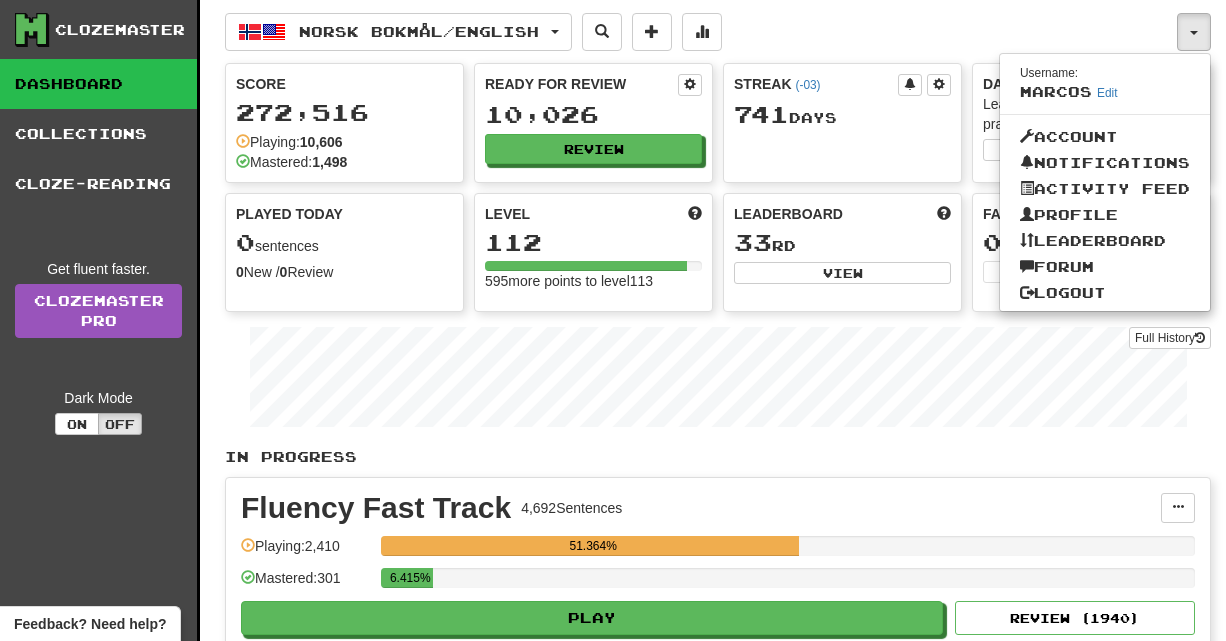 scroll, scrollTop: 0, scrollLeft: 0, axis: both 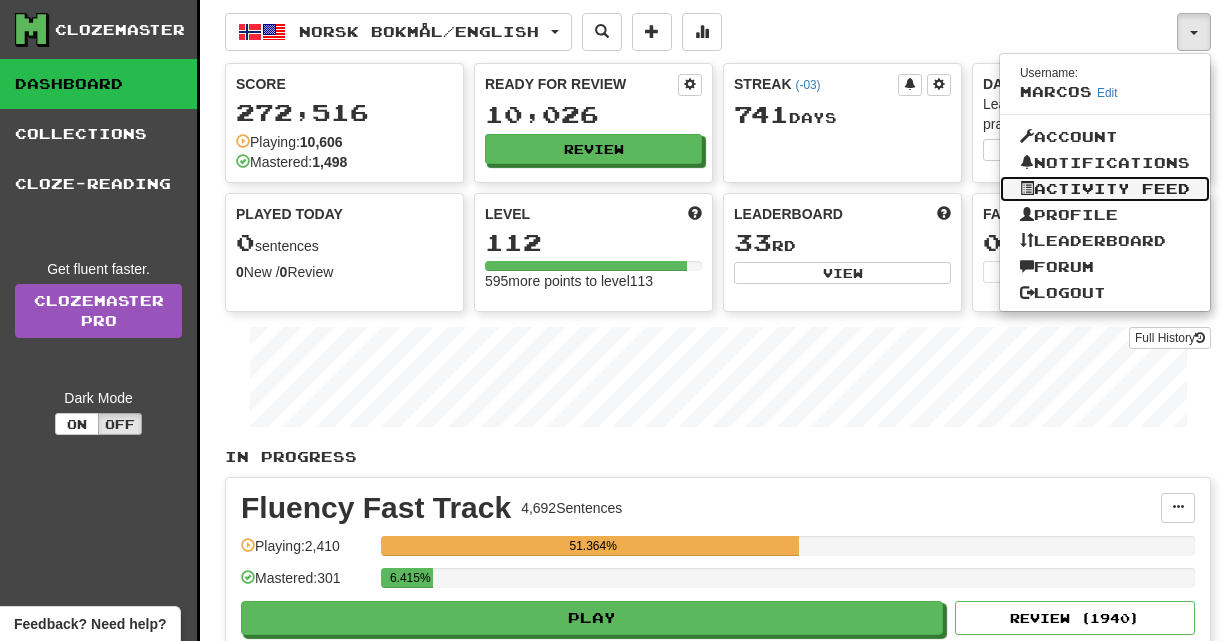 click on "Activity Feed" at bounding box center (1105, 189) 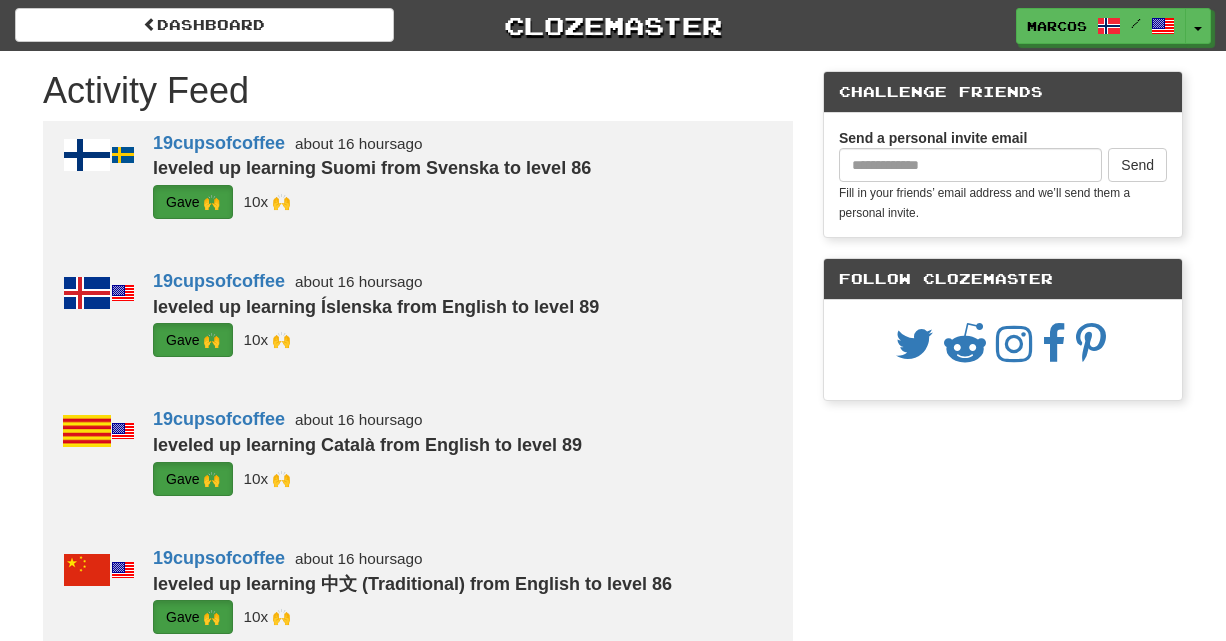 scroll, scrollTop: 0, scrollLeft: 0, axis: both 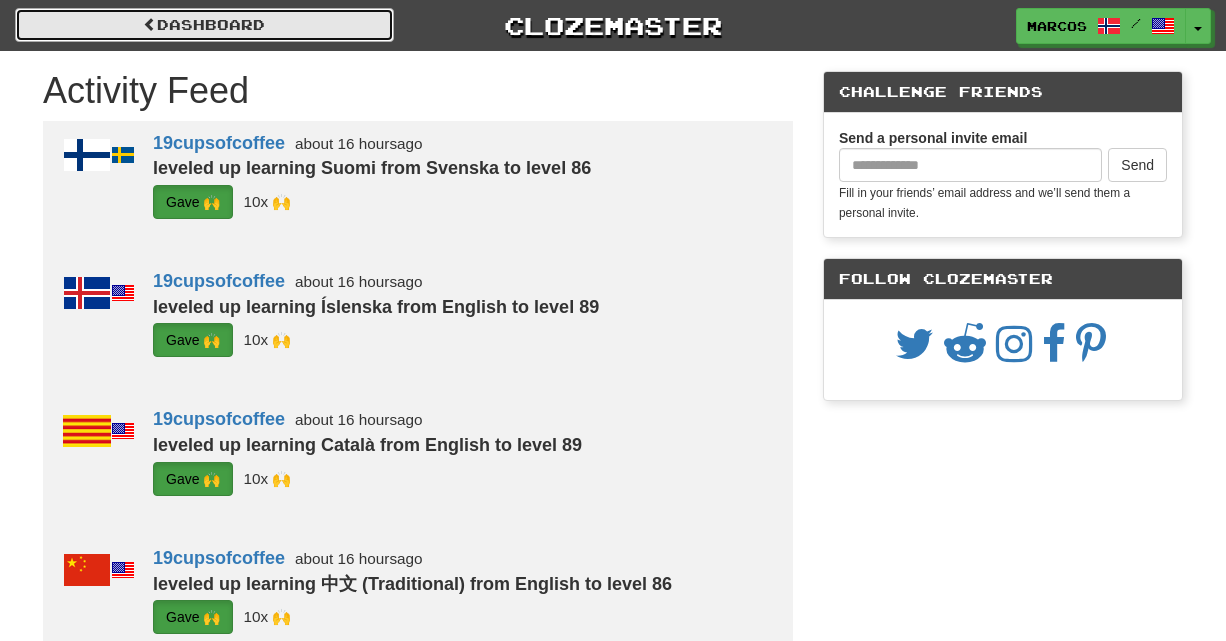 click on "Dashboard" at bounding box center [204, 25] 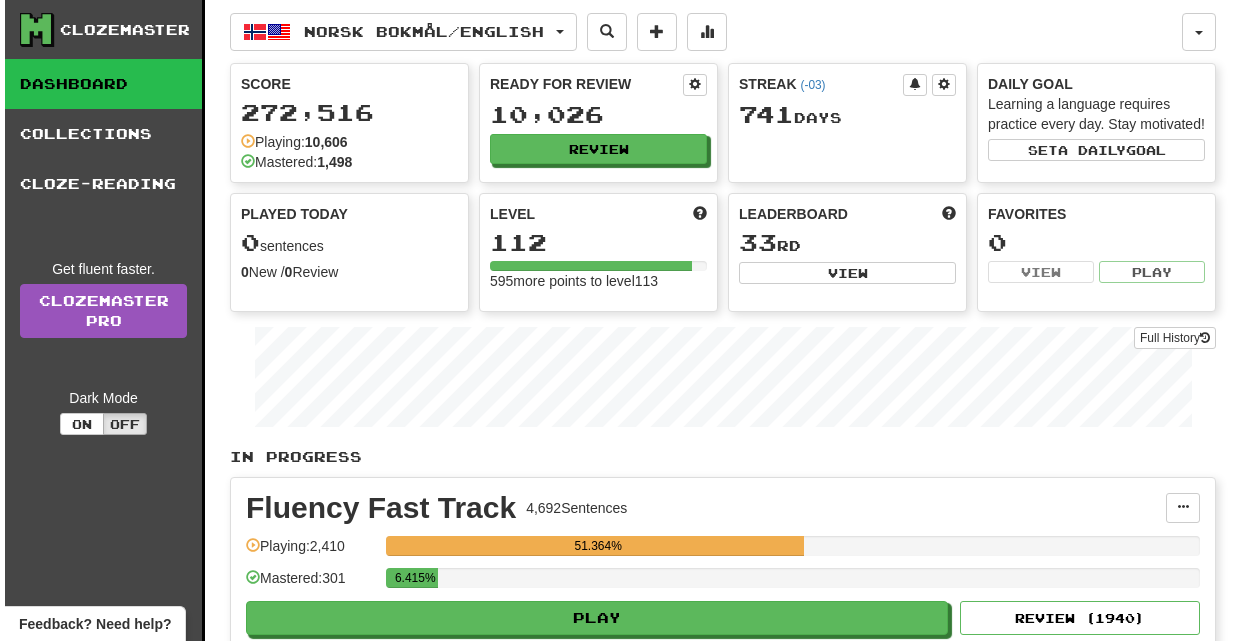 scroll, scrollTop: 0, scrollLeft: 0, axis: both 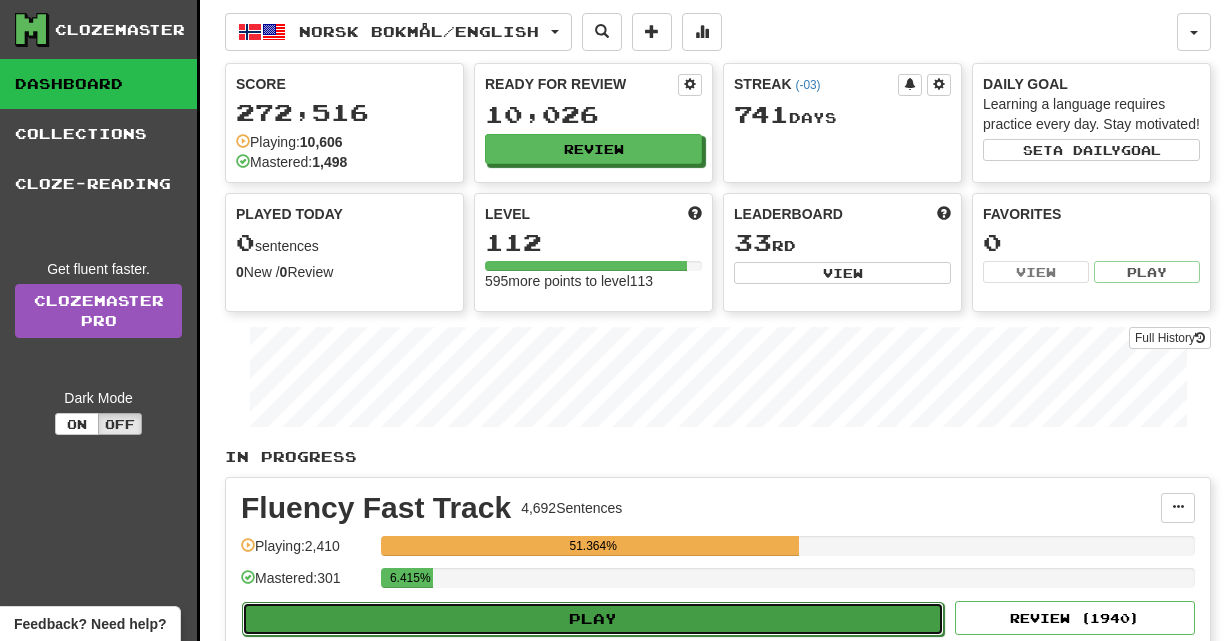 click on "Play" at bounding box center (593, 619) 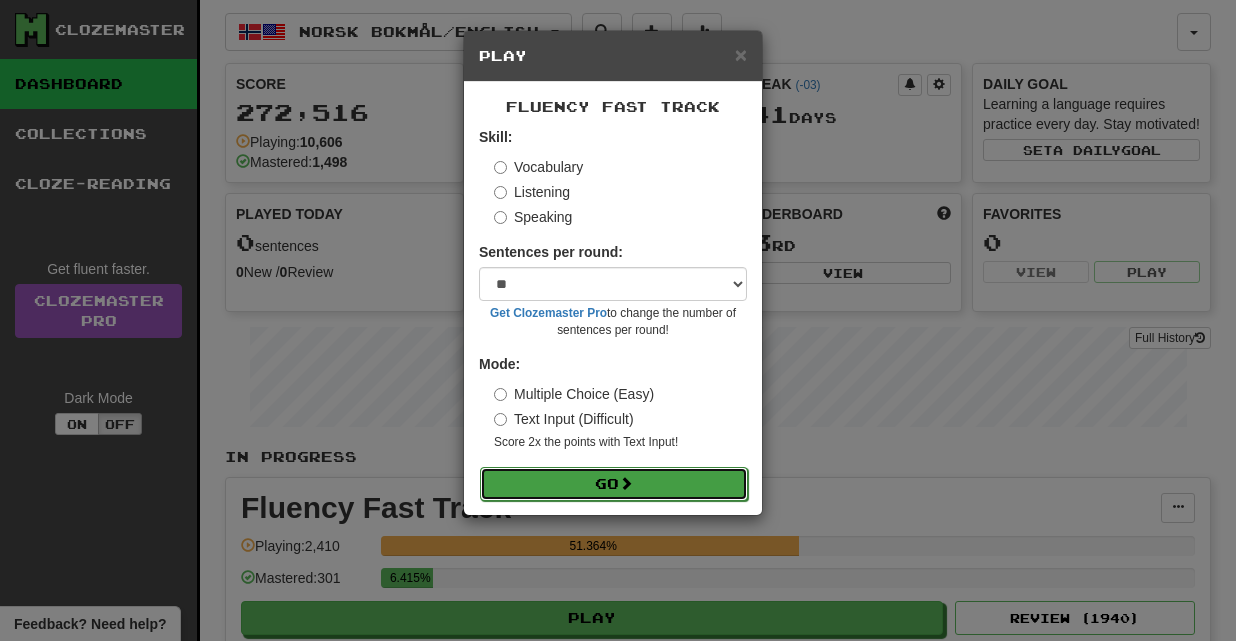 click on "Go" at bounding box center [614, 484] 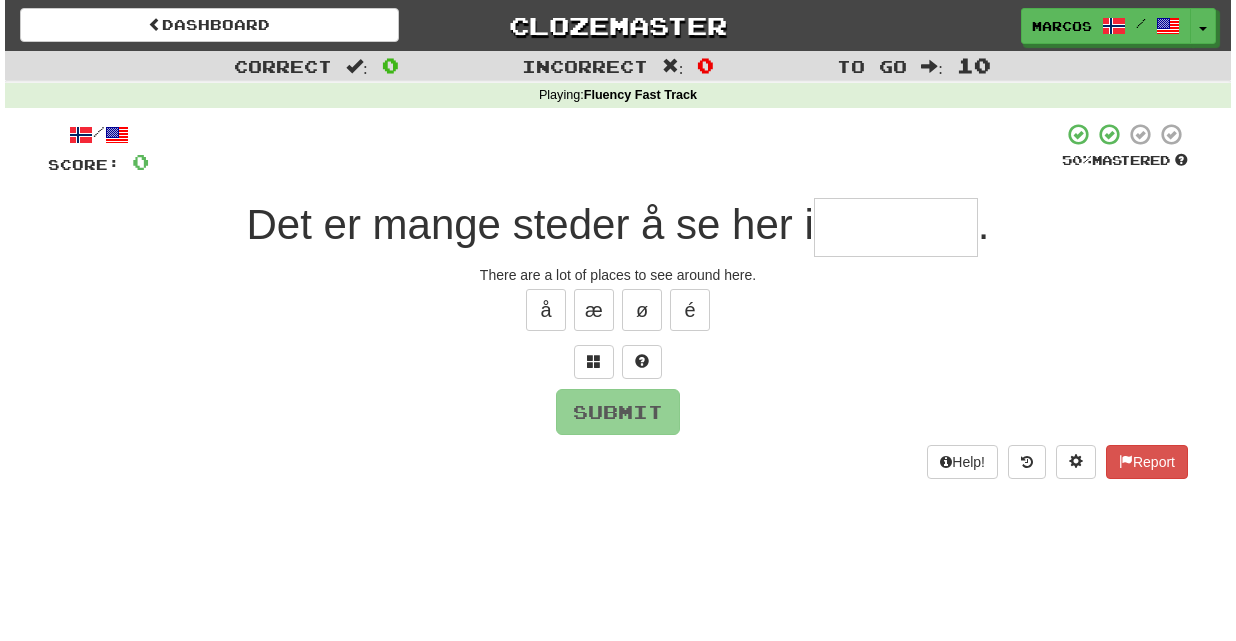 scroll, scrollTop: 0, scrollLeft: 0, axis: both 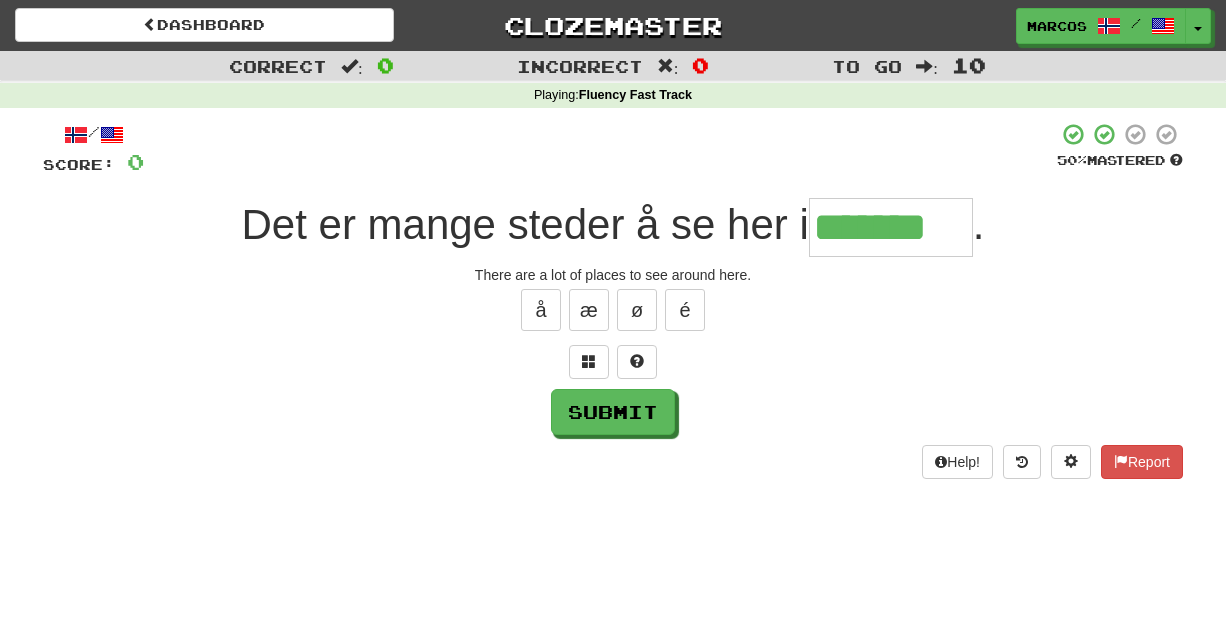 type on "*******" 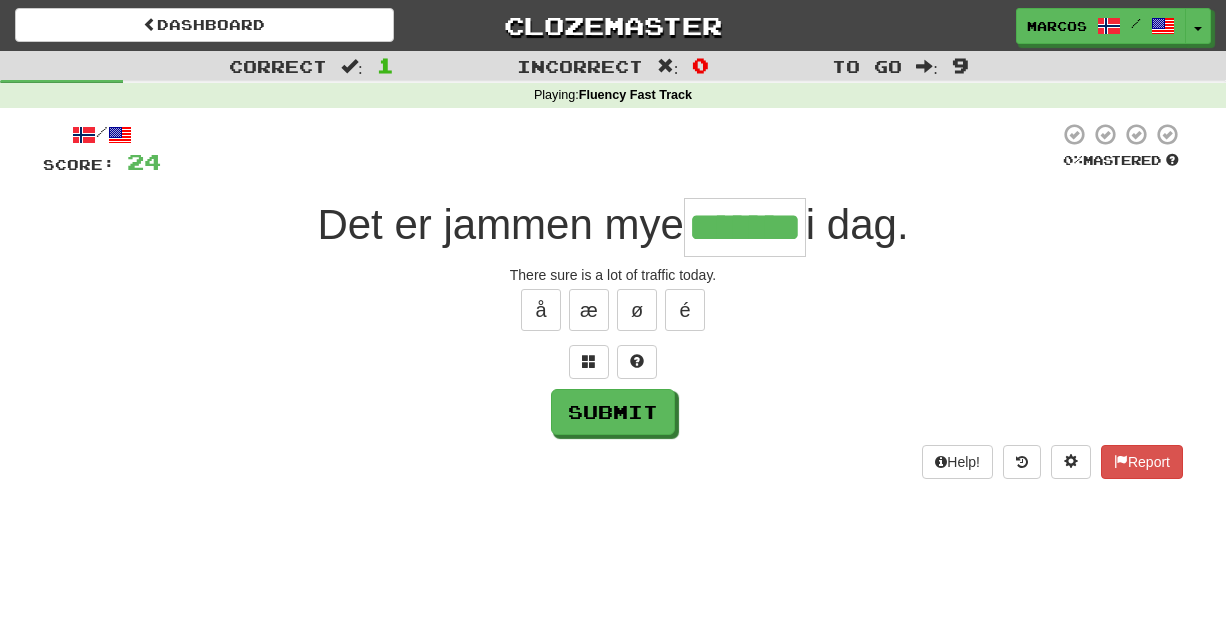 type on "*******" 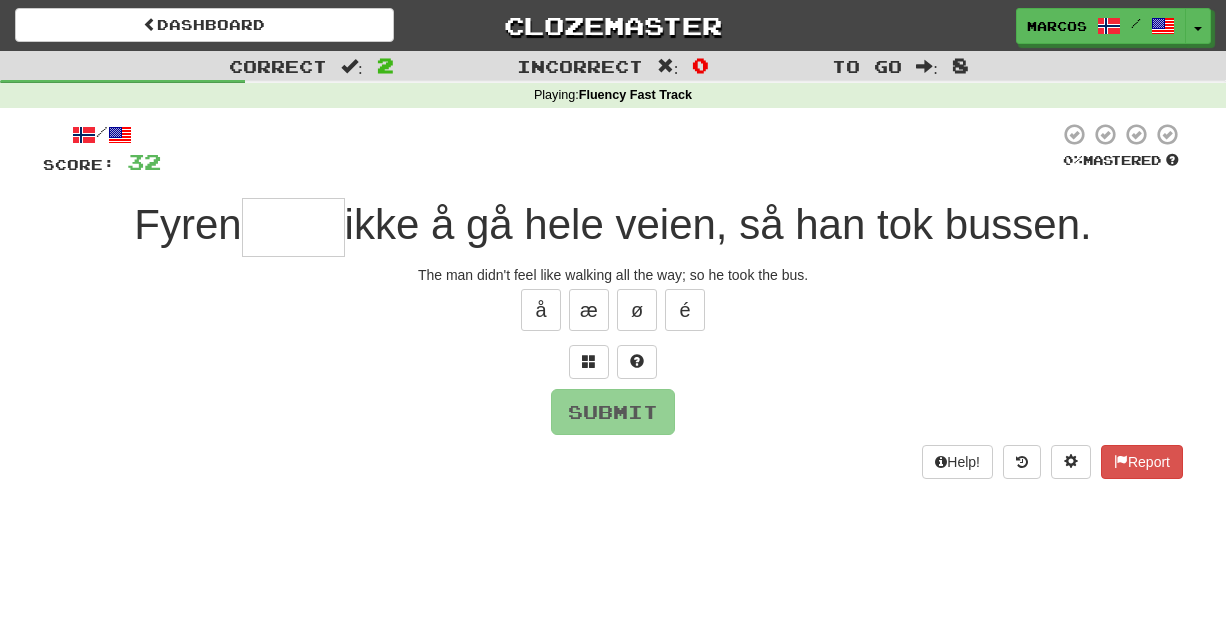 type on "*" 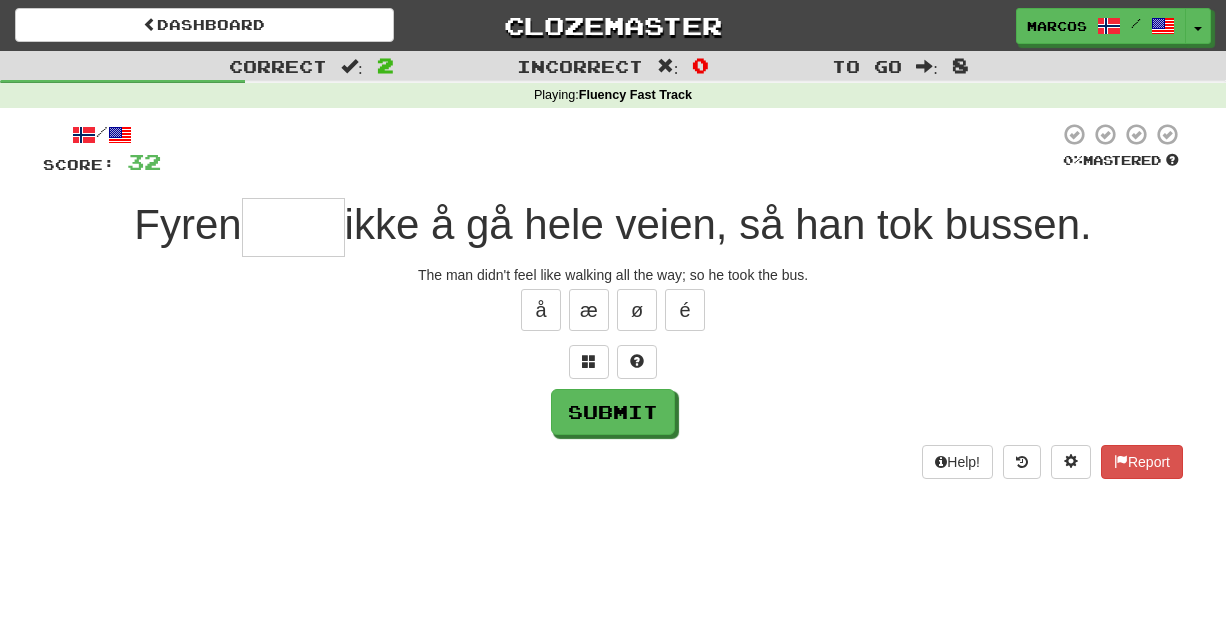 type on "*" 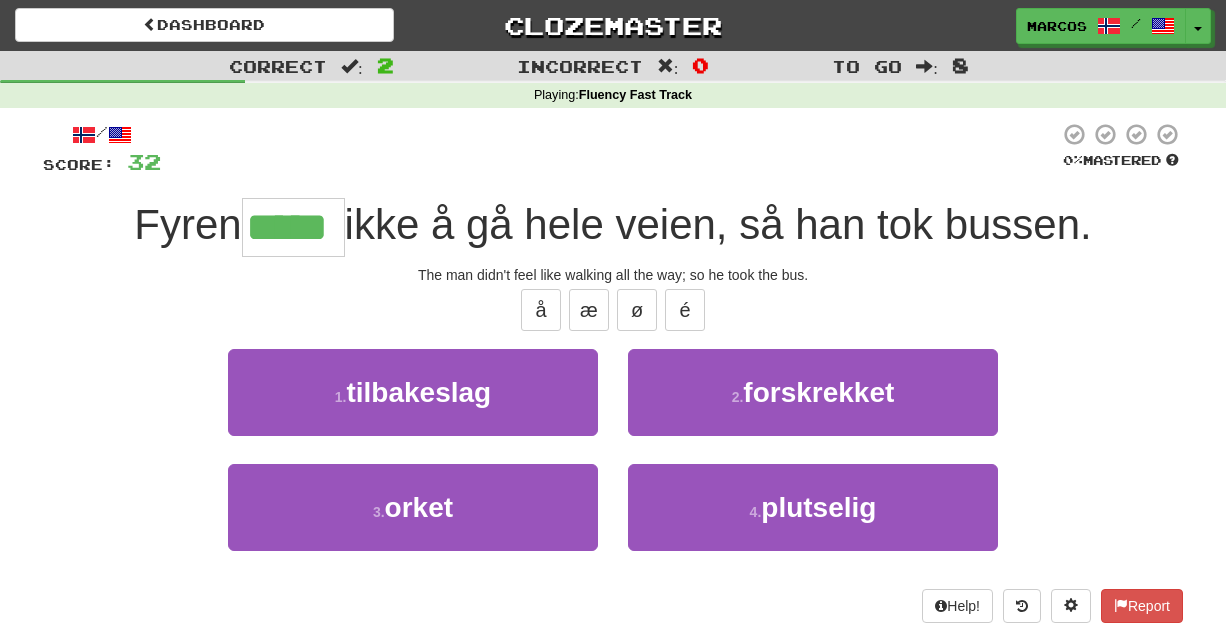 type on "*****" 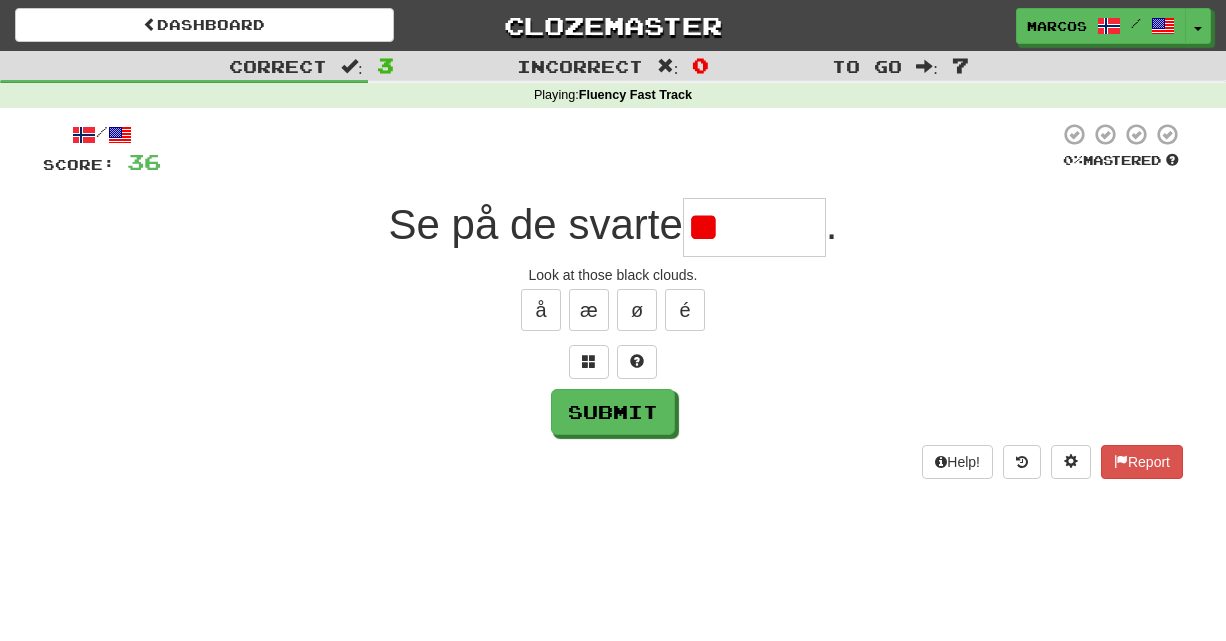 type on "*" 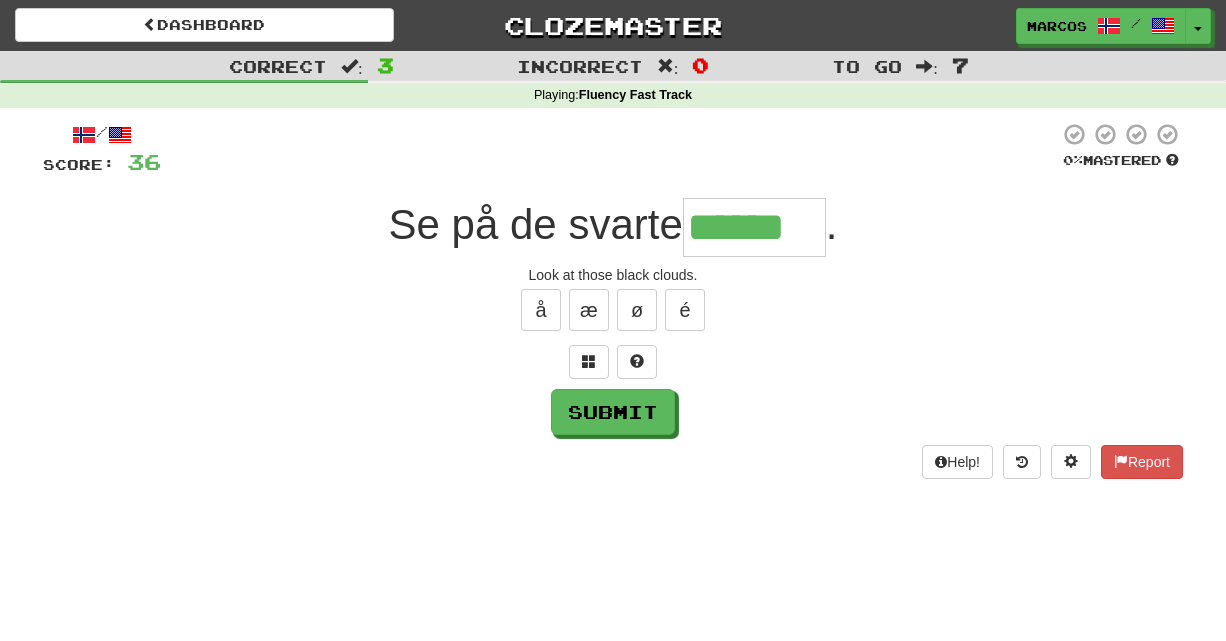 type on "******" 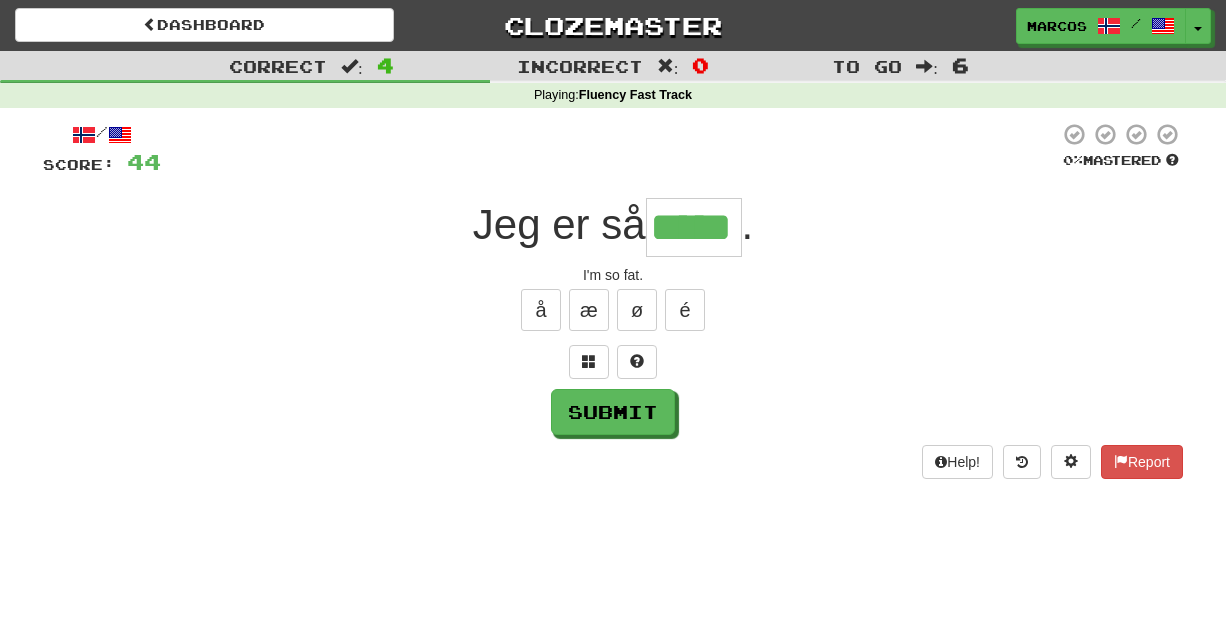 type on "*****" 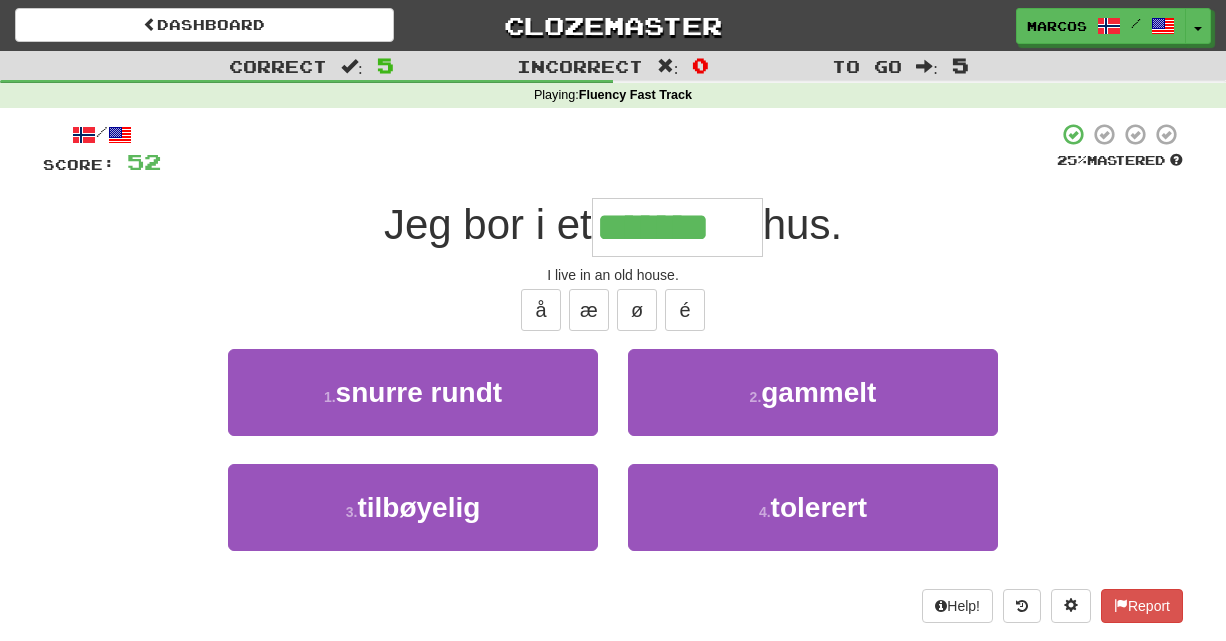 type on "*******" 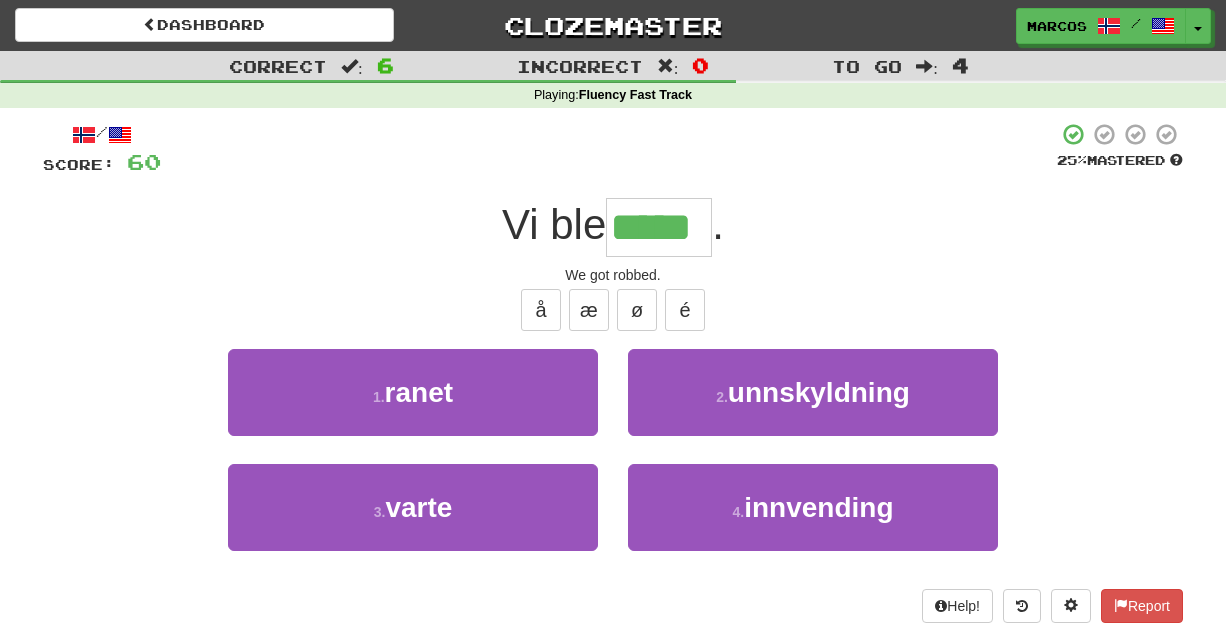 type on "*****" 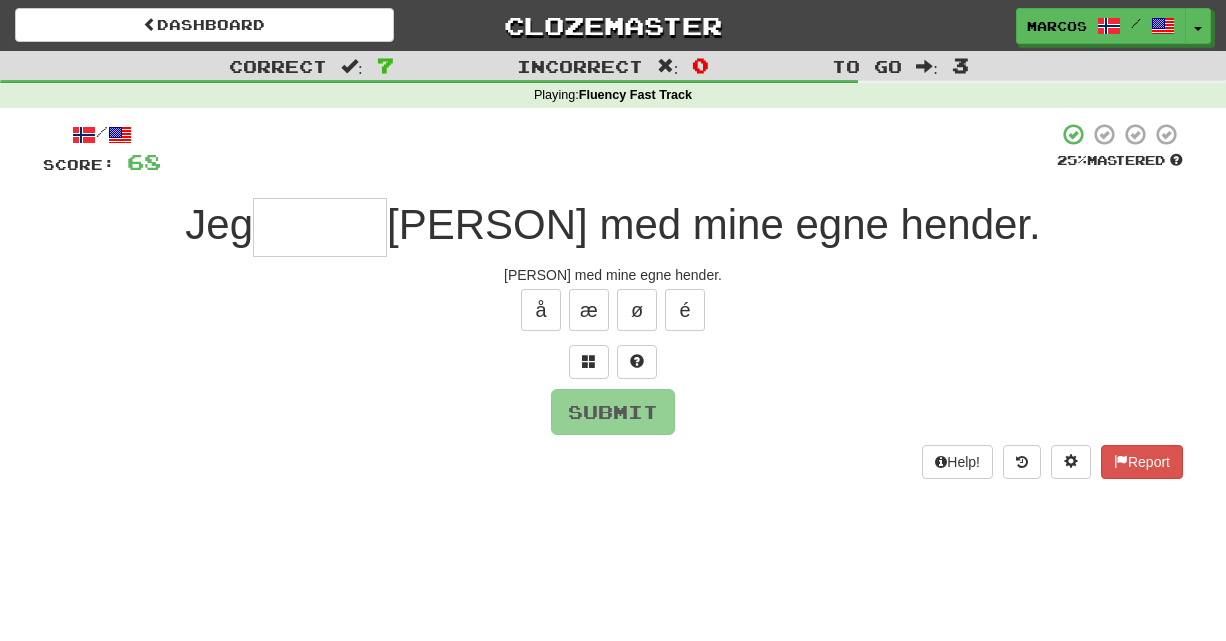 type on "*" 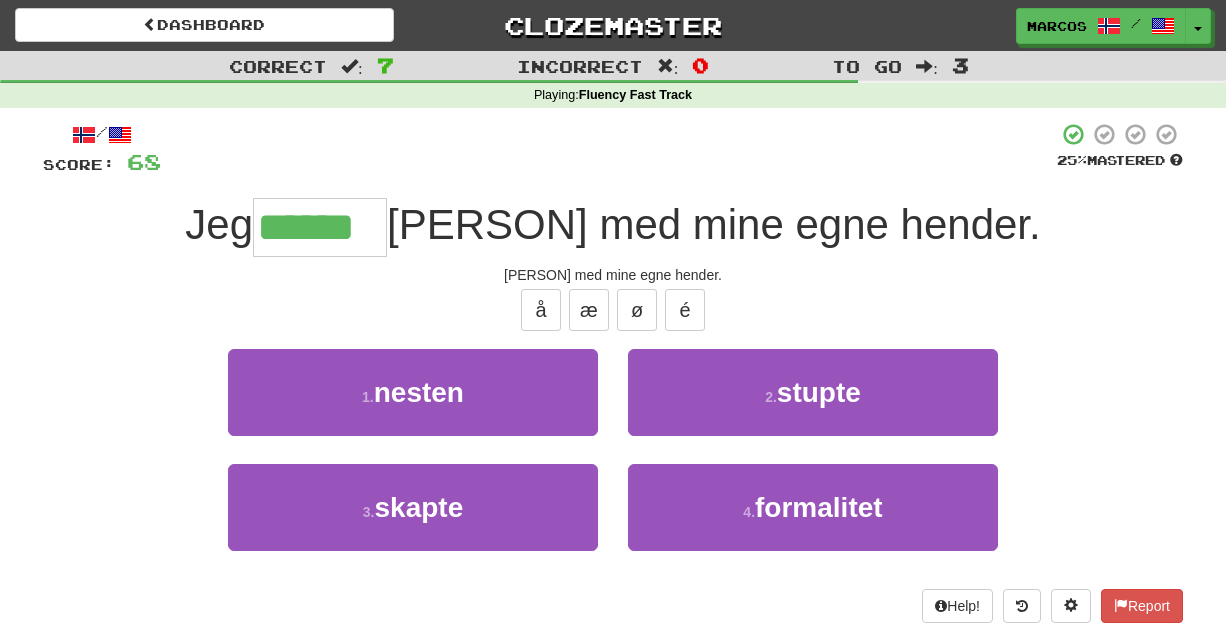 type on "******" 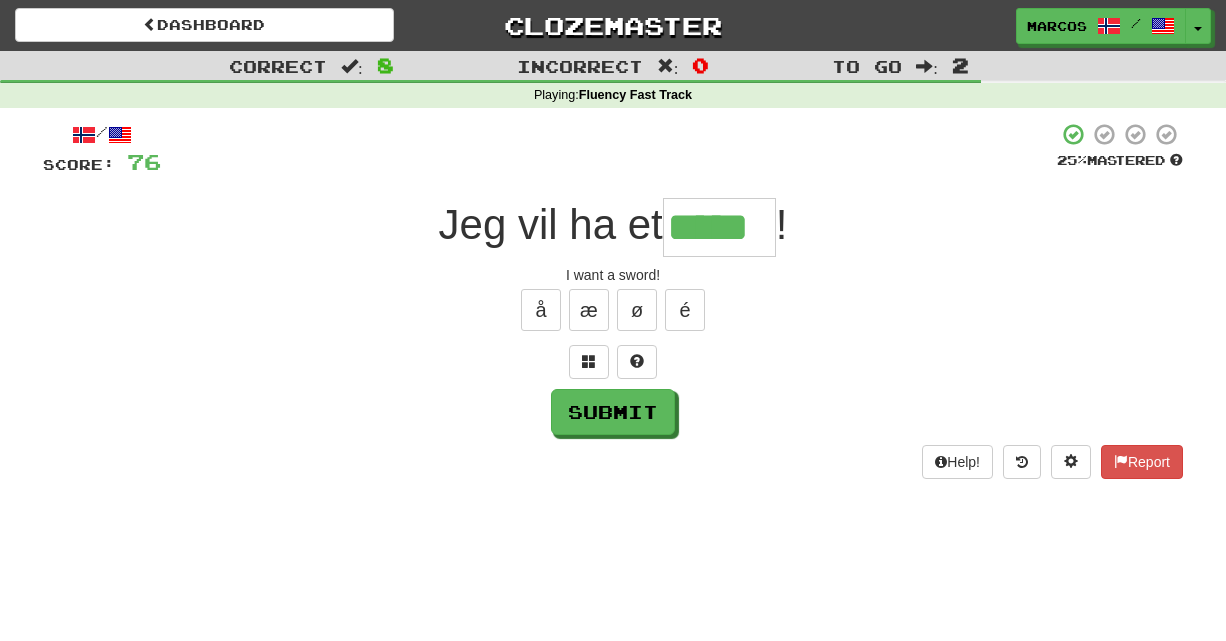 type on "*****" 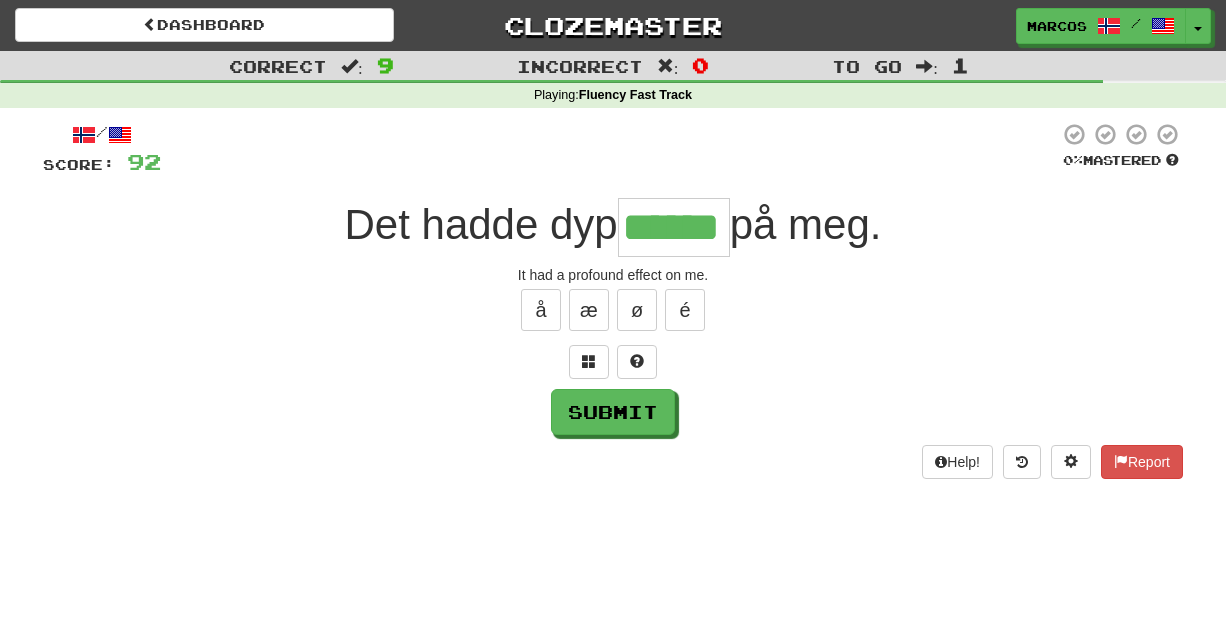 type on "******" 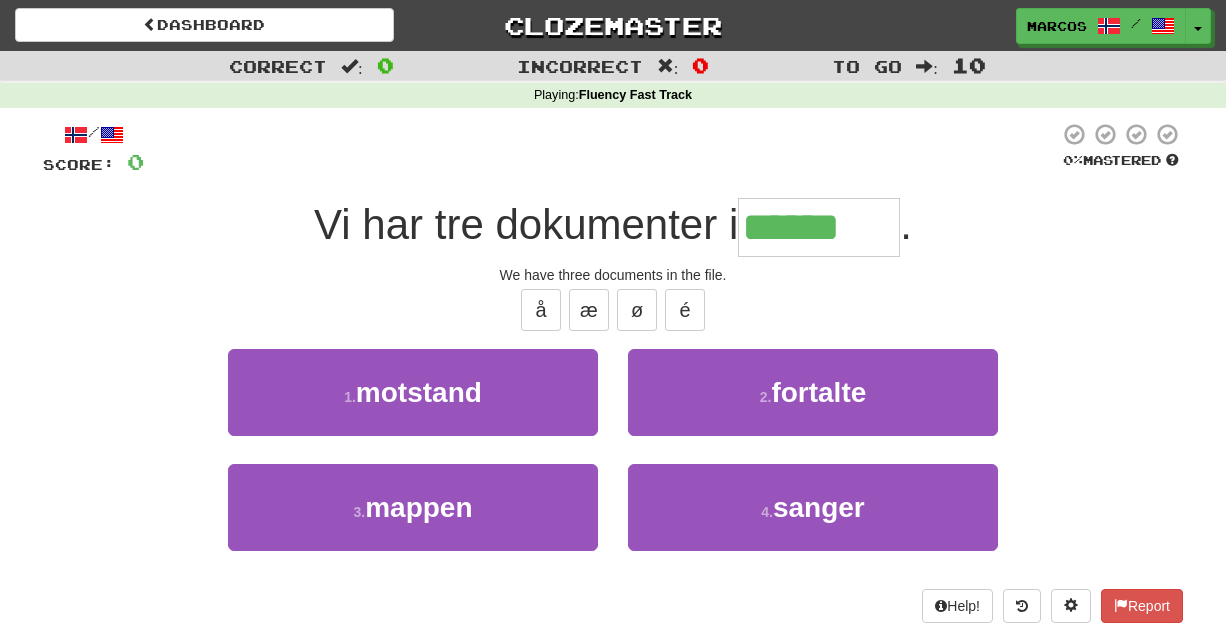 type on "******" 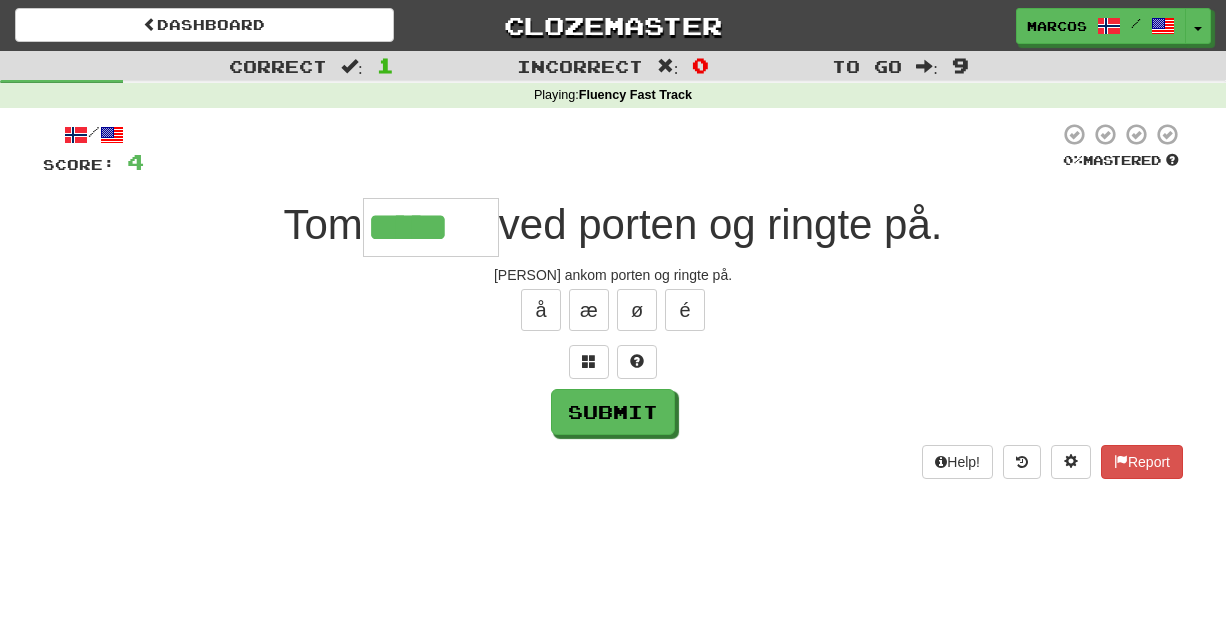 type on "*****" 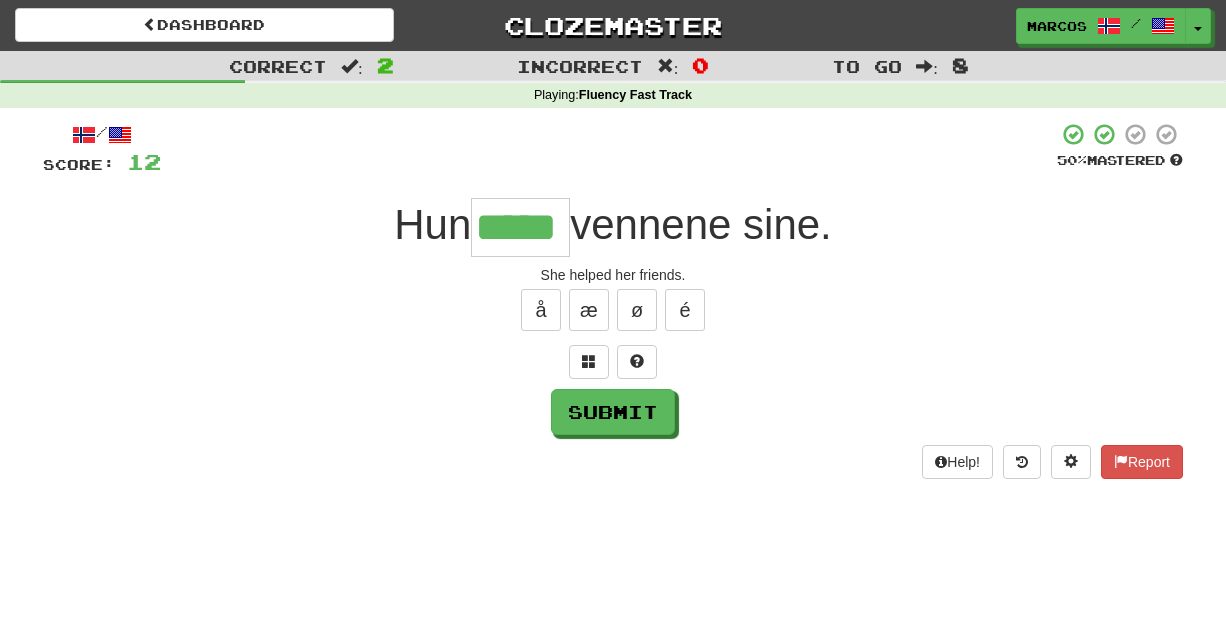 type on "*****" 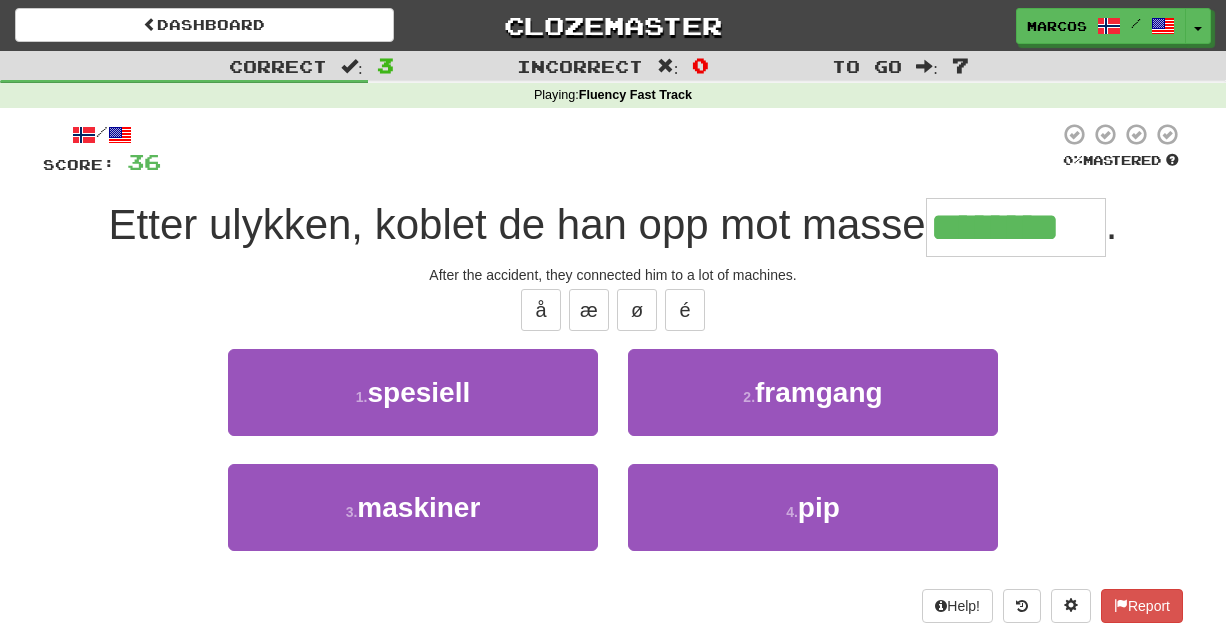 type on "********" 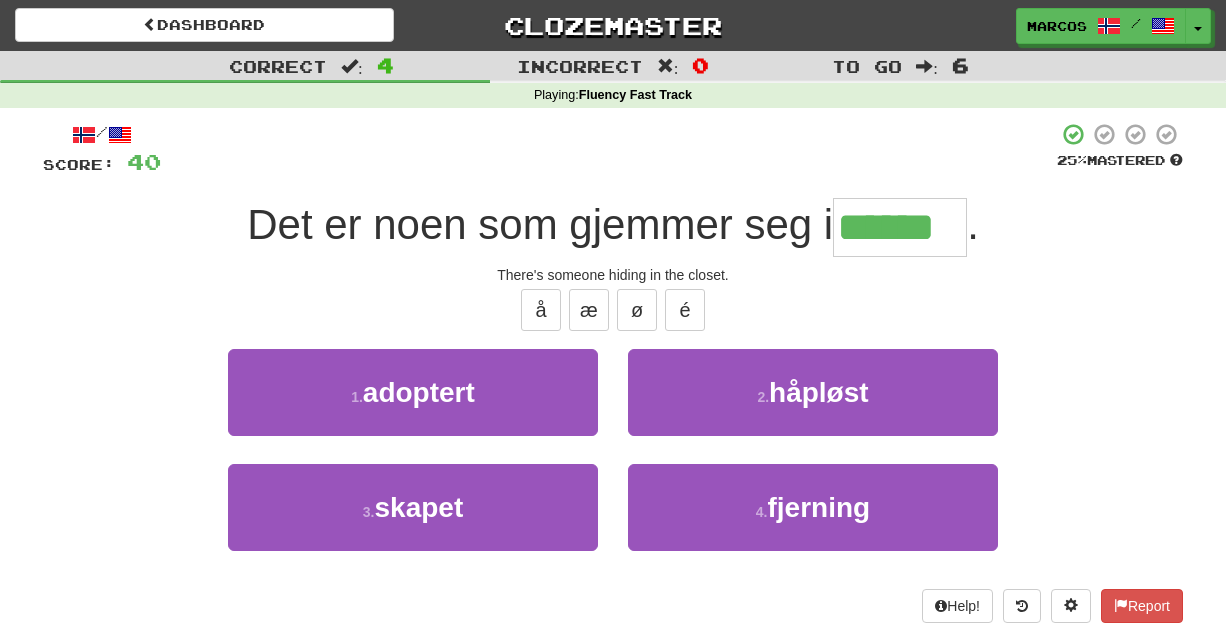 type on "******" 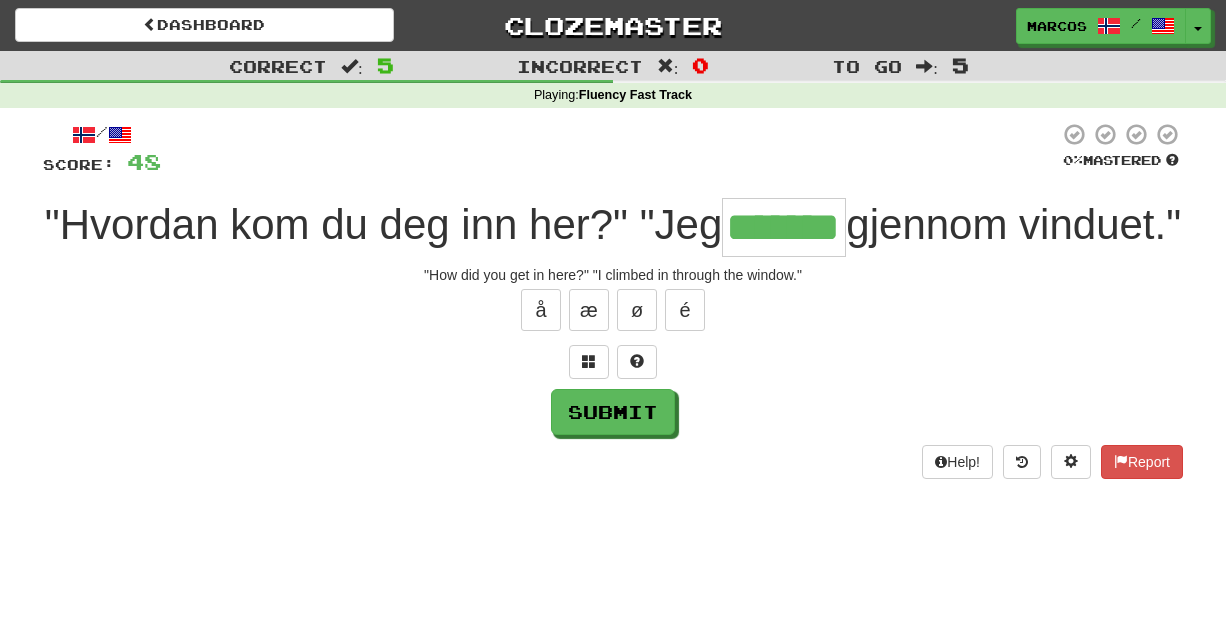 type on "*******" 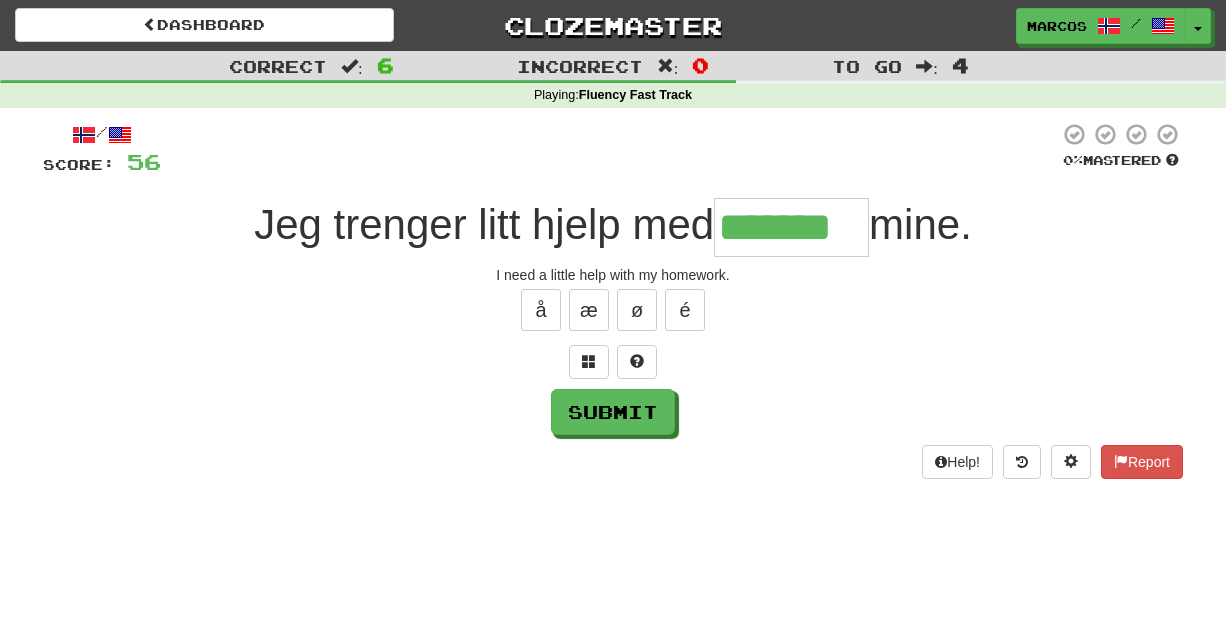 type on "*******" 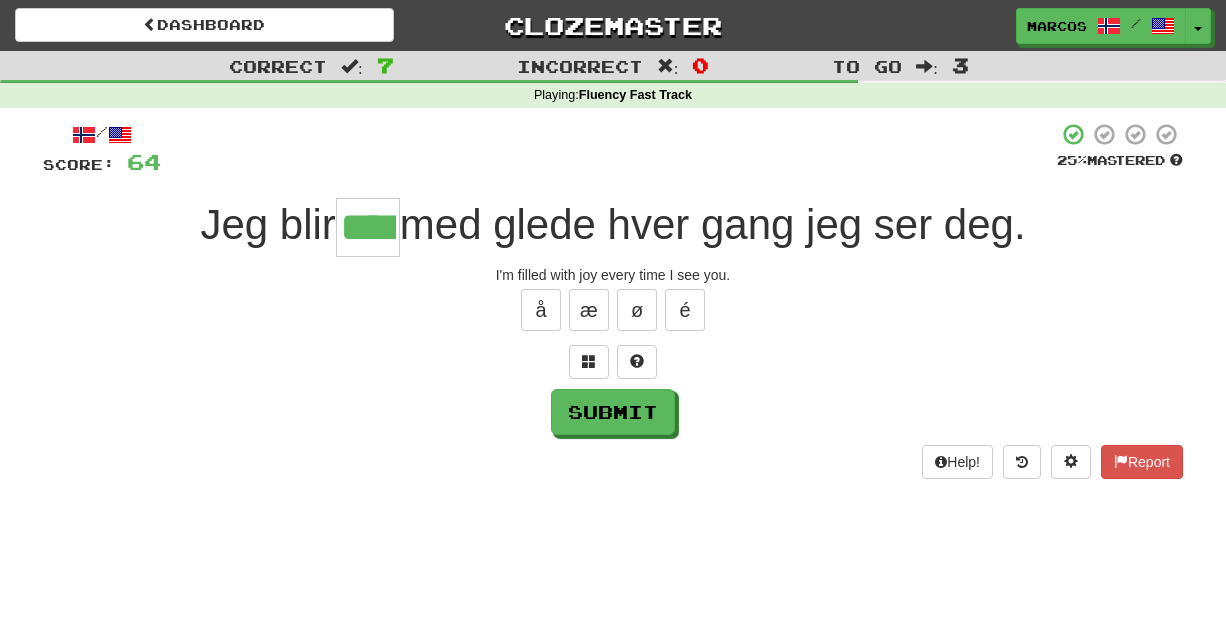 type on "****" 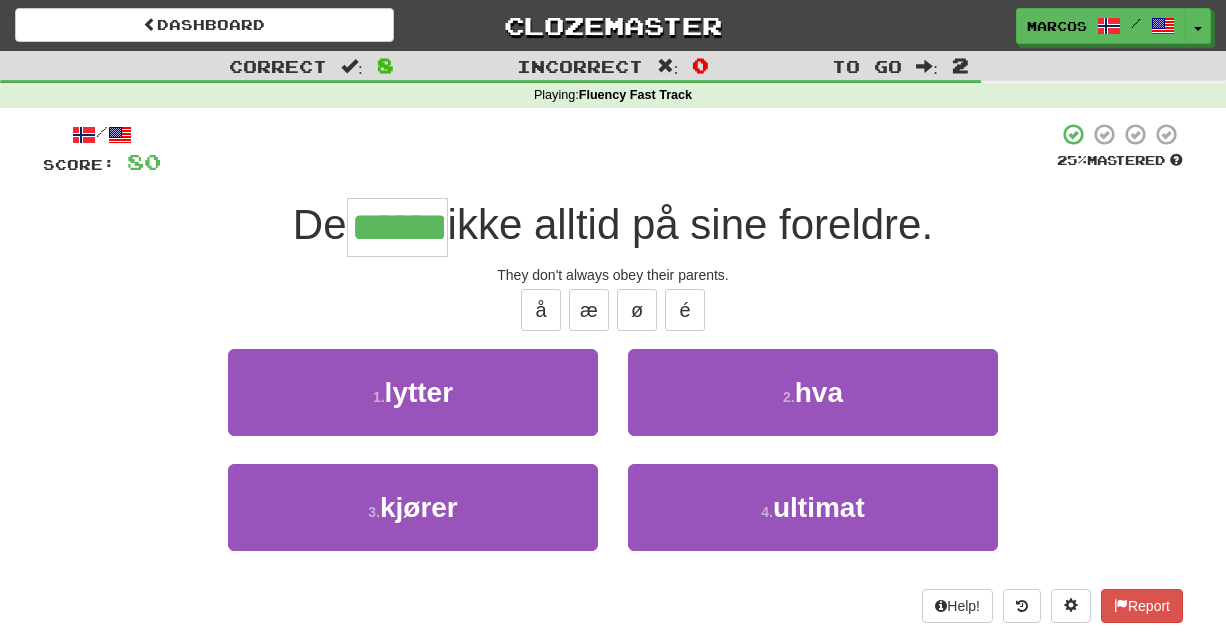 type on "******" 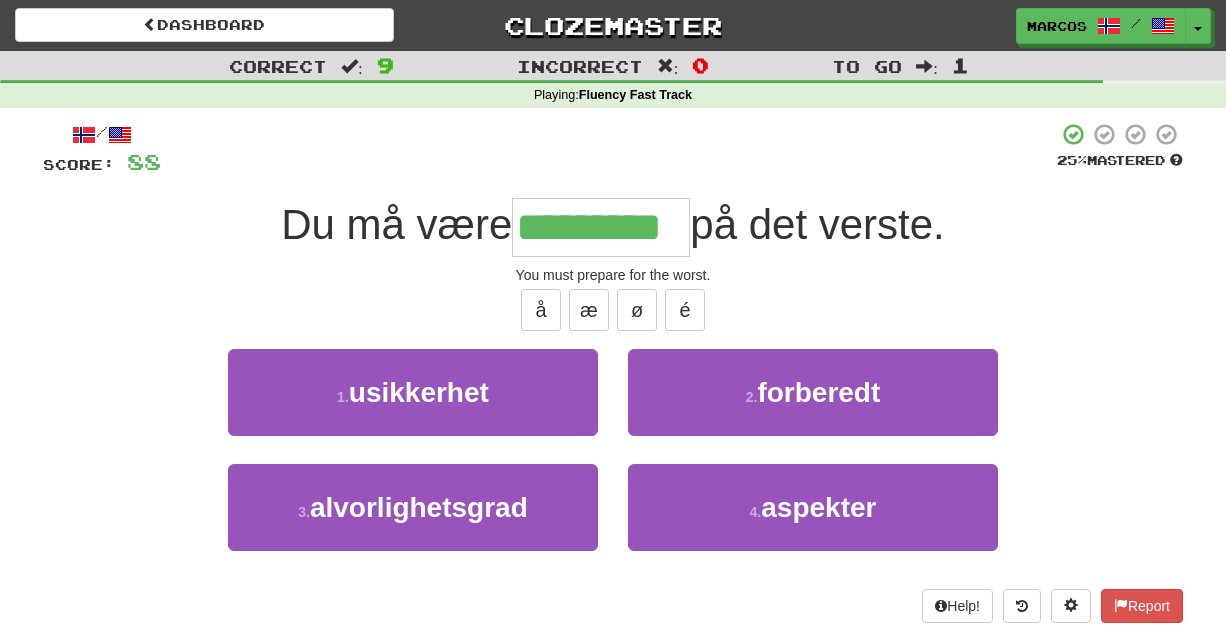 type on "*********" 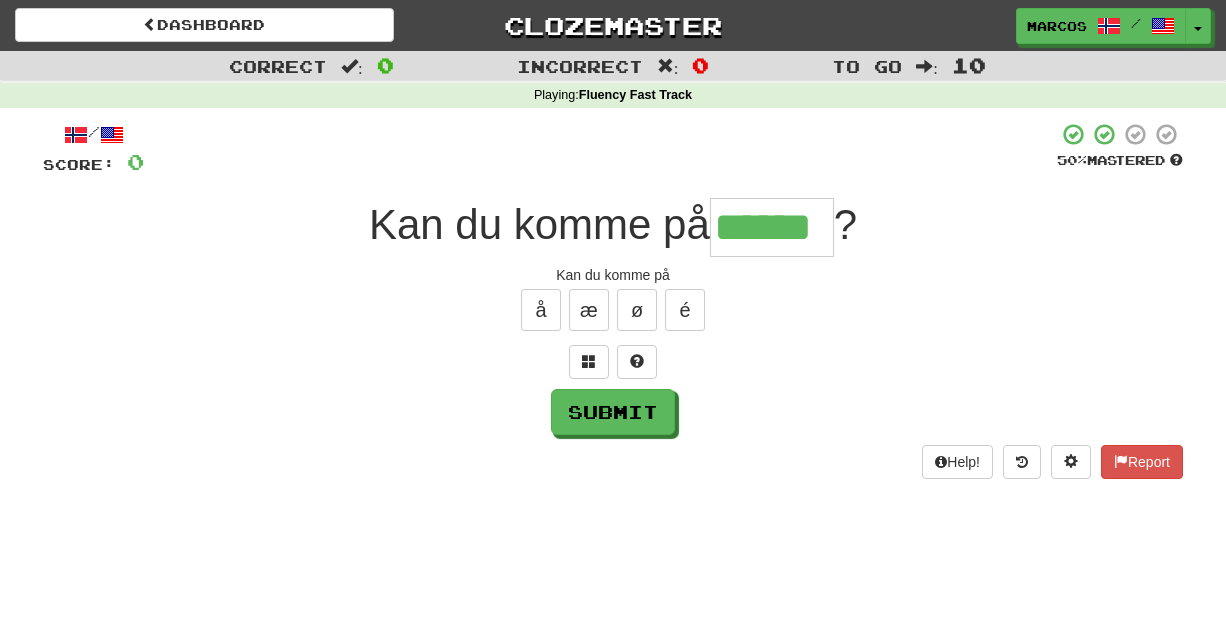 type on "******" 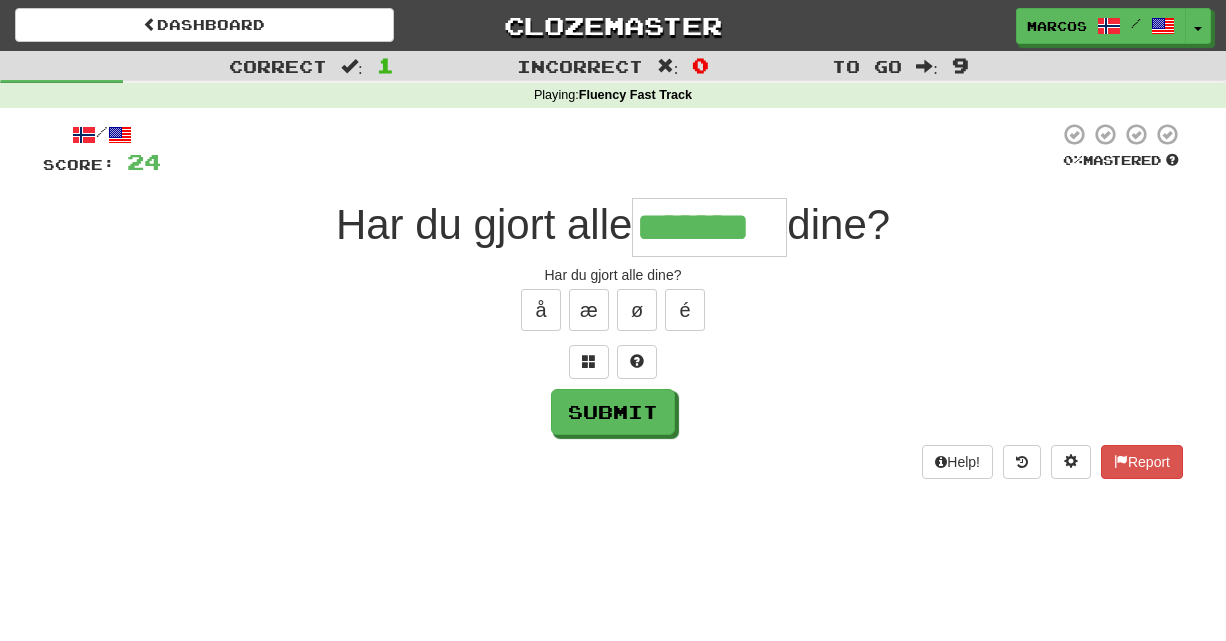 type on "*******" 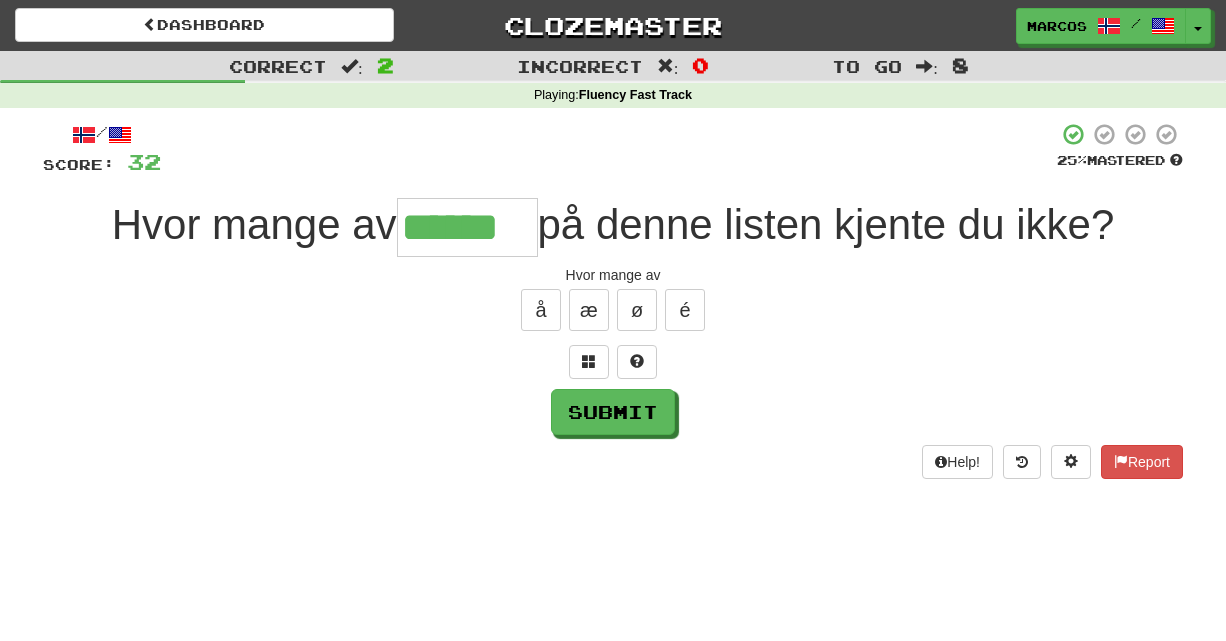 type on "******" 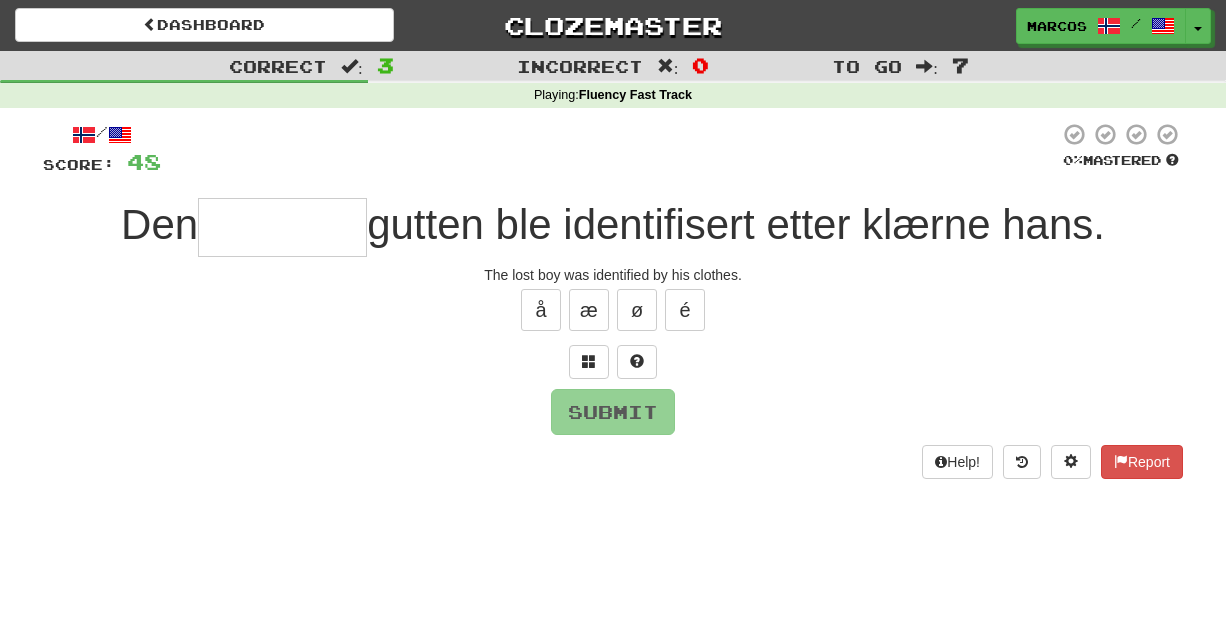 type on "*" 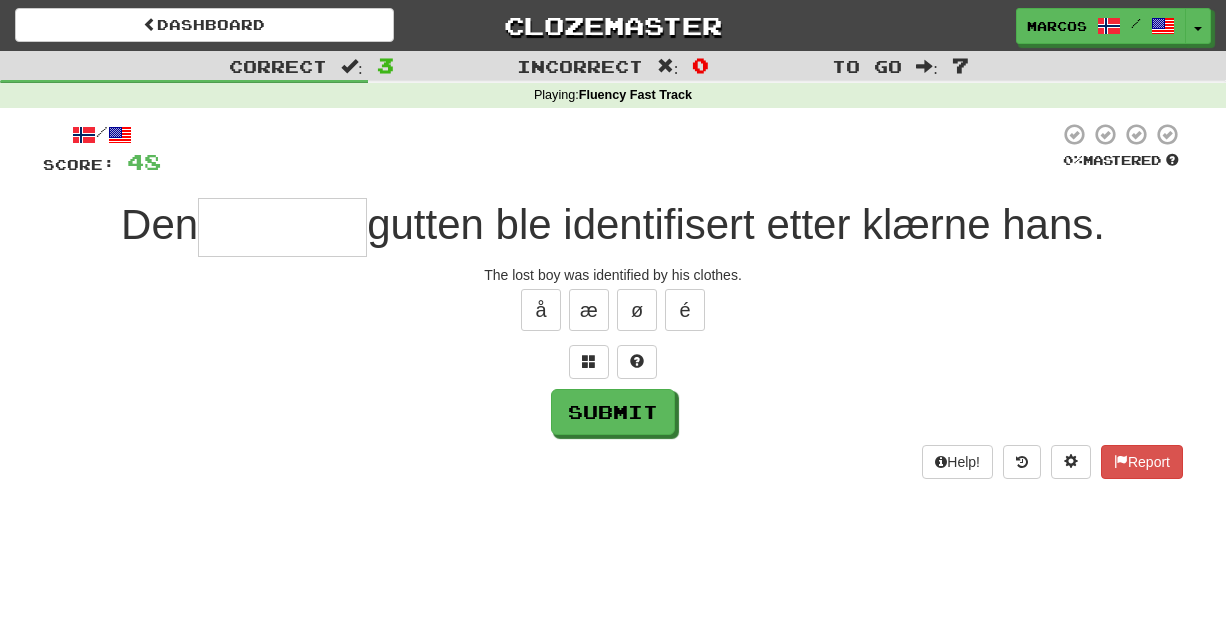 type on "*" 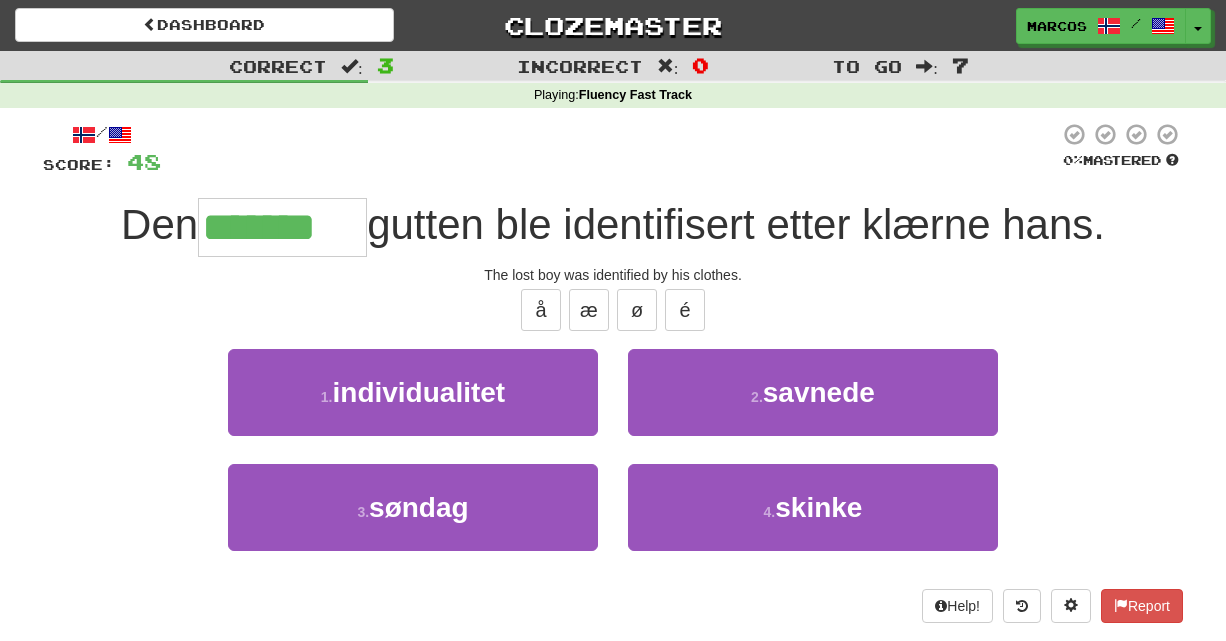 type on "*******" 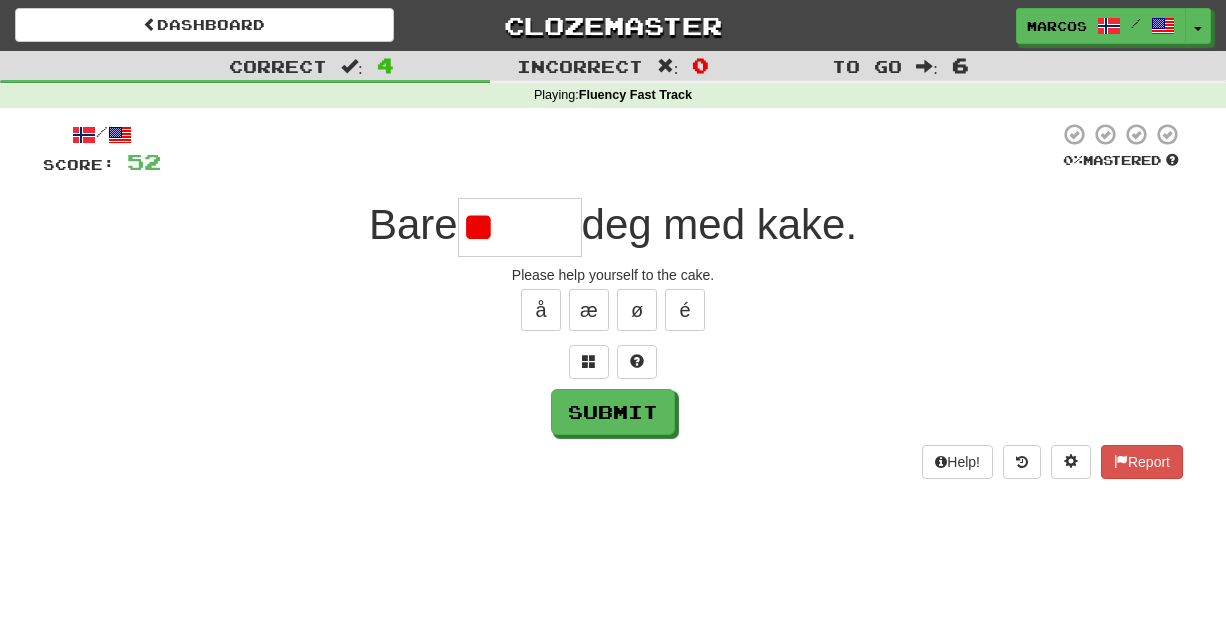type on "*" 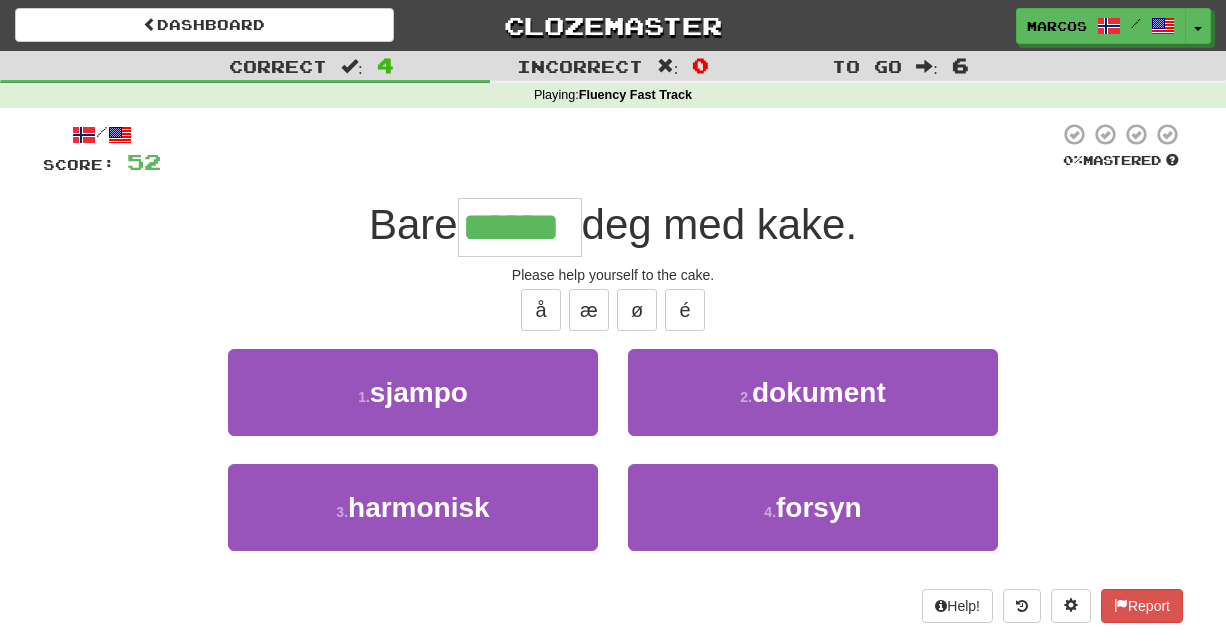 type on "******" 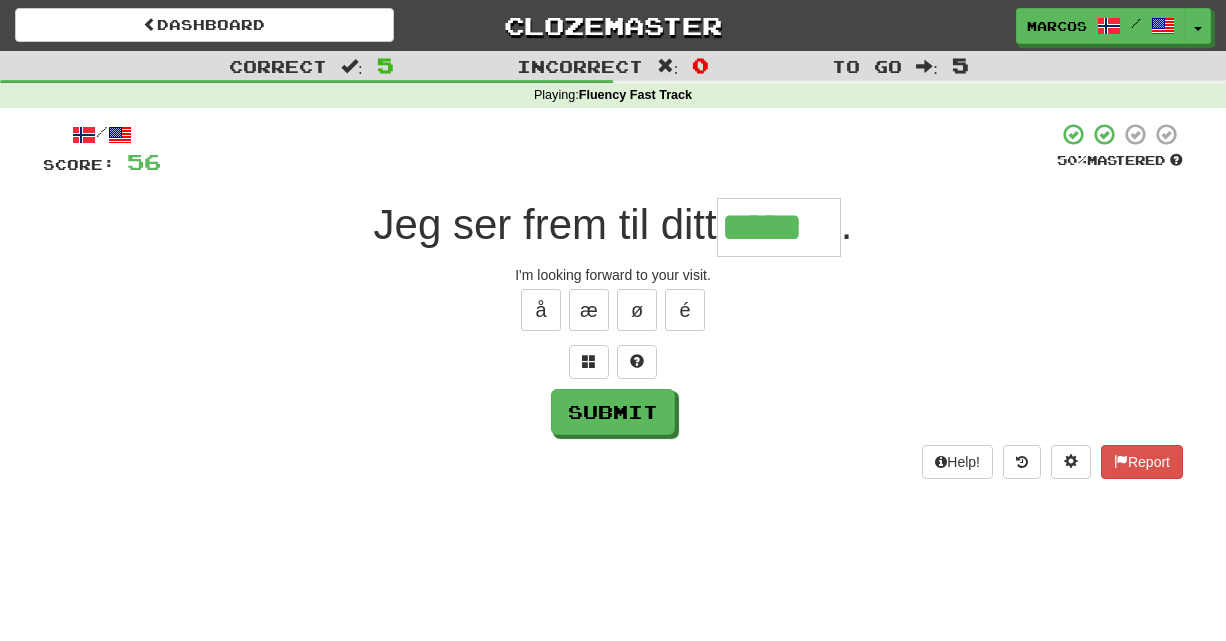 type on "*****" 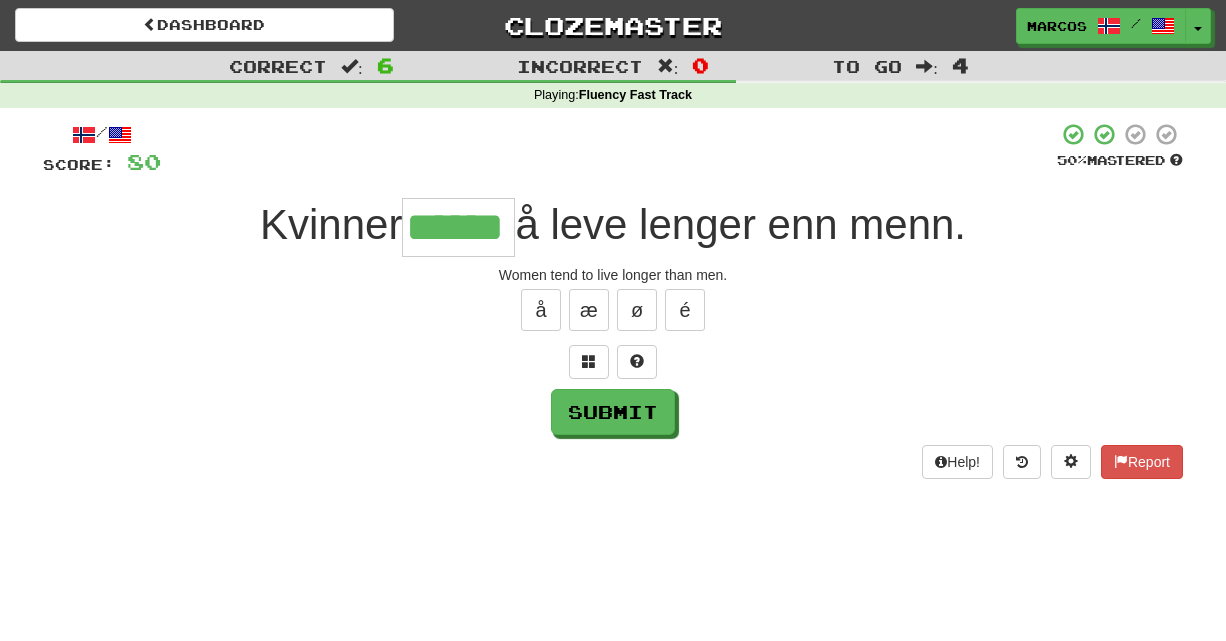 type on "******" 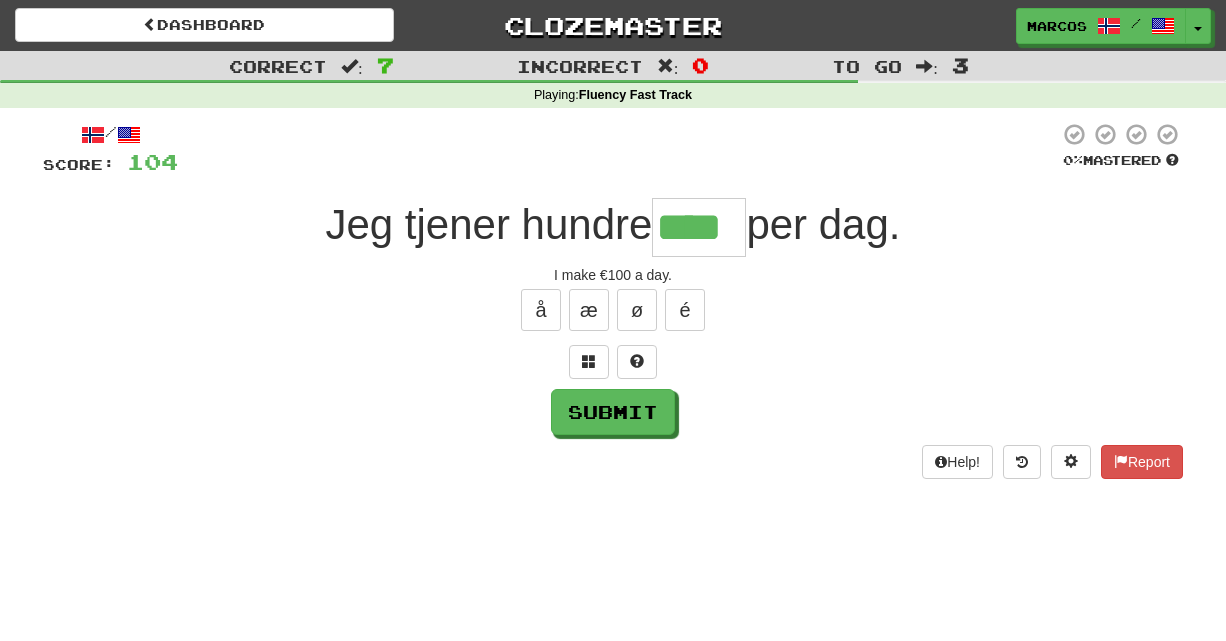 type on "****" 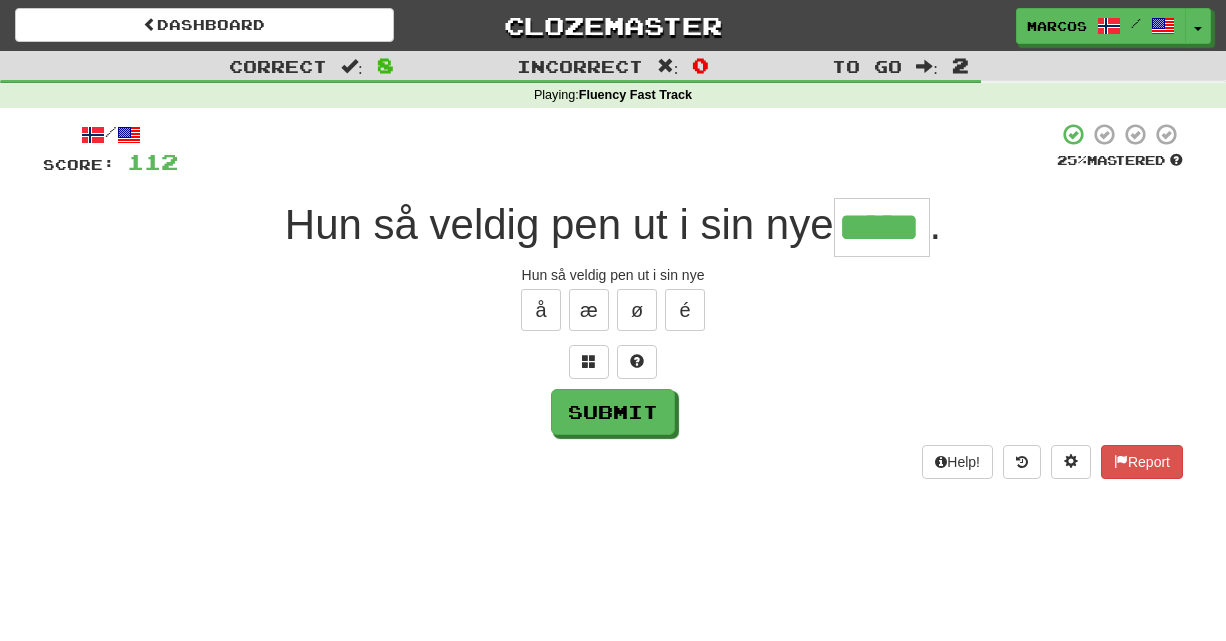 type on "*****" 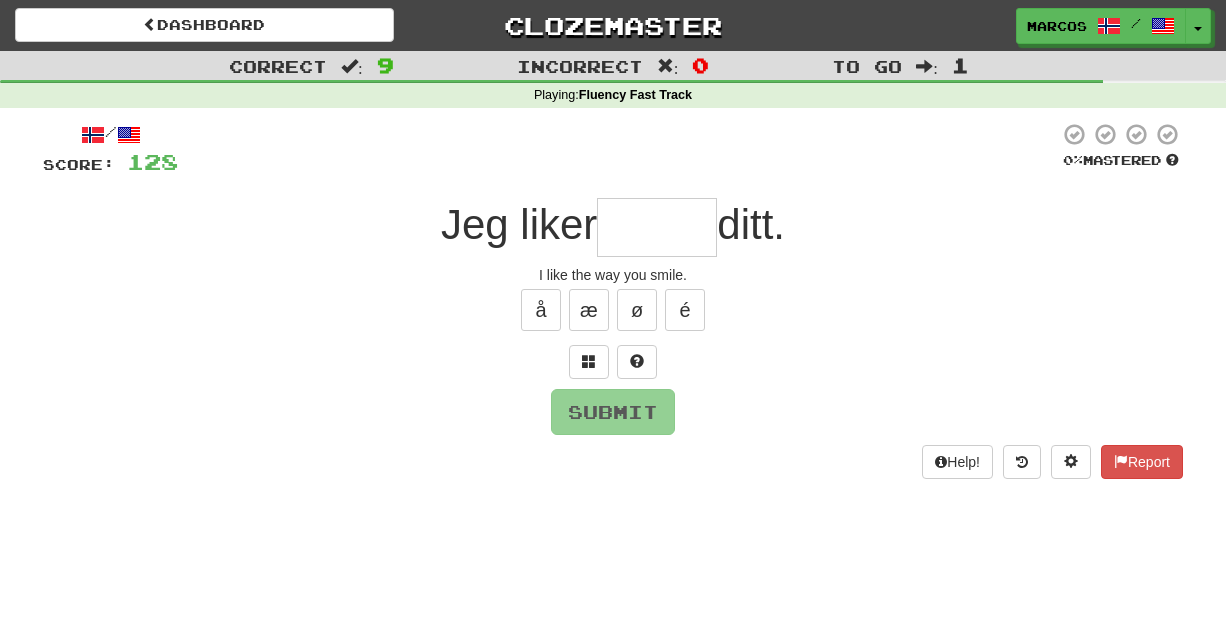 type on "*" 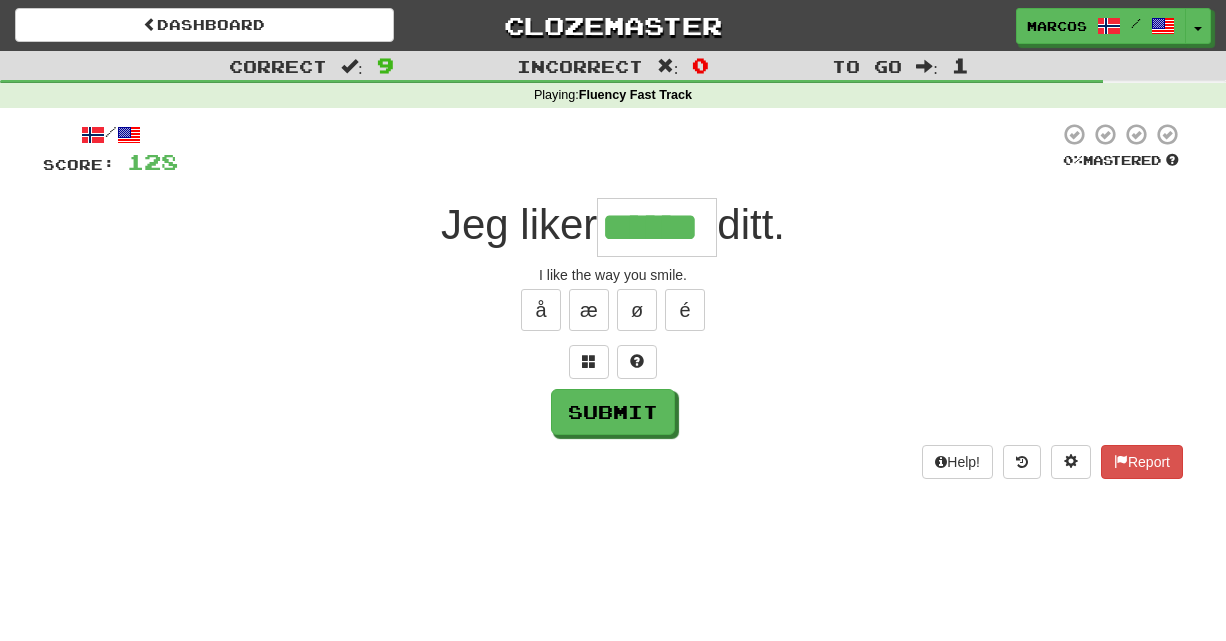 type on "******" 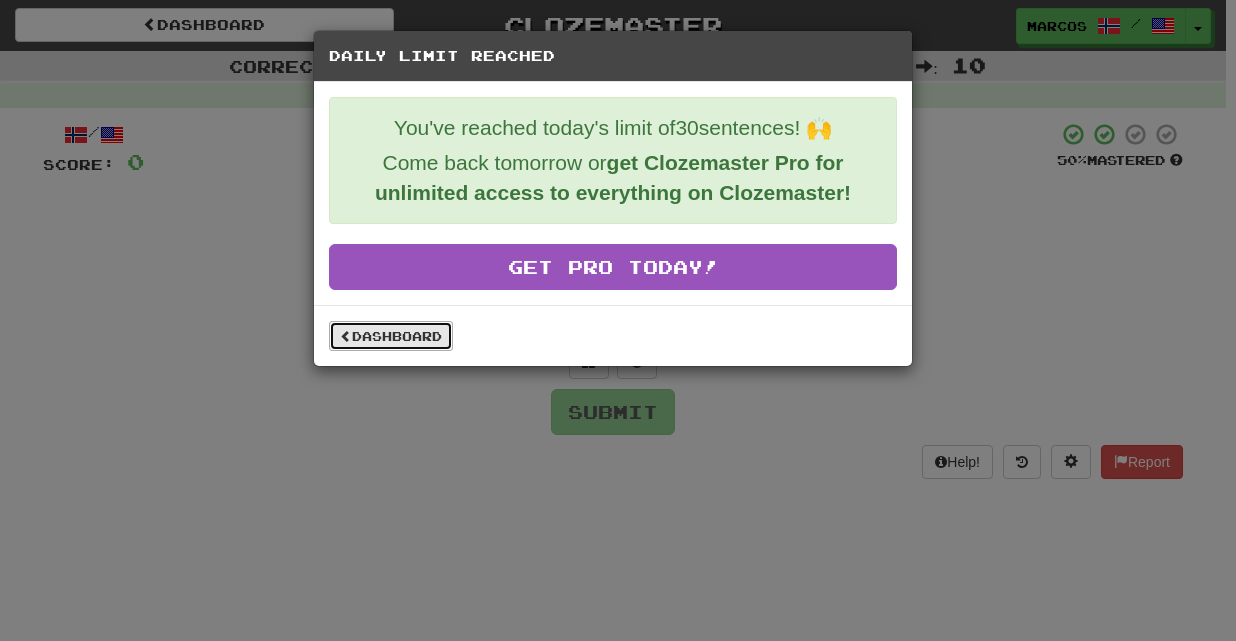 click on "Dashboard" at bounding box center (391, 336) 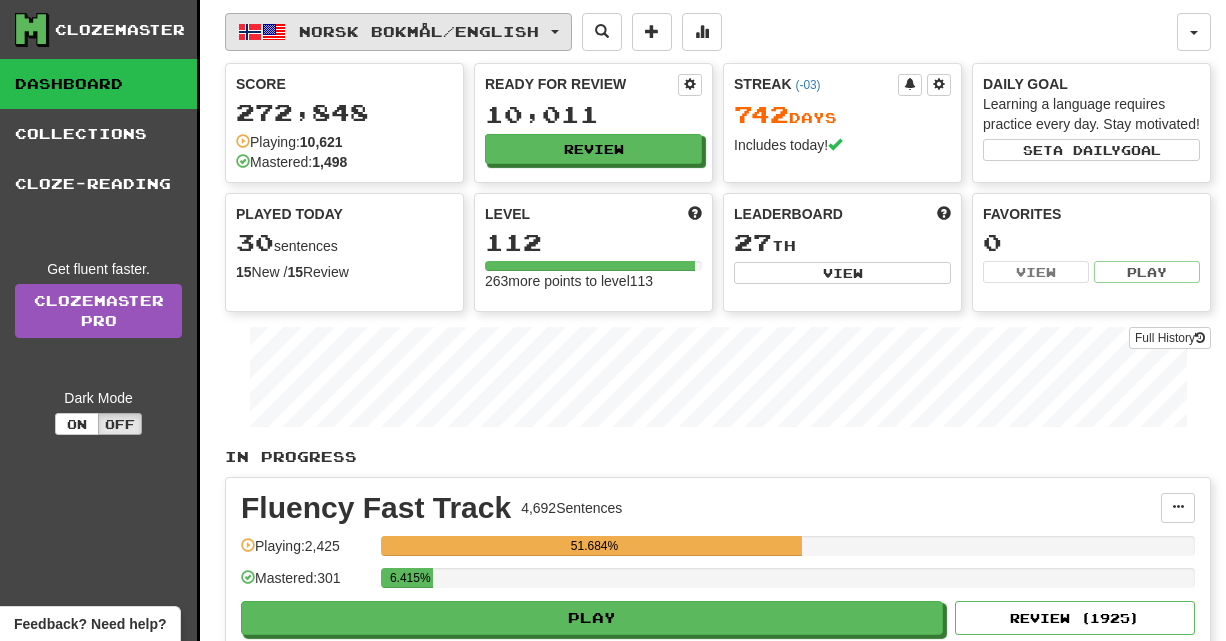 scroll, scrollTop: 0, scrollLeft: 0, axis: both 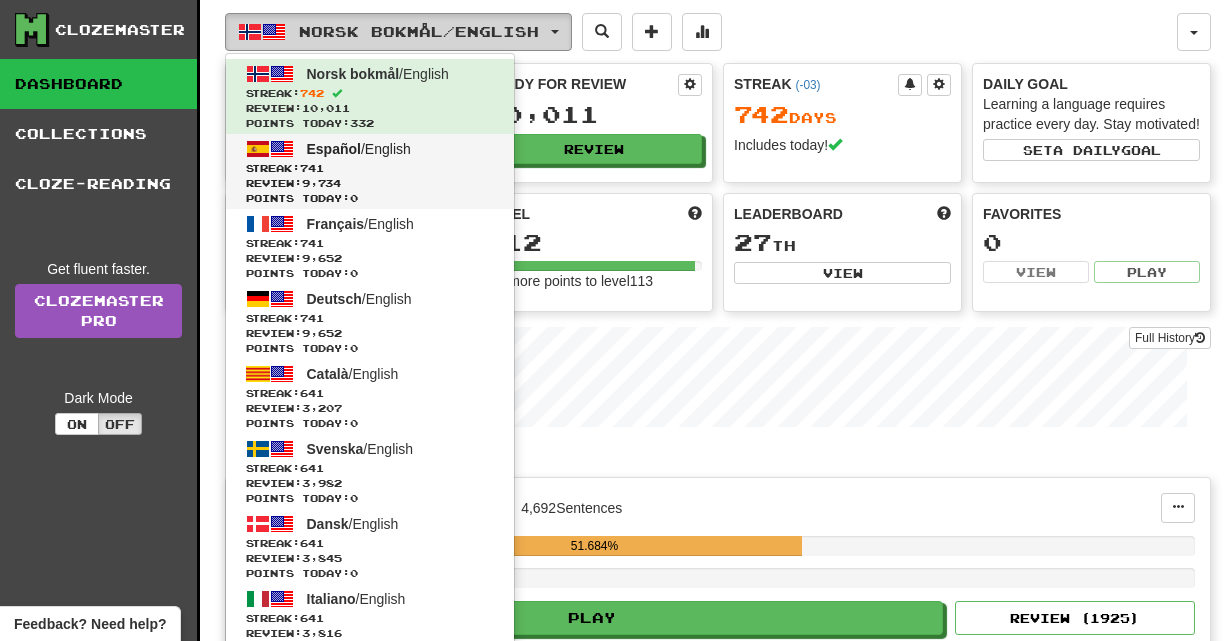 type 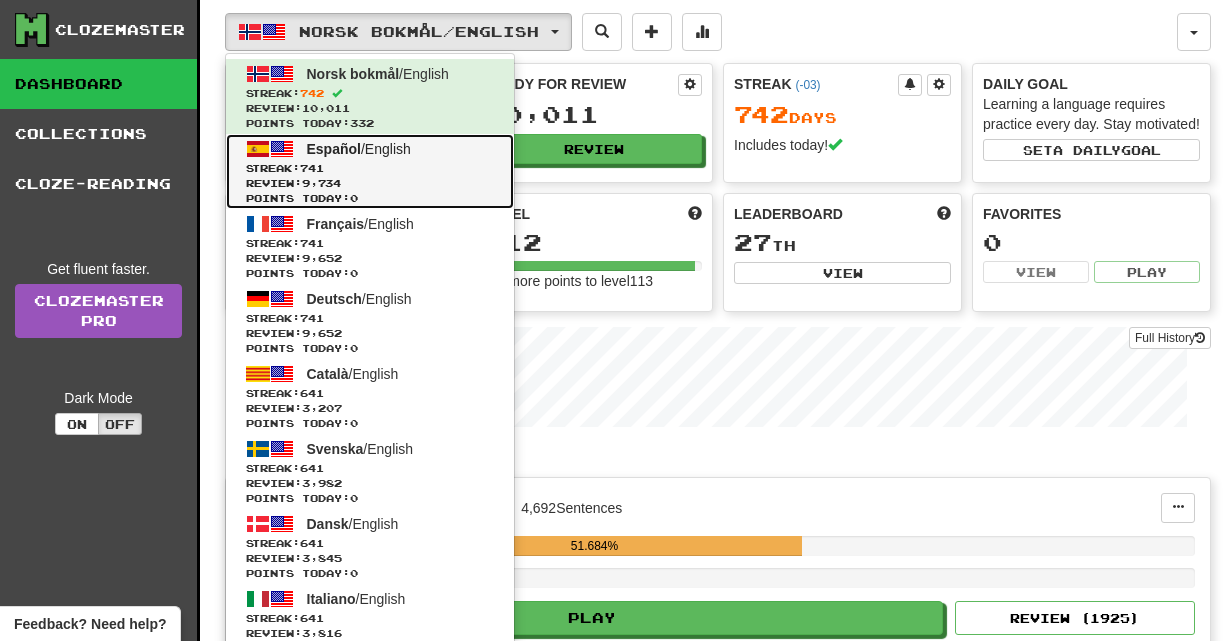 click on "Review:  9,734" at bounding box center [370, 183] 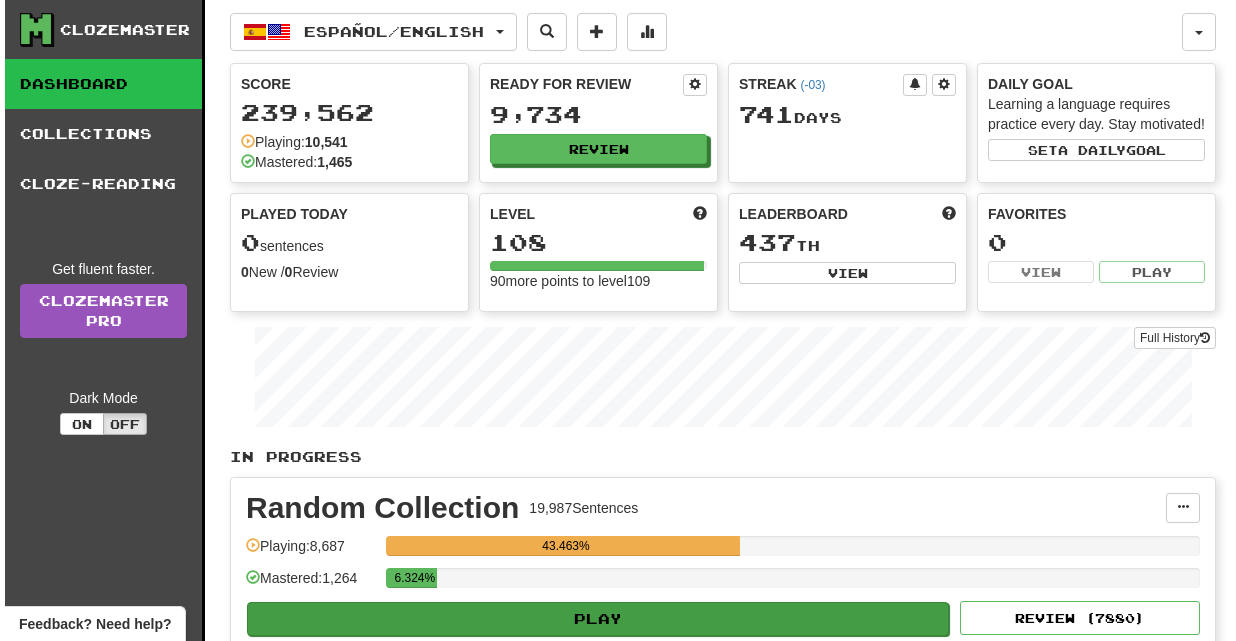 scroll, scrollTop: 0, scrollLeft: 0, axis: both 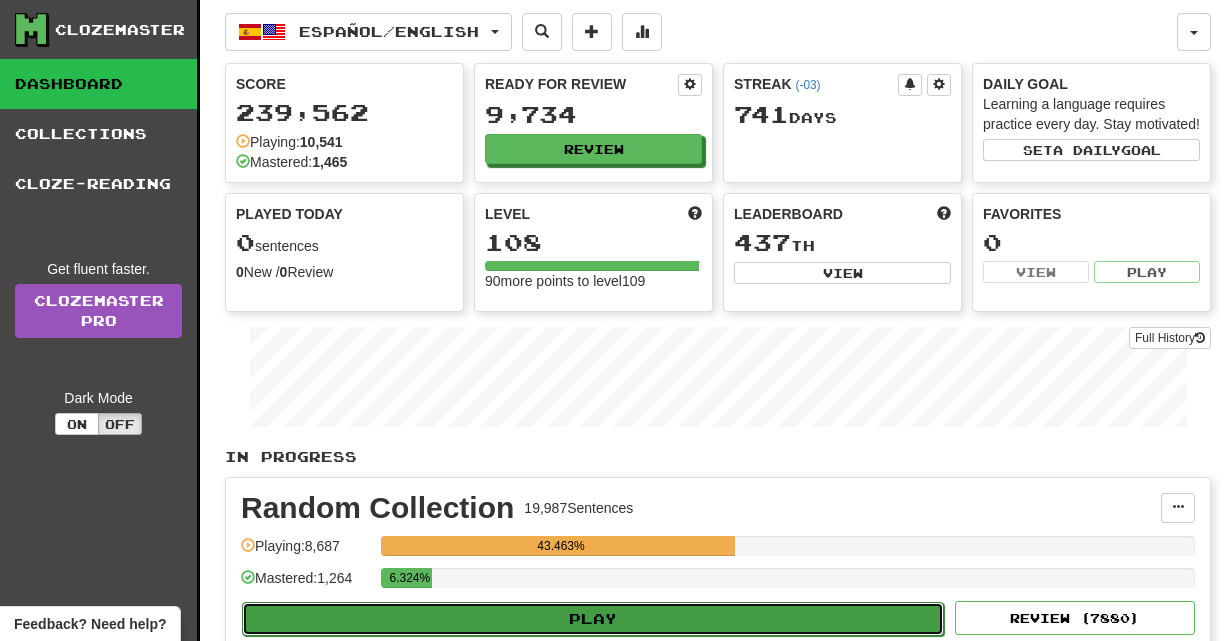 click on "Play" at bounding box center (593, 619) 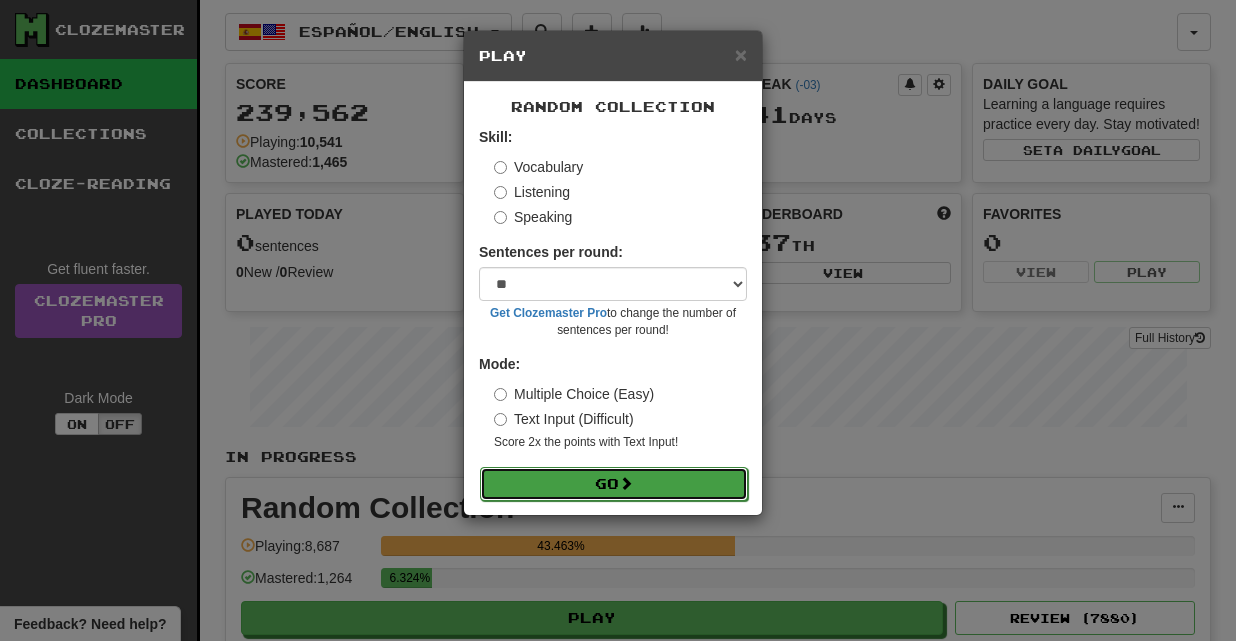 click on "Go" at bounding box center [614, 484] 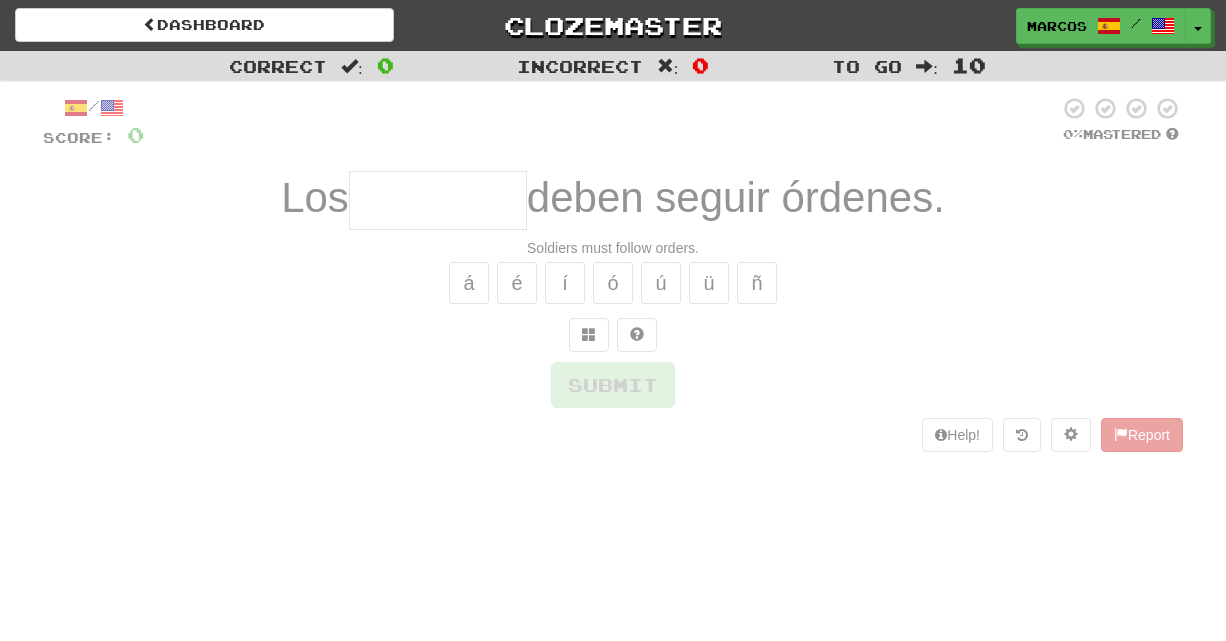 scroll, scrollTop: 0, scrollLeft: 0, axis: both 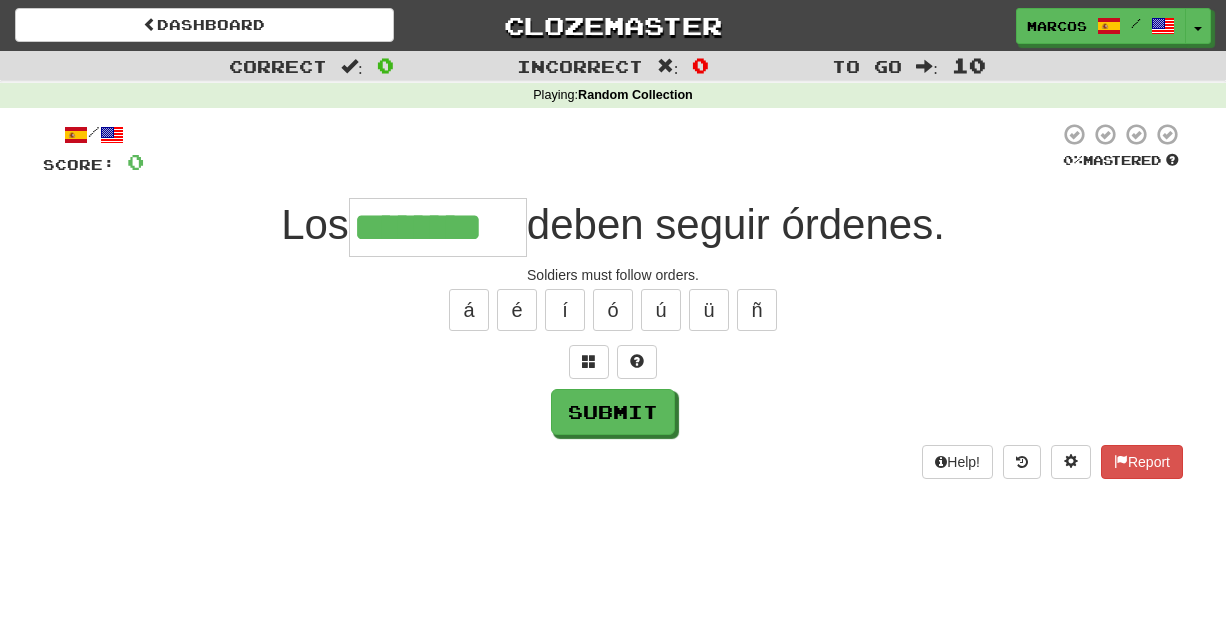 type on "********" 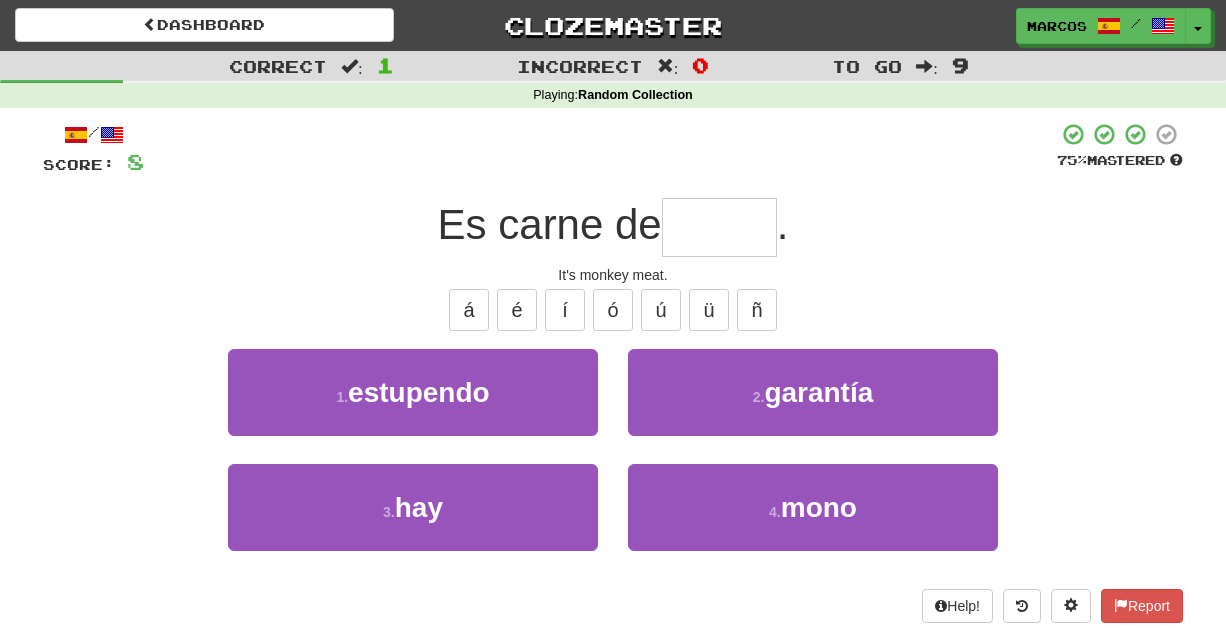 type on "*" 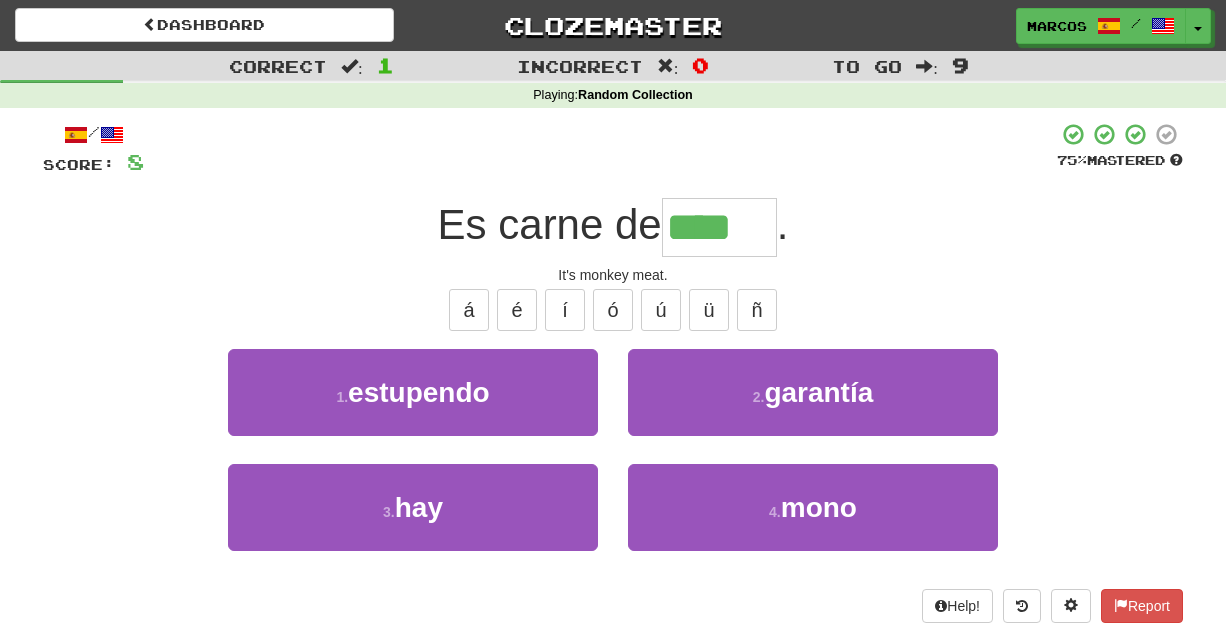 type on "****" 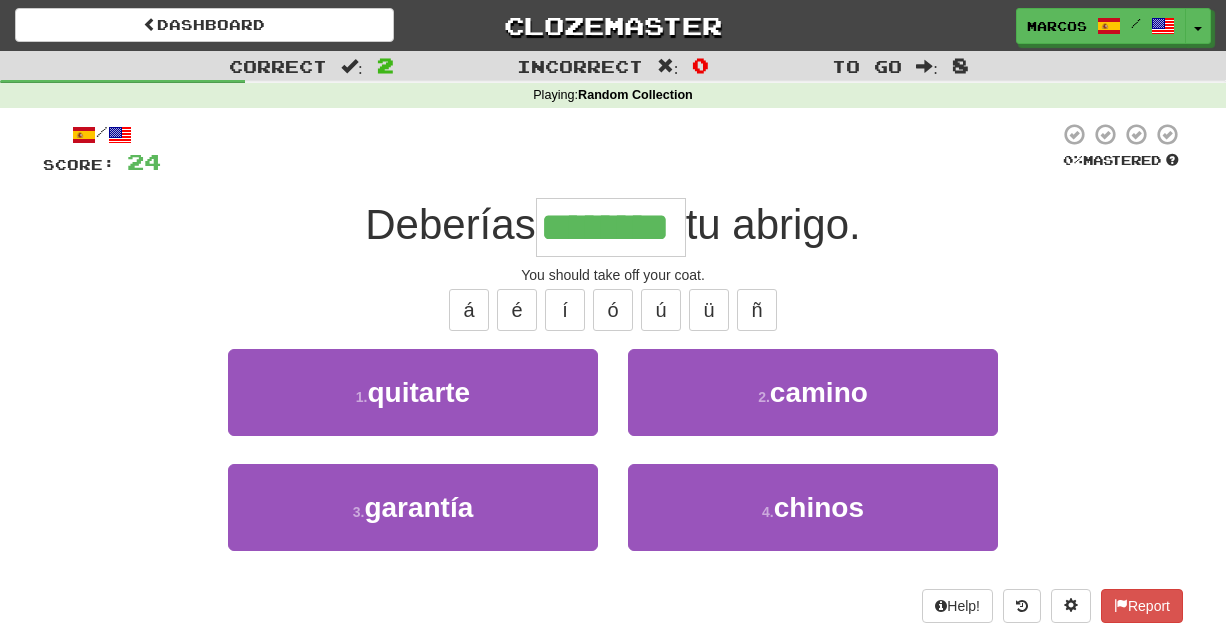 type on "********" 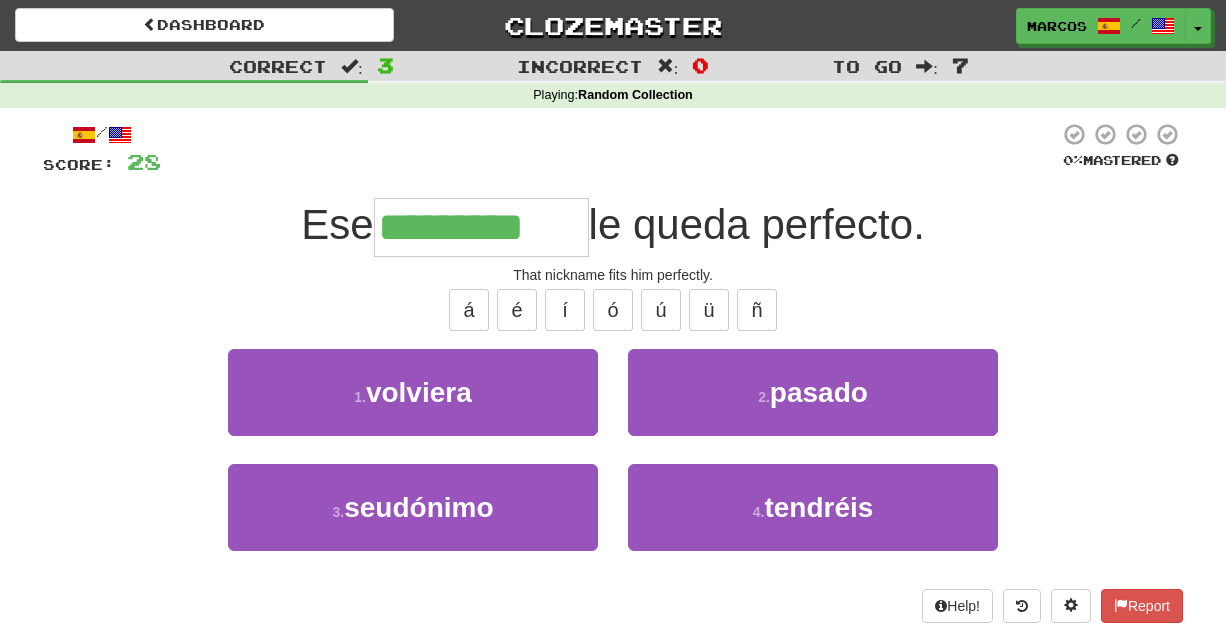 type on "*********" 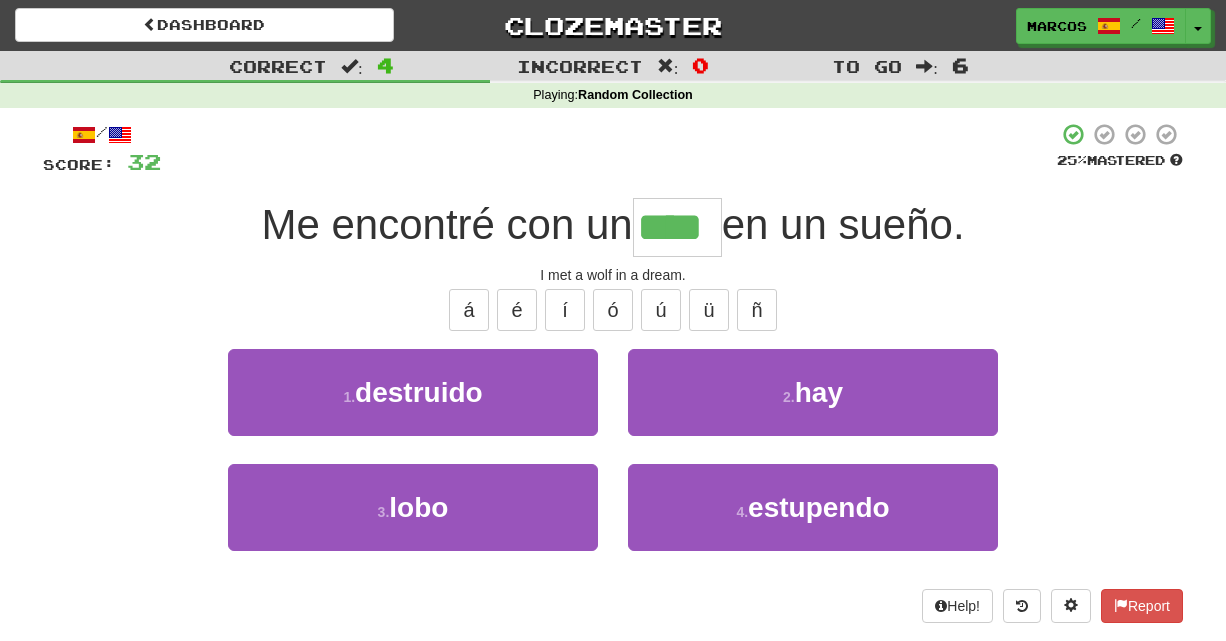 type on "****" 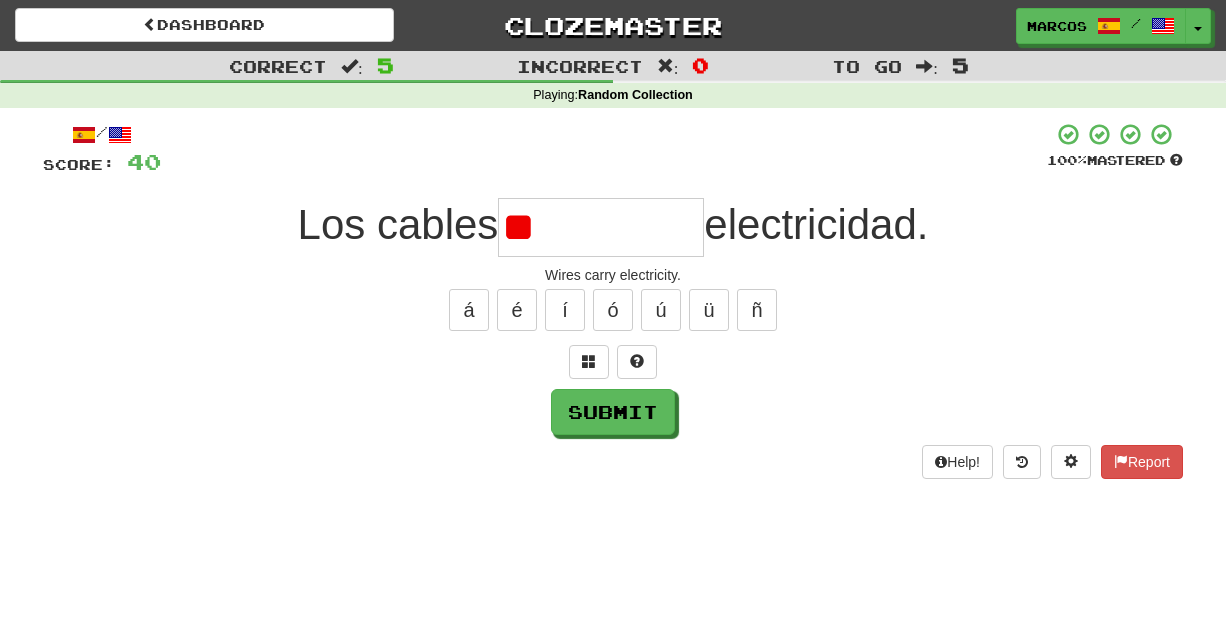 type on "*" 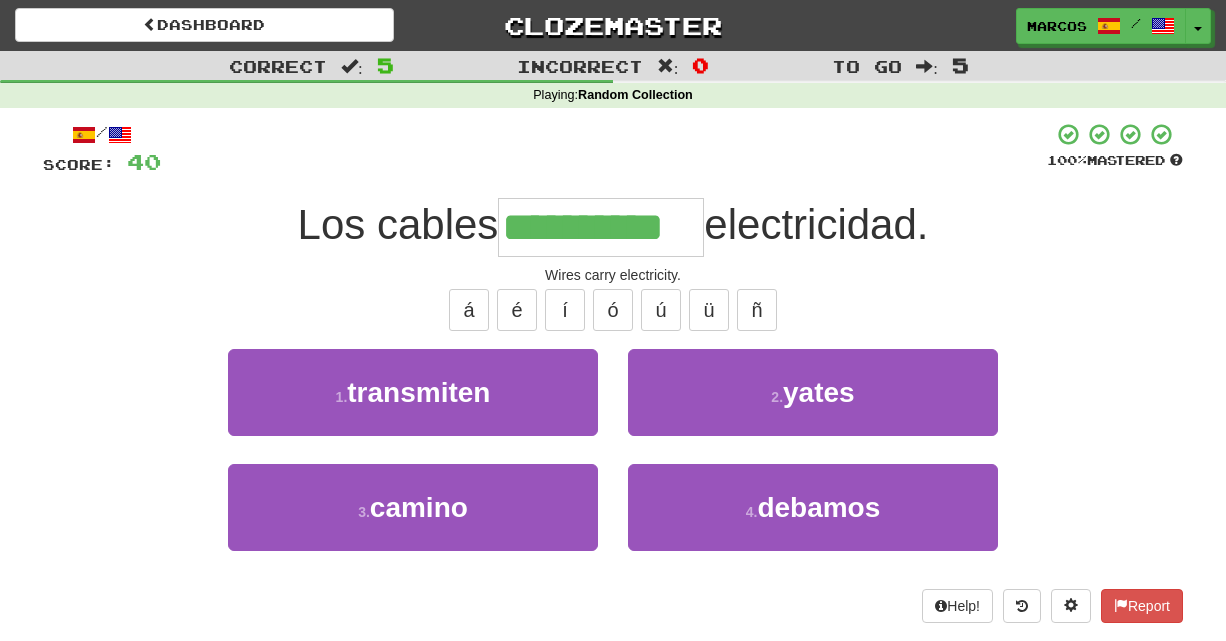 type on "**********" 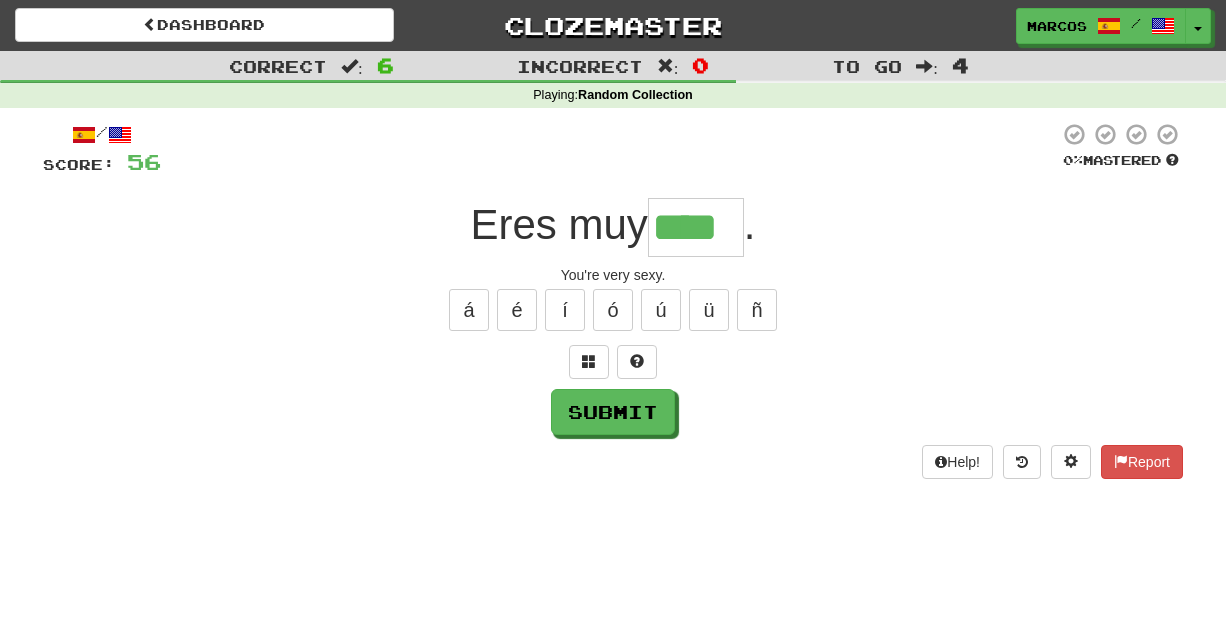 type on "****" 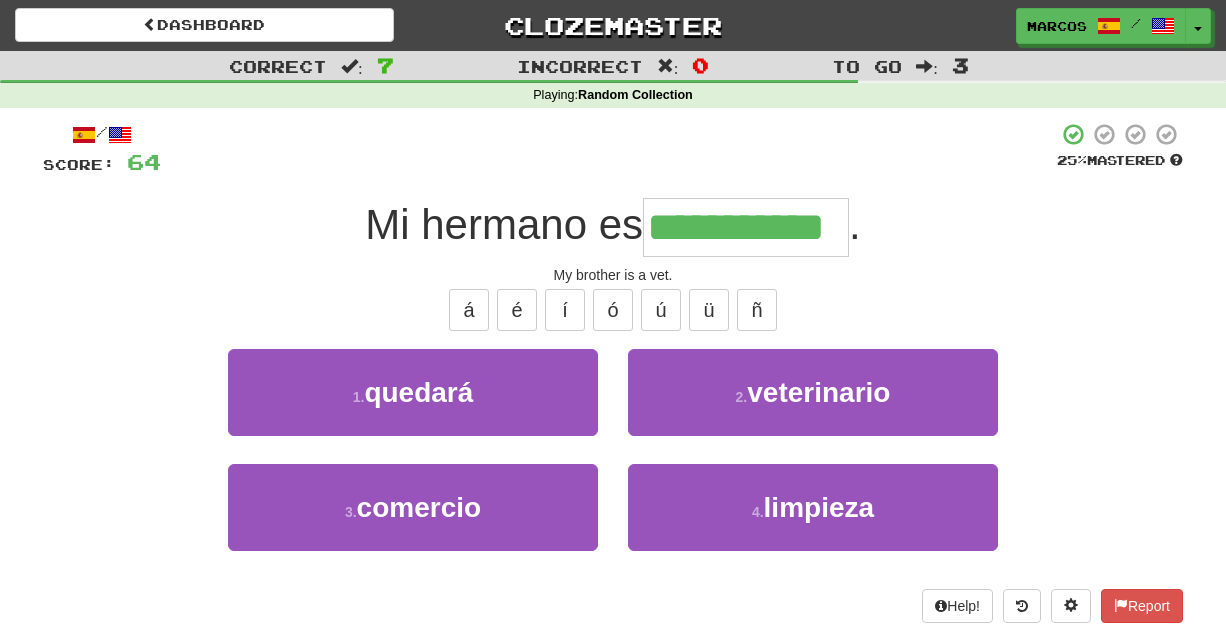 type on "**********" 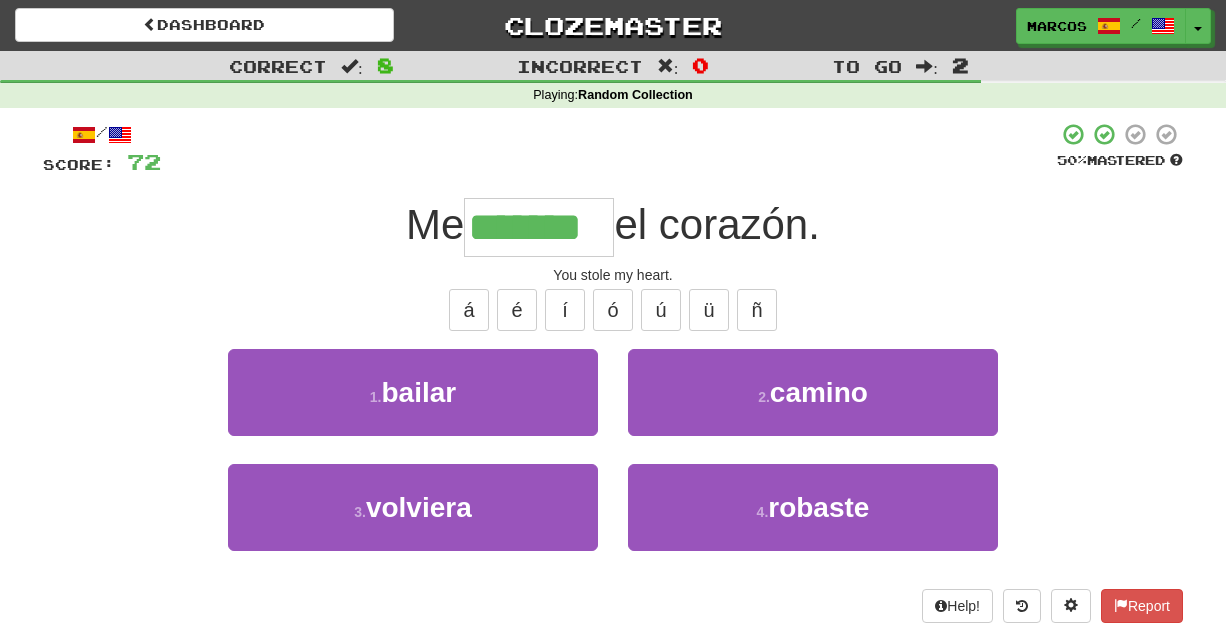 type on "*******" 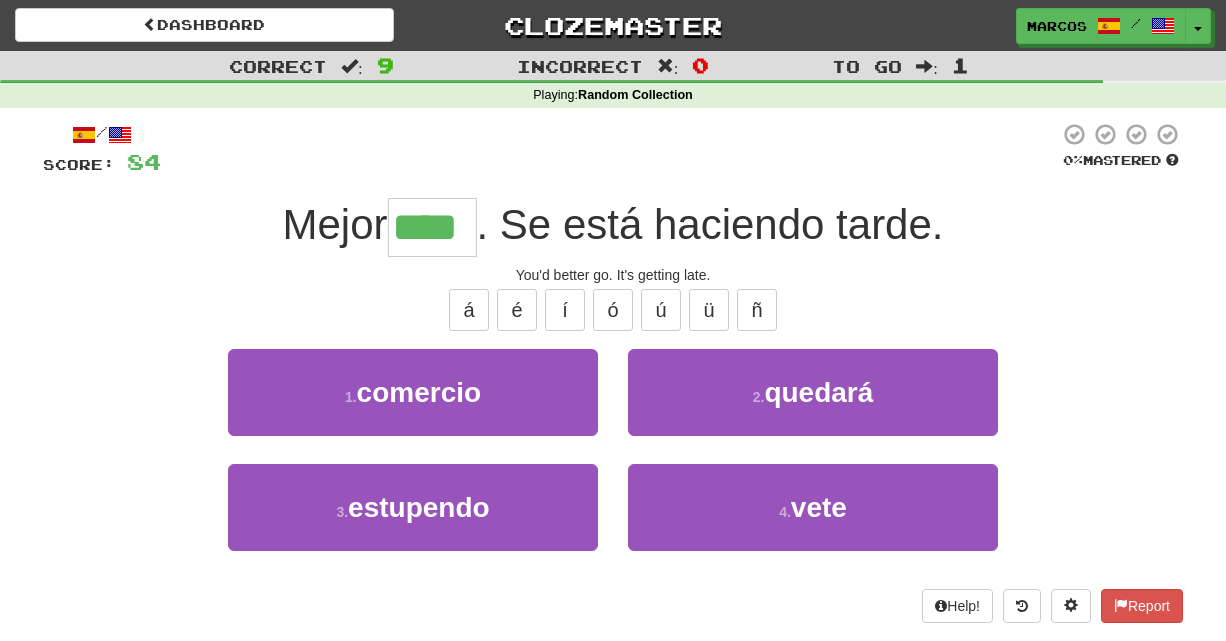 type on "****" 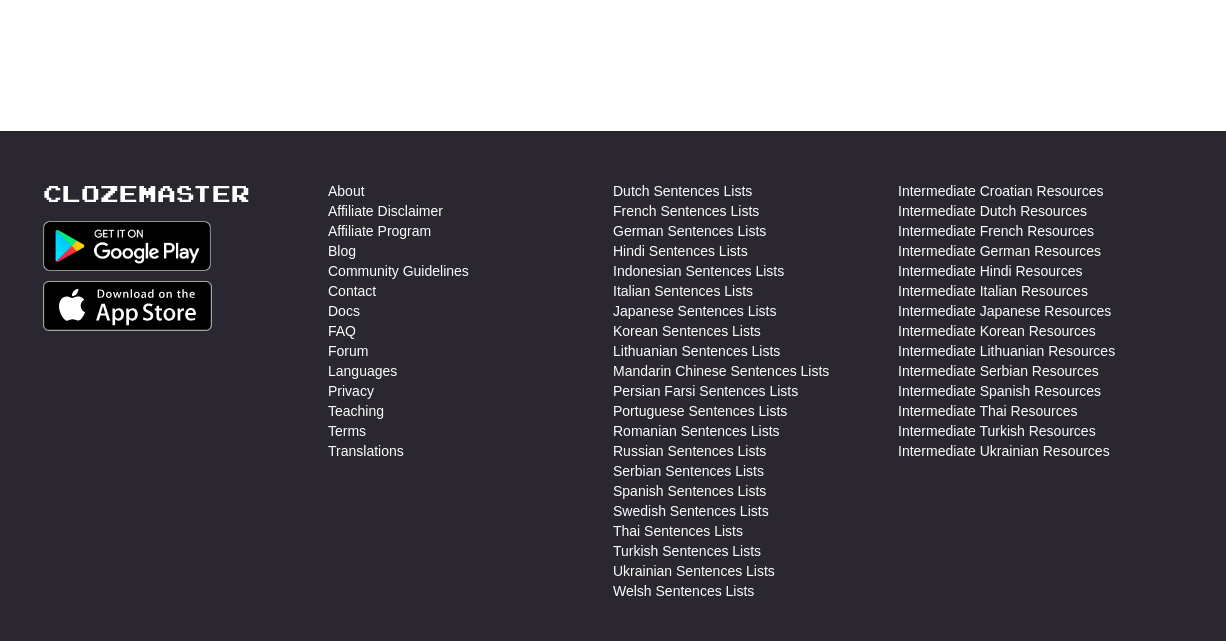 scroll, scrollTop: 0, scrollLeft: 0, axis: both 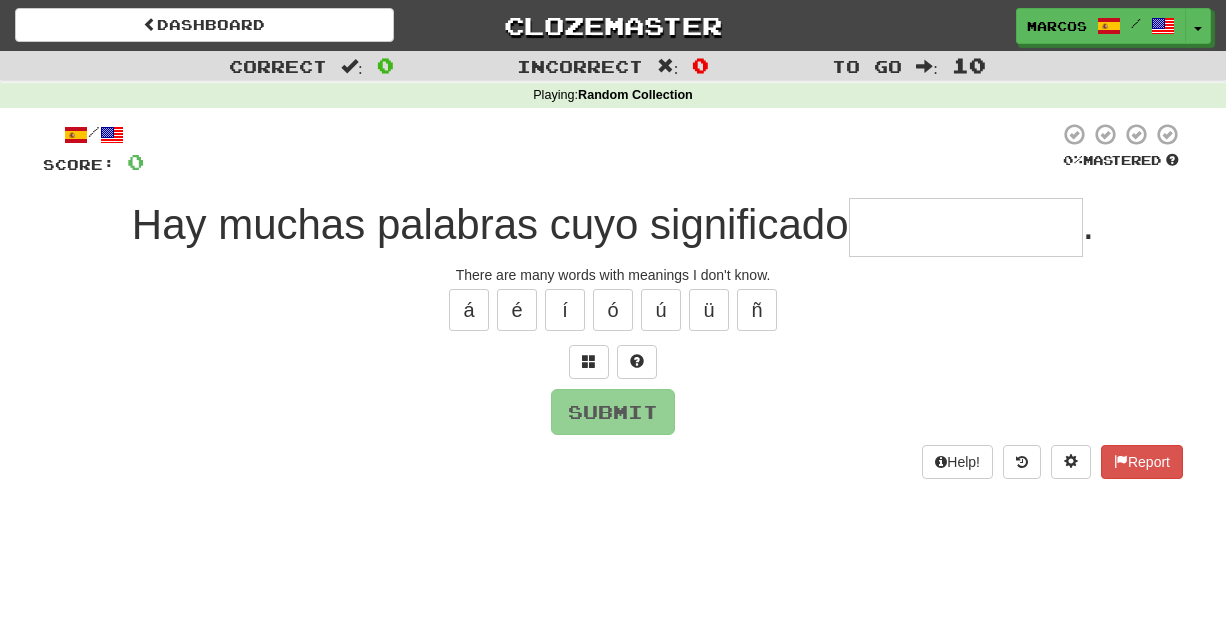 type on "*" 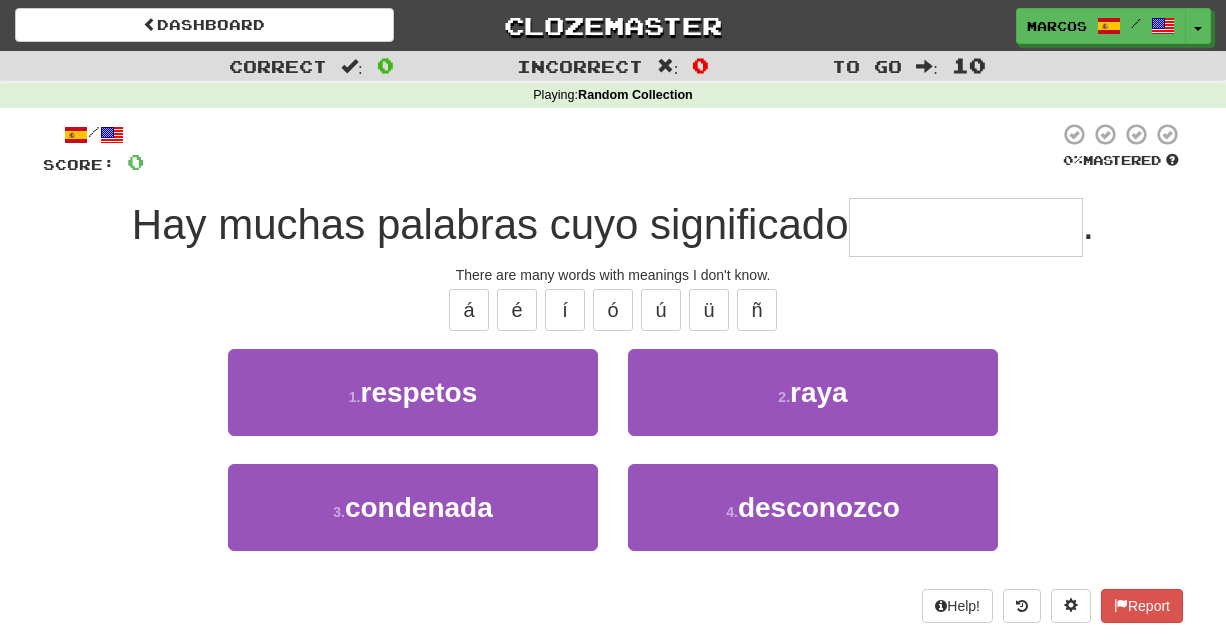 type on "*" 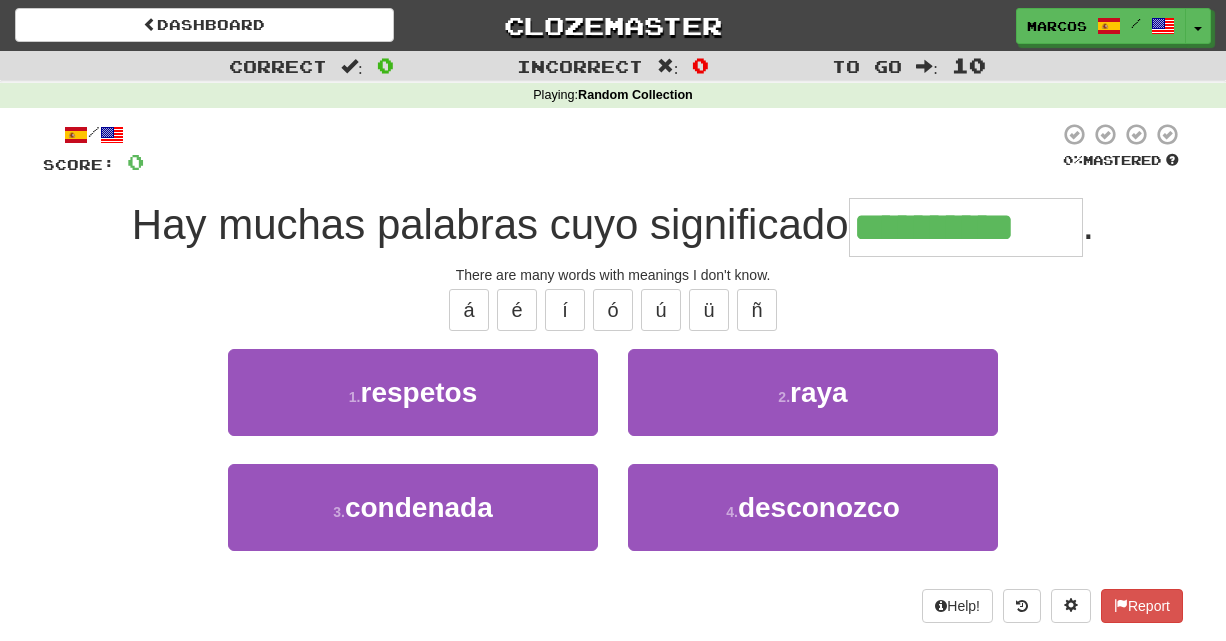 type on "**********" 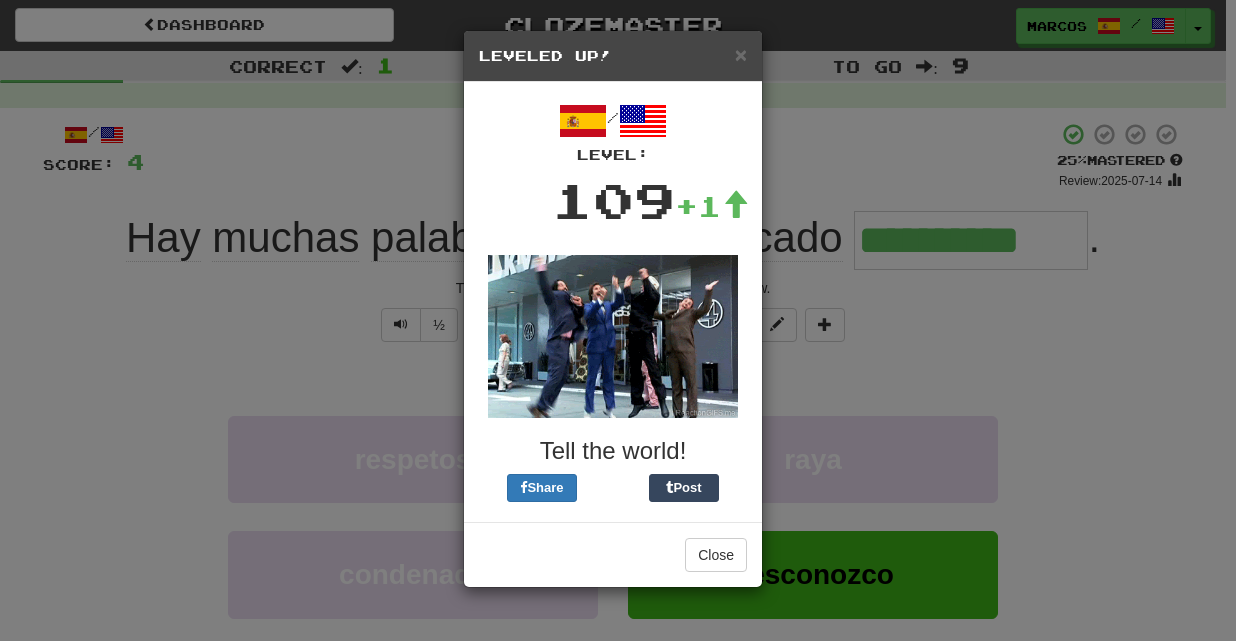 click on "× Leveled Up!  /  Level: 109 +1 Tell the world!  Share  Post Close" at bounding box center (618, 320) 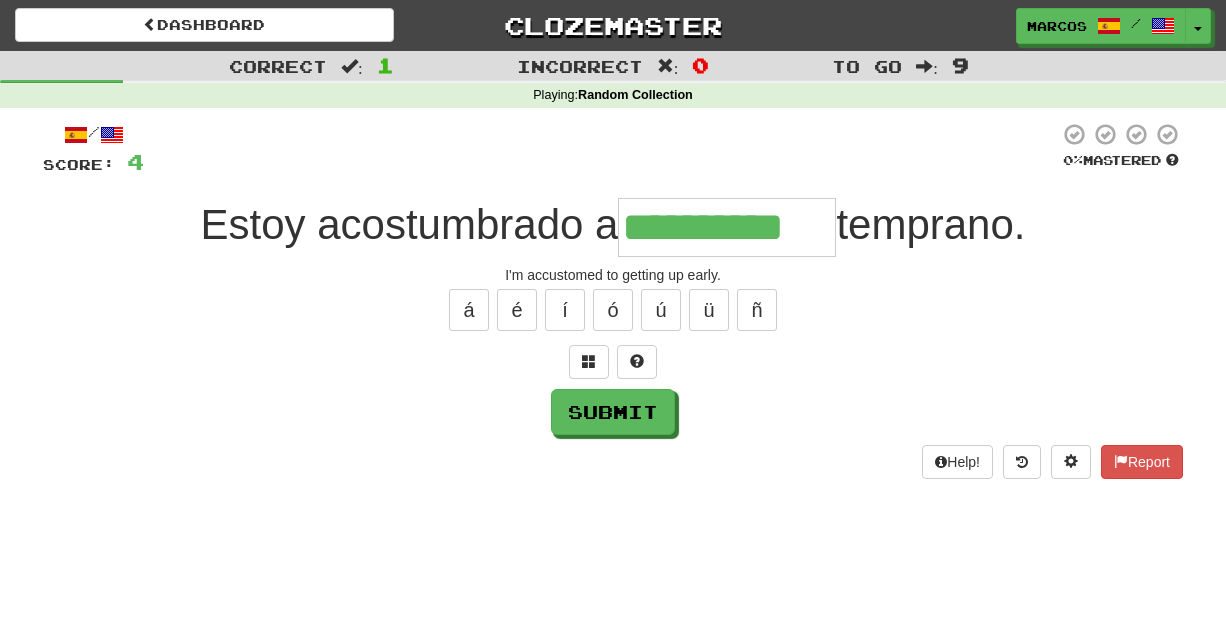 type on "**********" 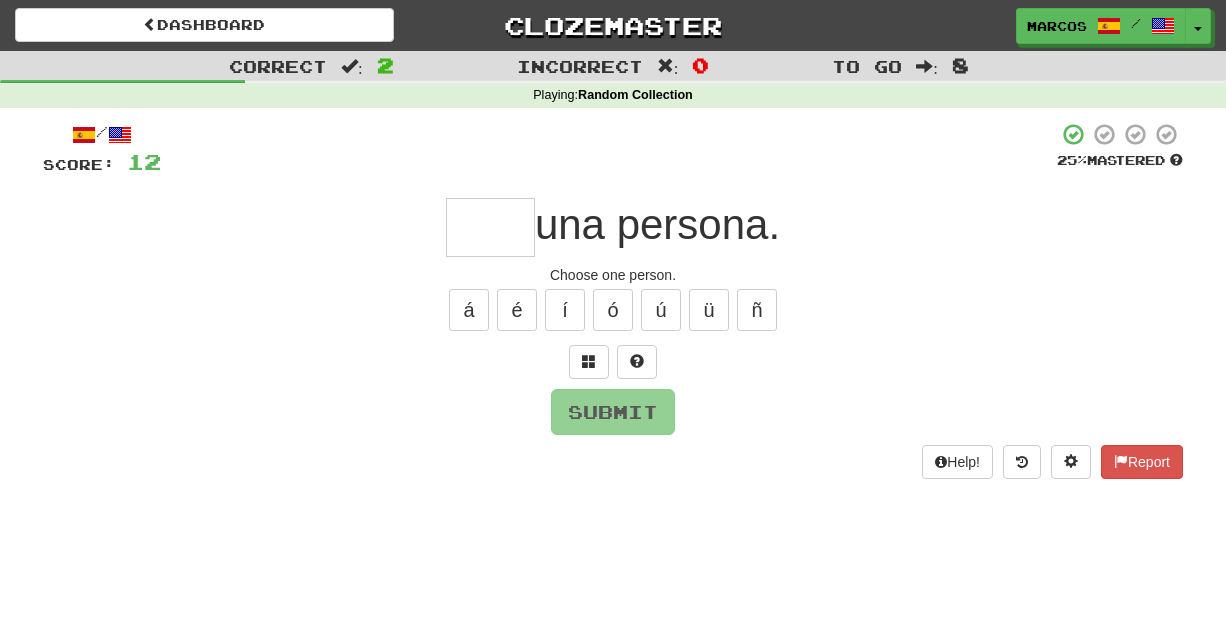 type on "*" 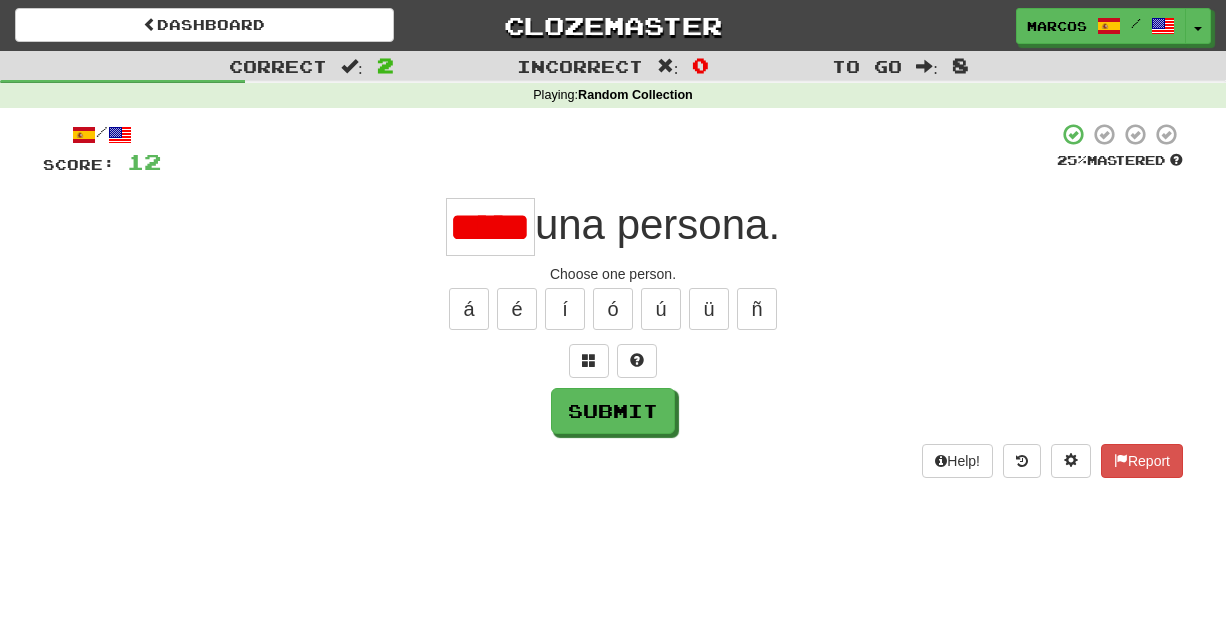 scroll, scrollTop: 0, scrollLeft: 0, axis: both 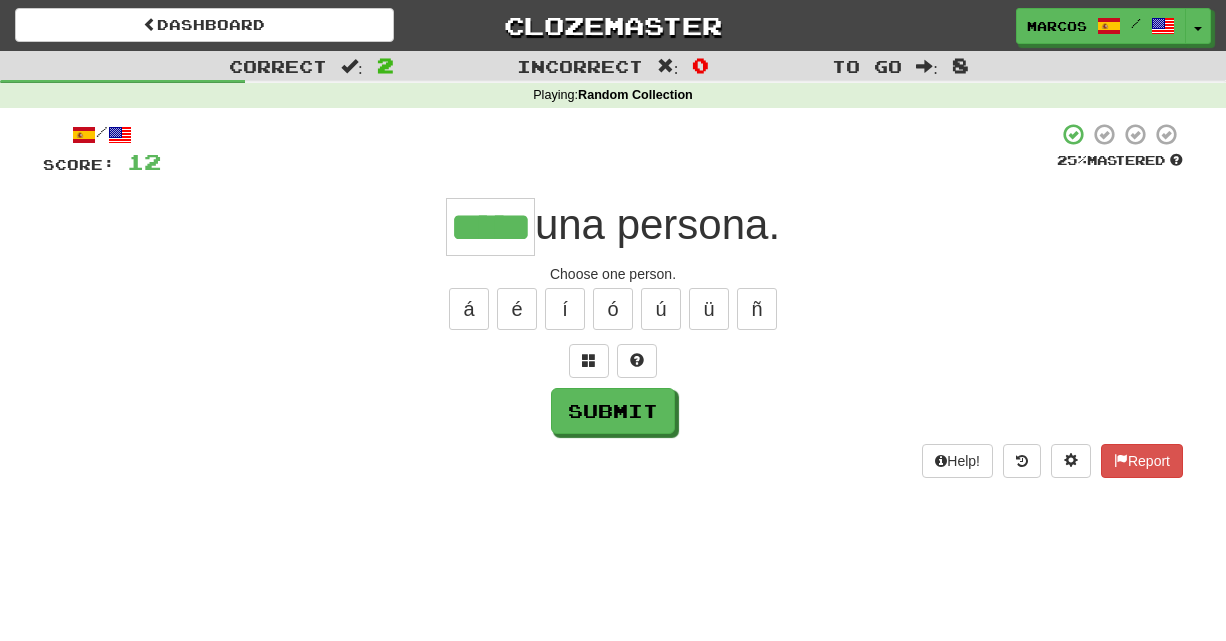 type on "*****" 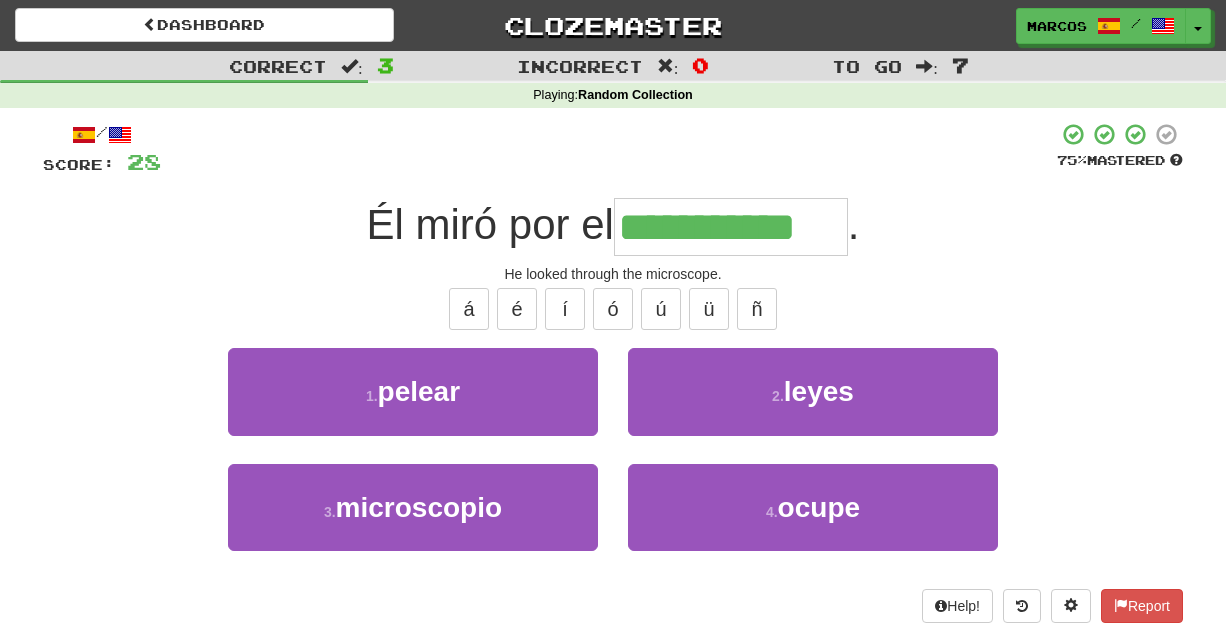 type on "**********" 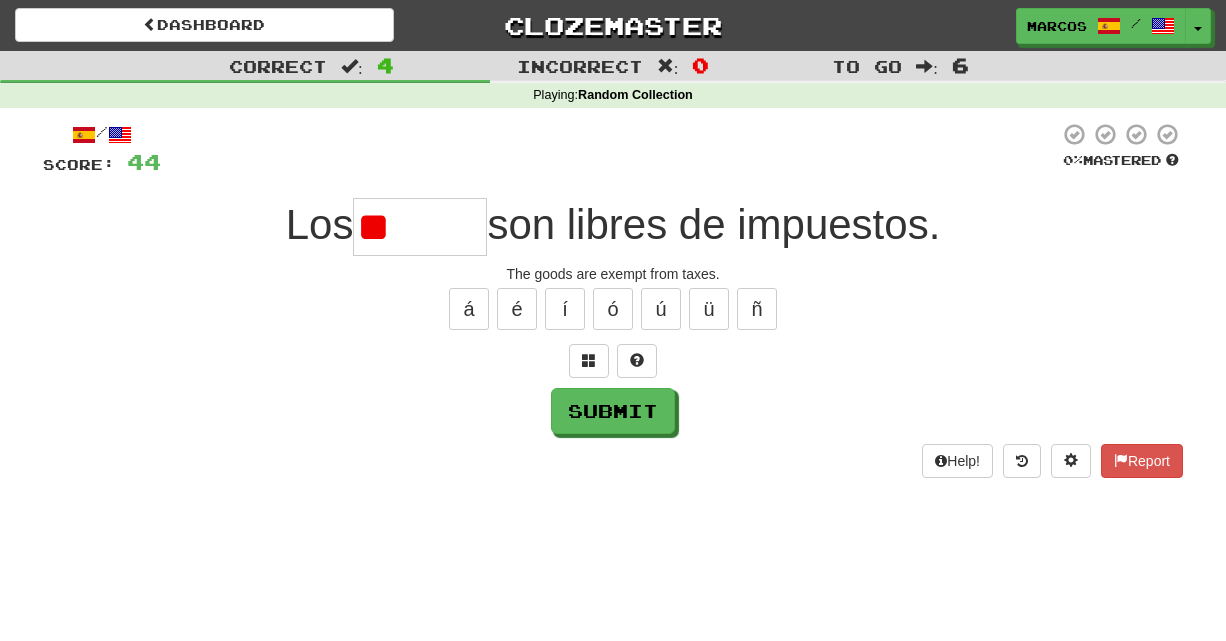type on "*" 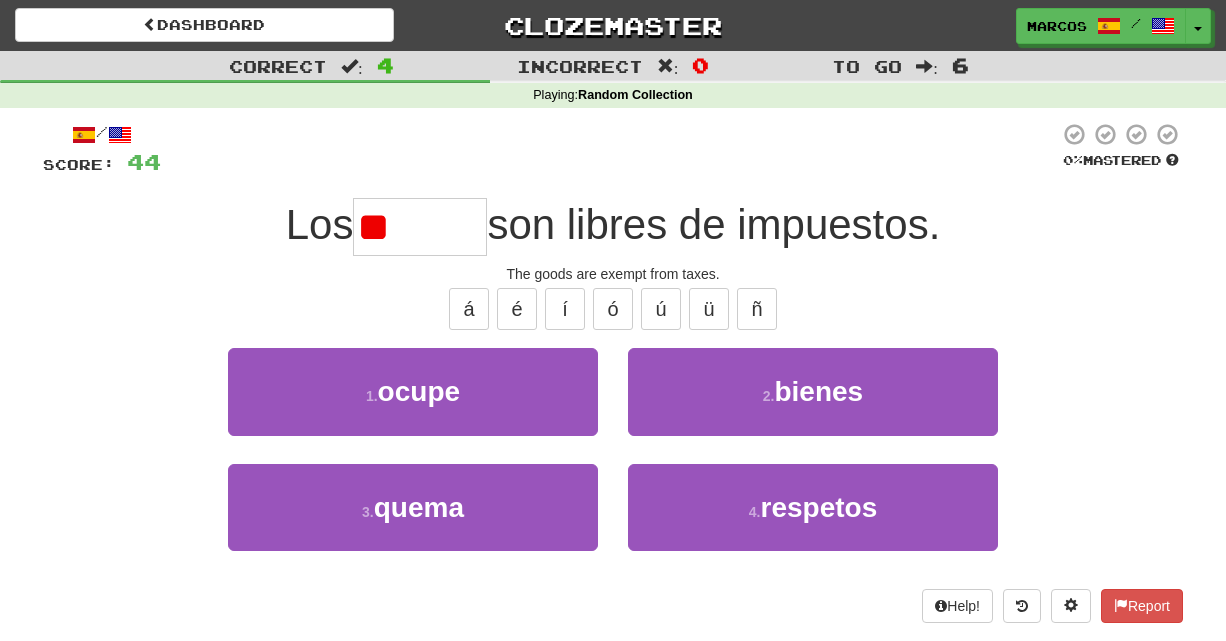 type on "*" 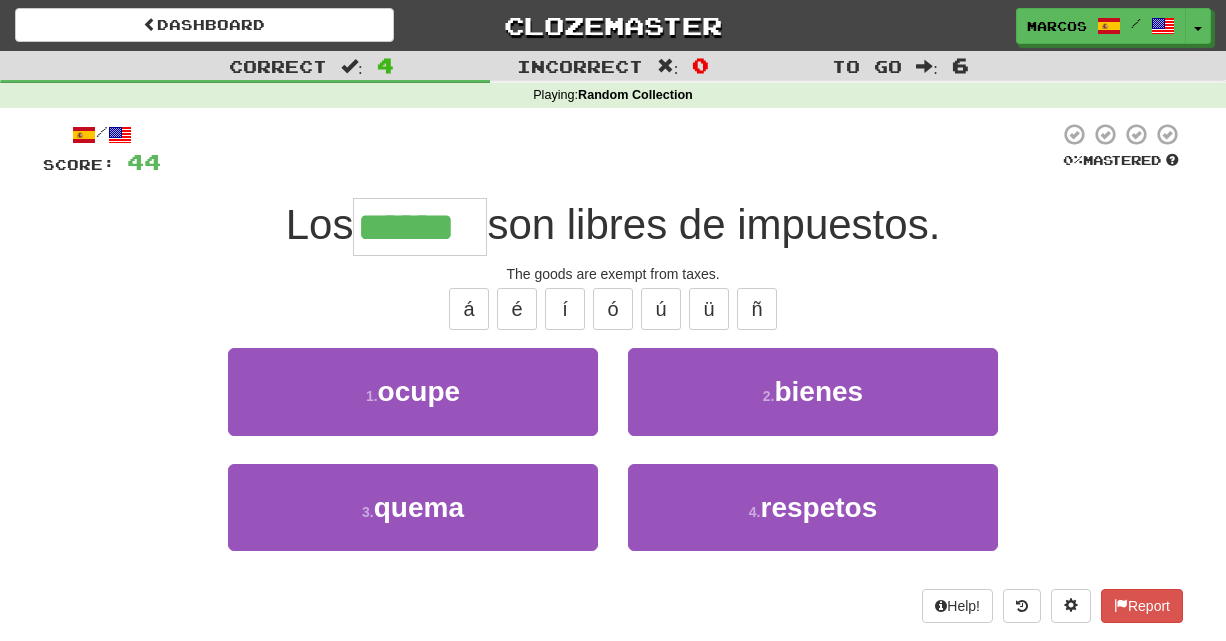 type on "******" 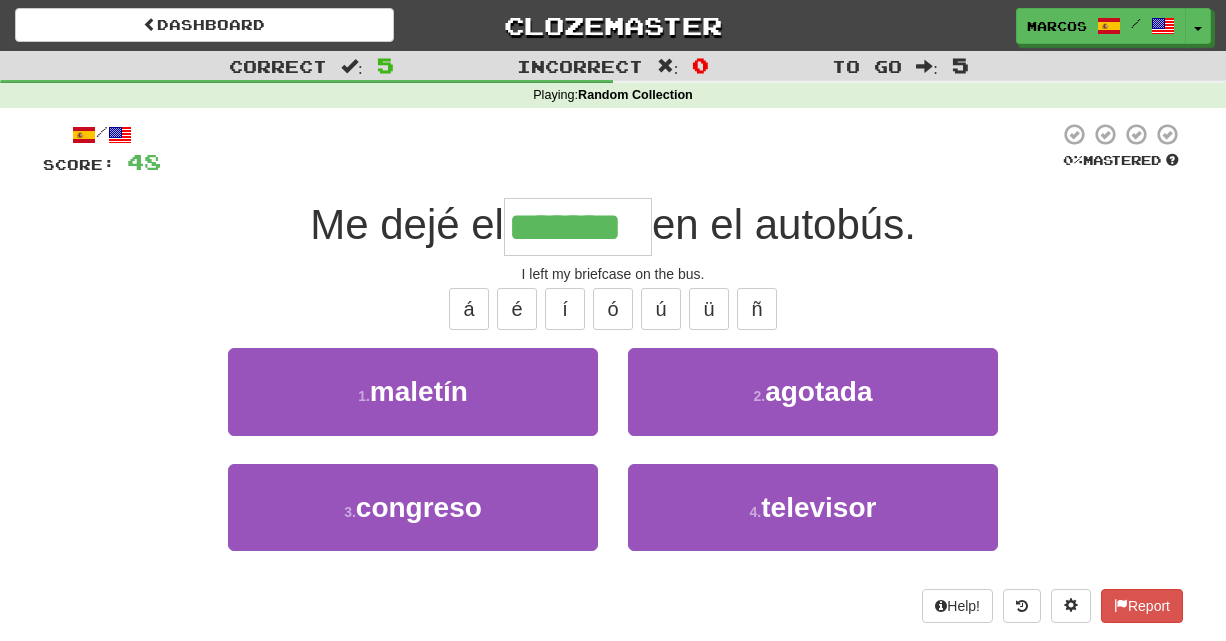 type on "*******" 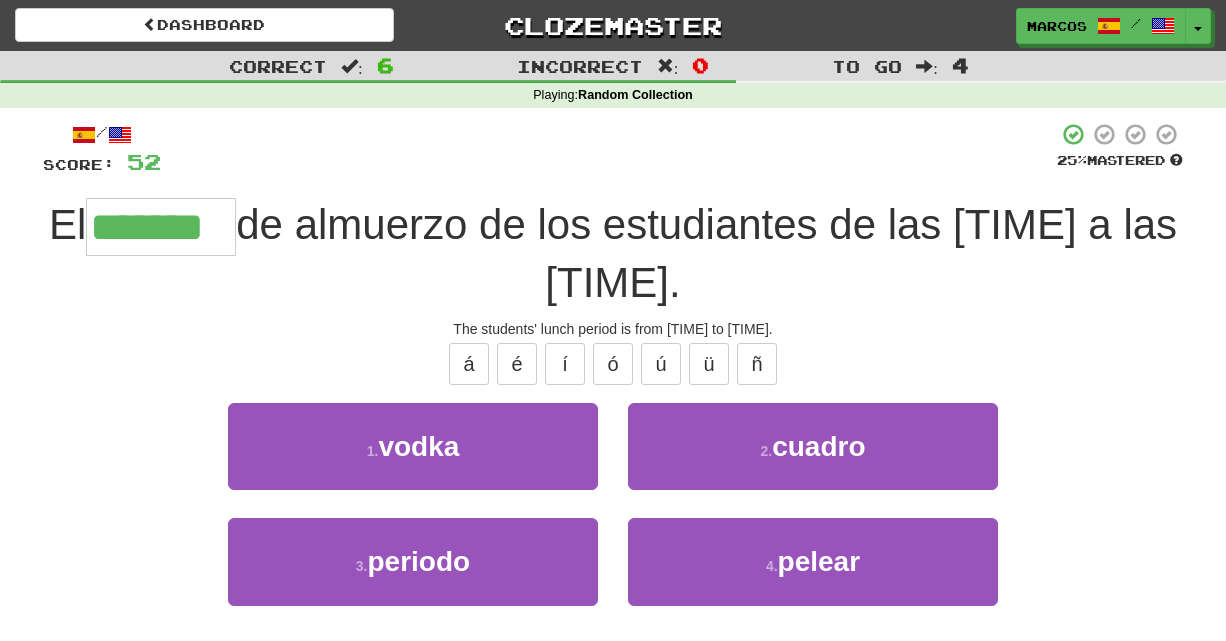 type on "*******" 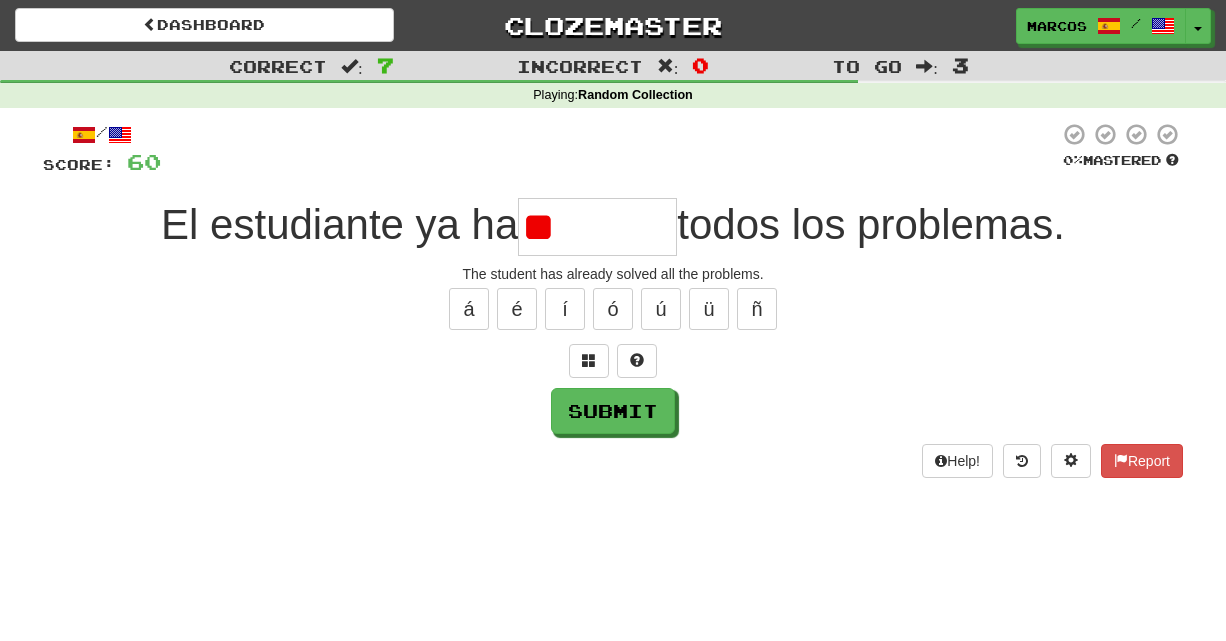 type on "*" 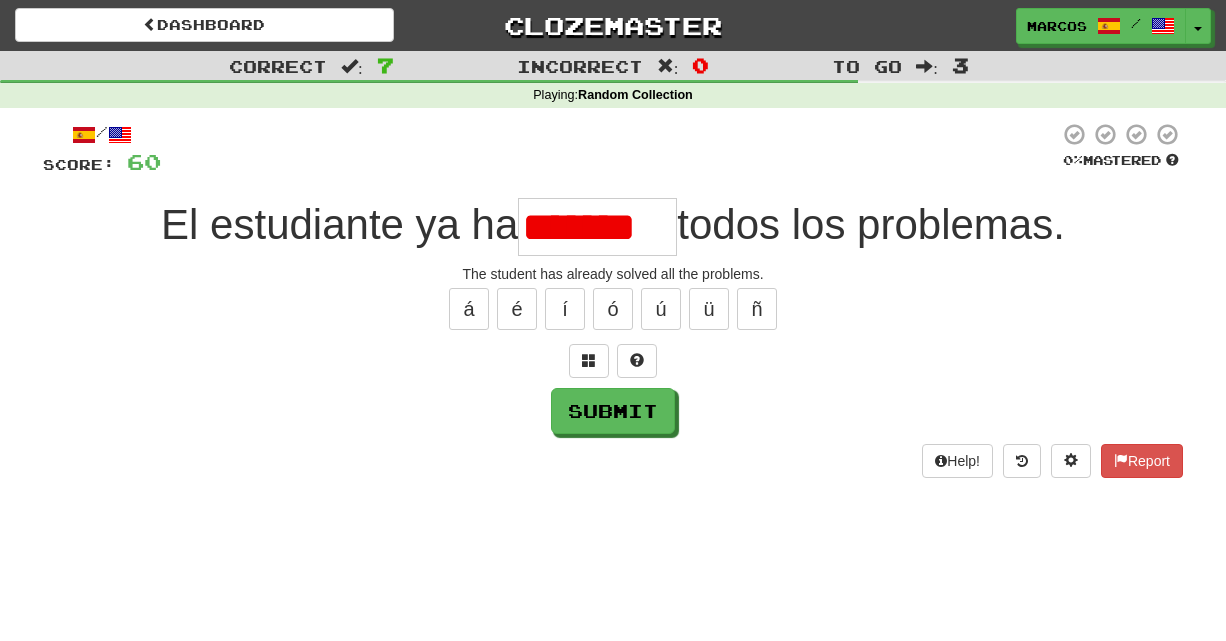 scroll, scrollTop: 0, scrollLeft: 0, axis: both 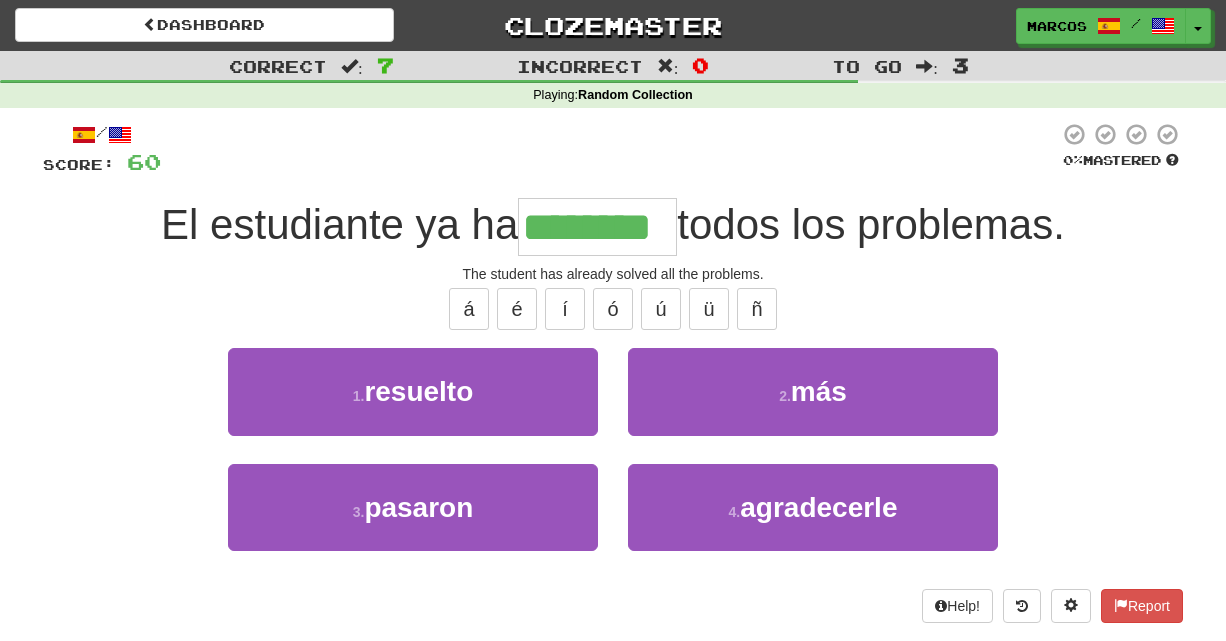 type on "********" 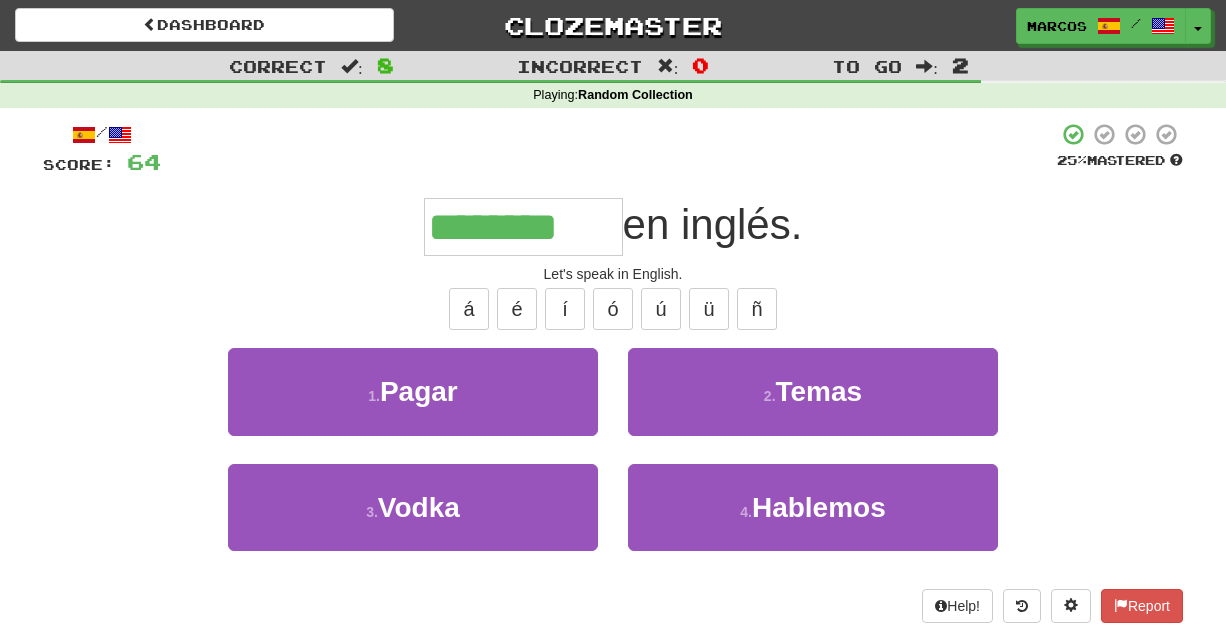 type on "********" 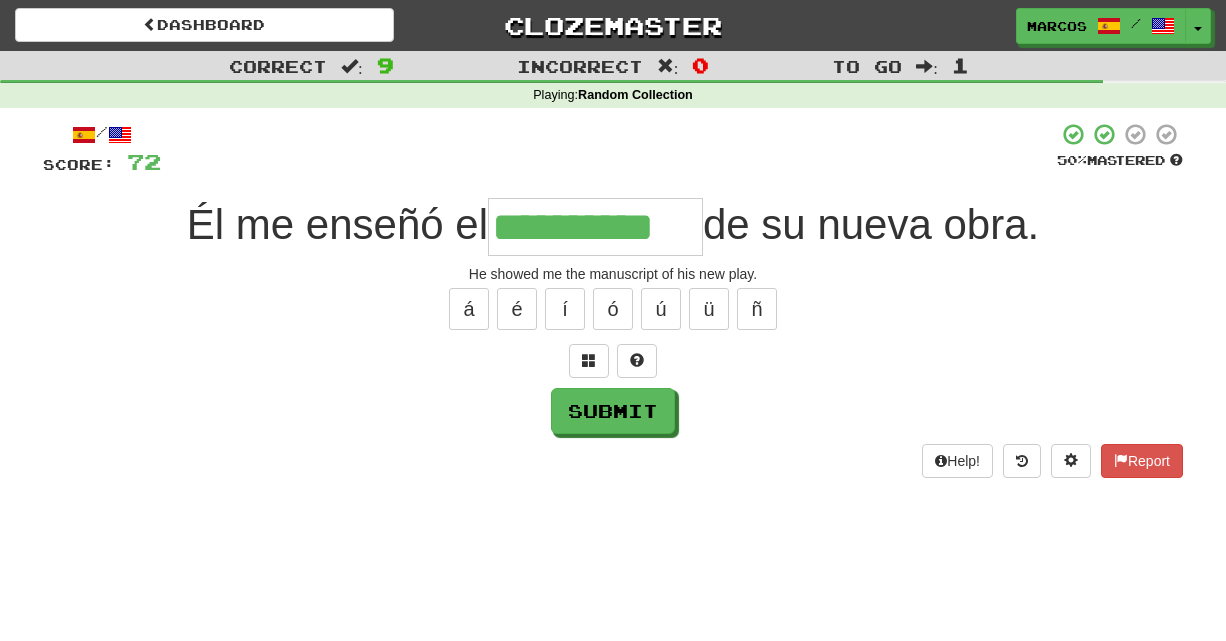 type on "**********" 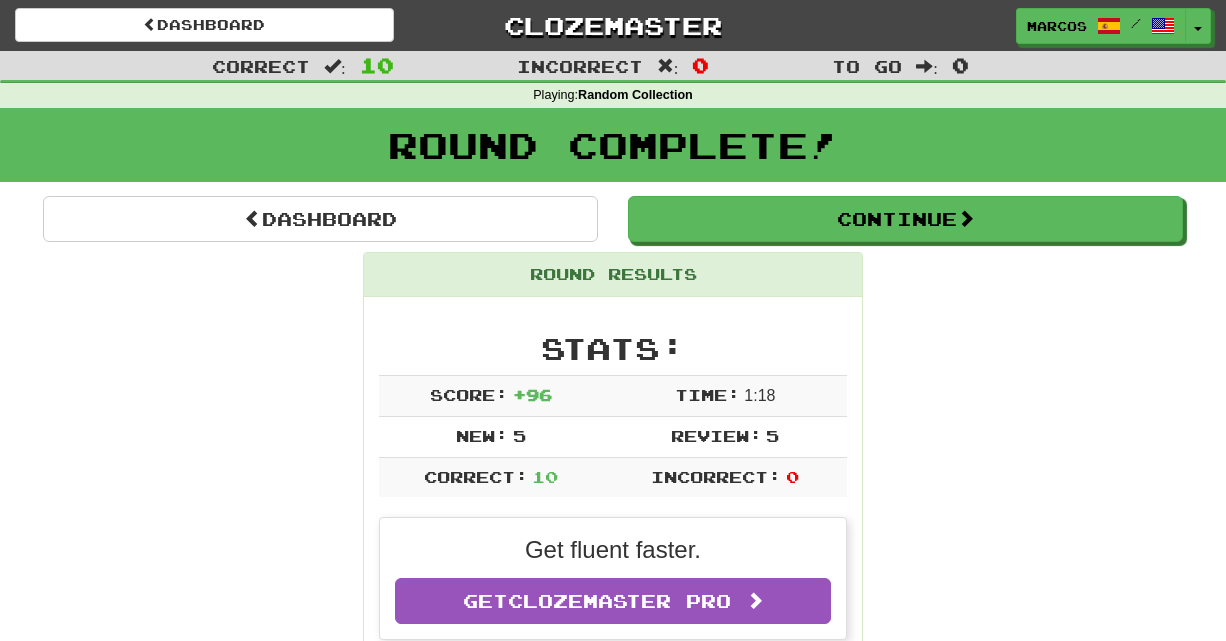 scroll, scrollTop: 560, scrollLeft: 0, axis: vertical 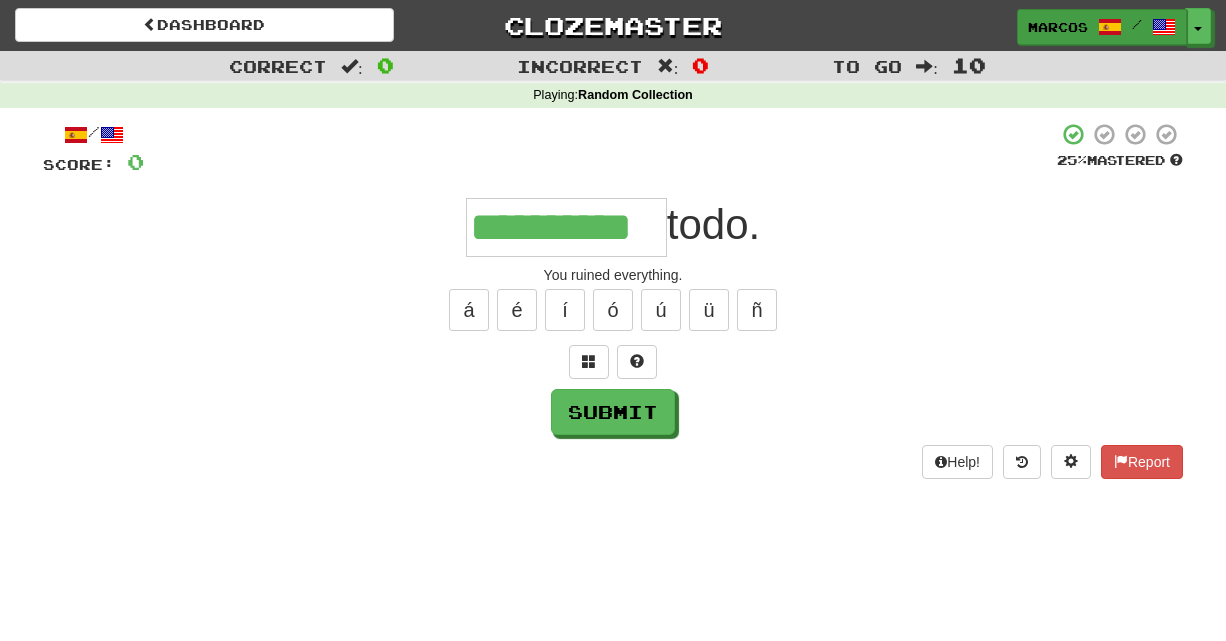 type on "**********" 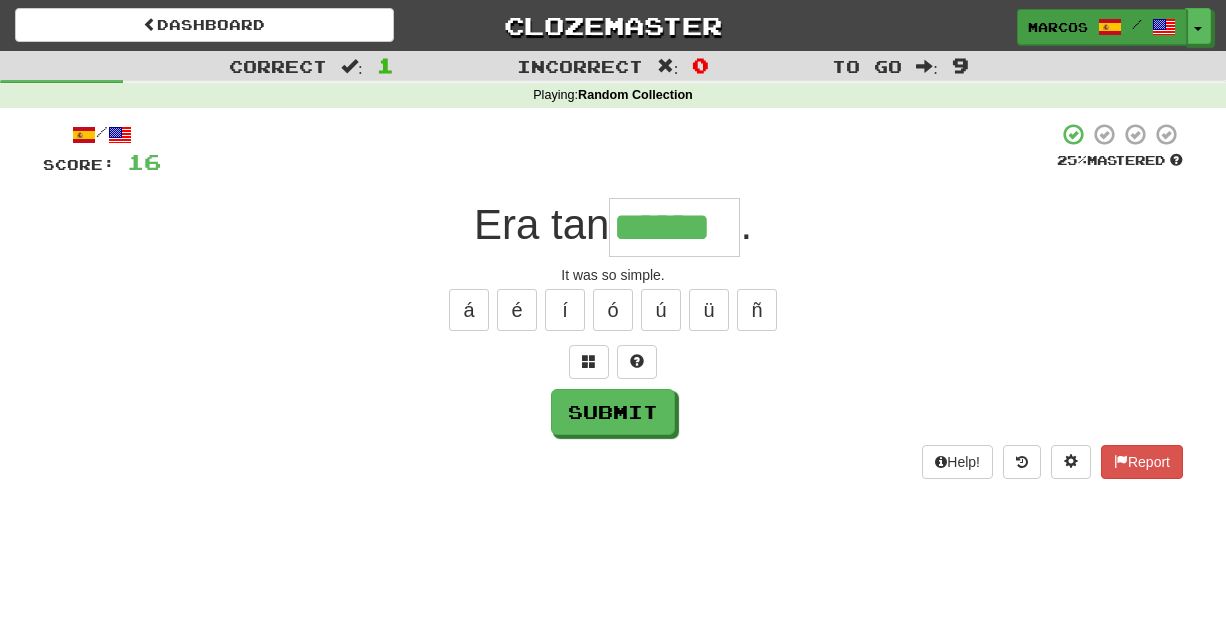 type on "******" 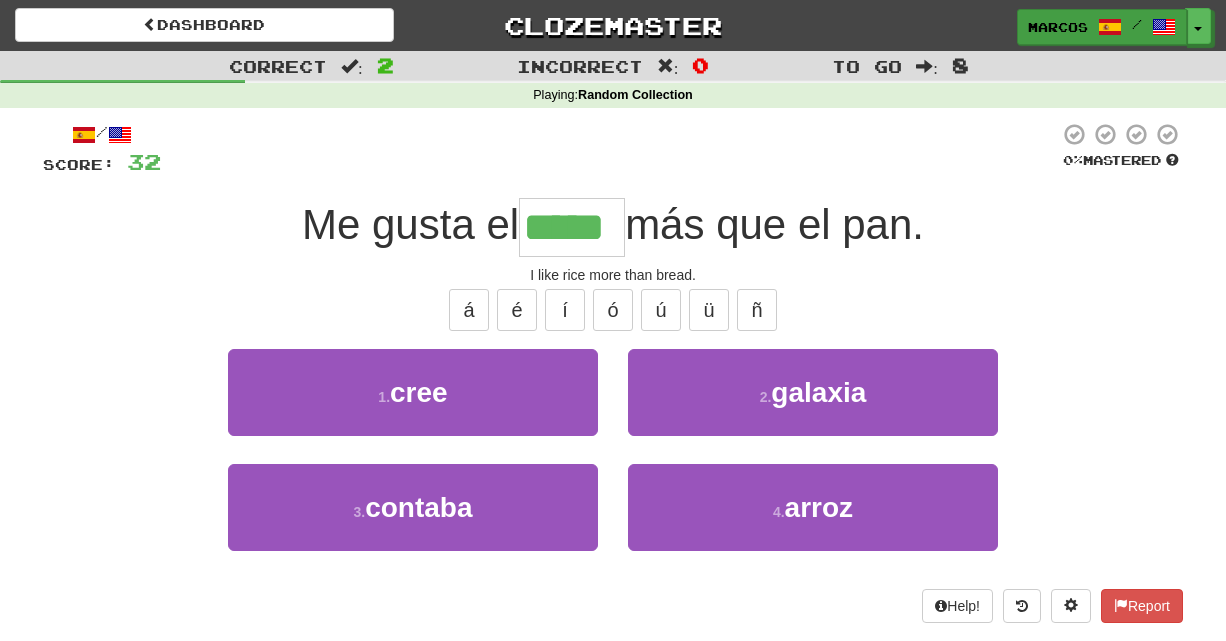 type on "*****" 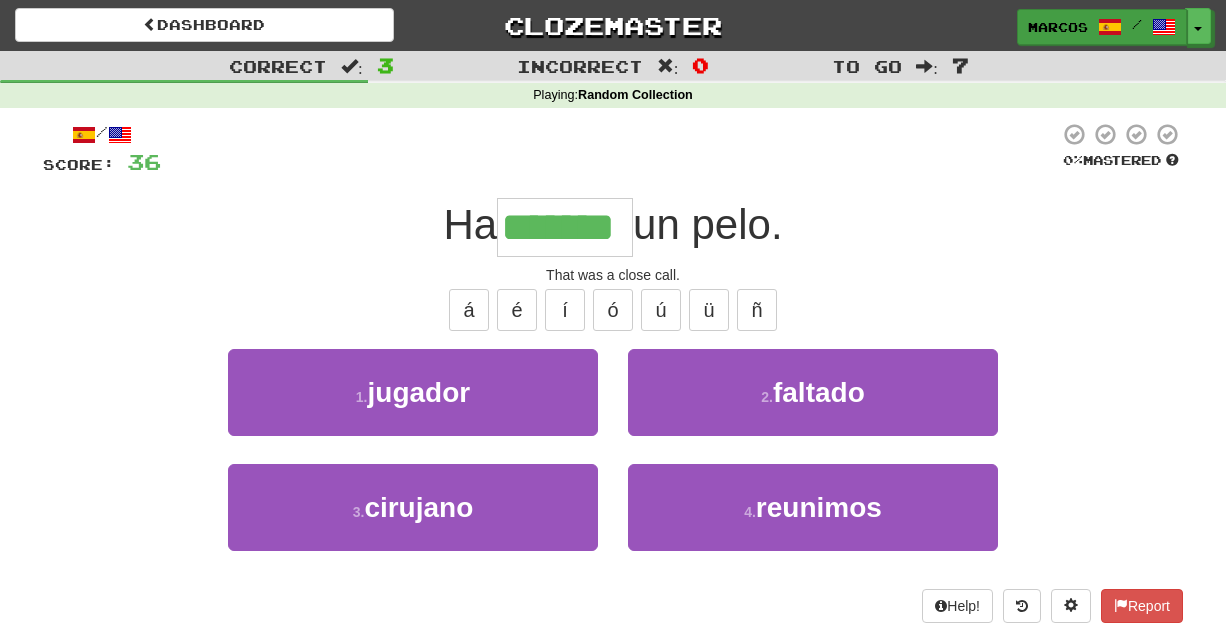 type on "*******" 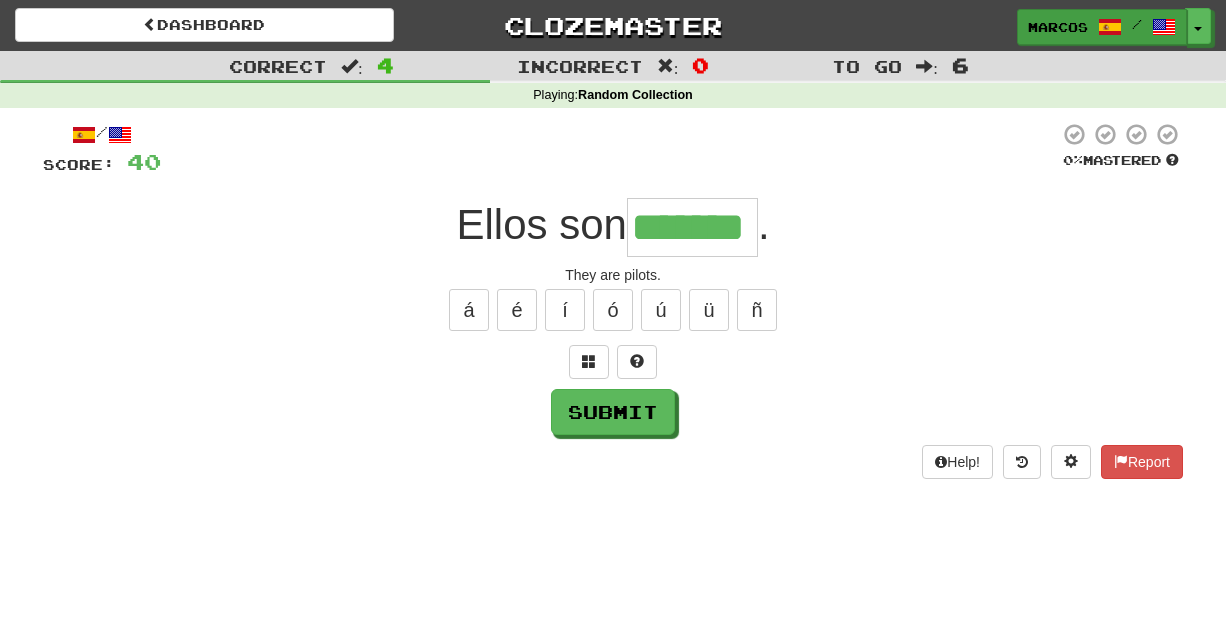 type on "*******" 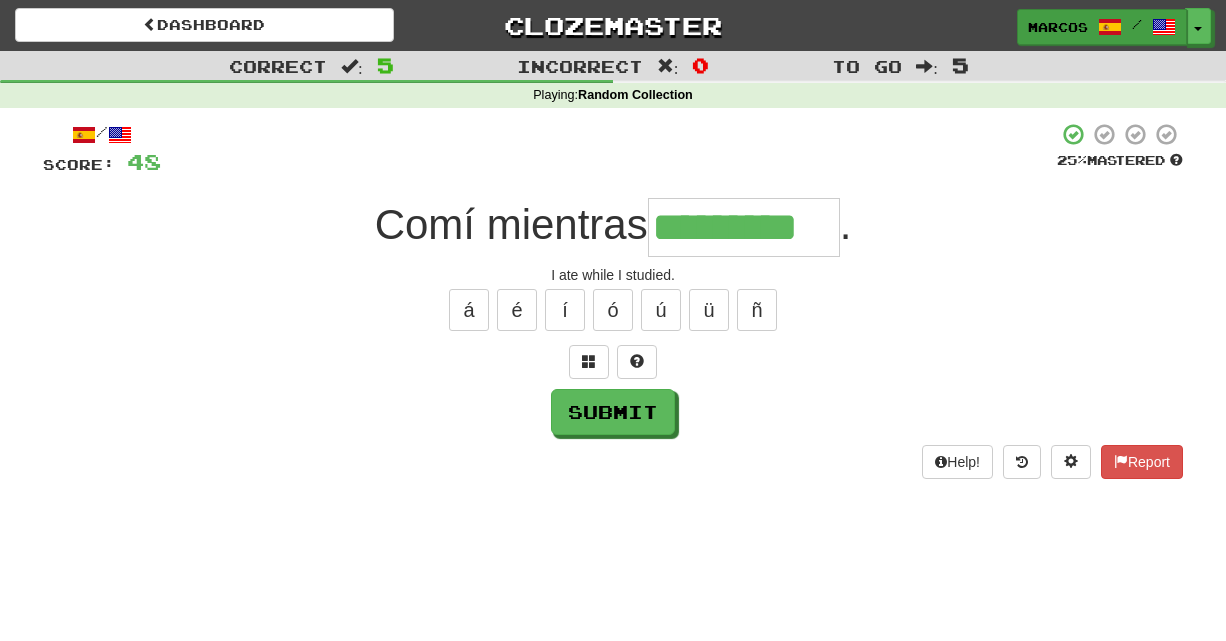 type on "*********" 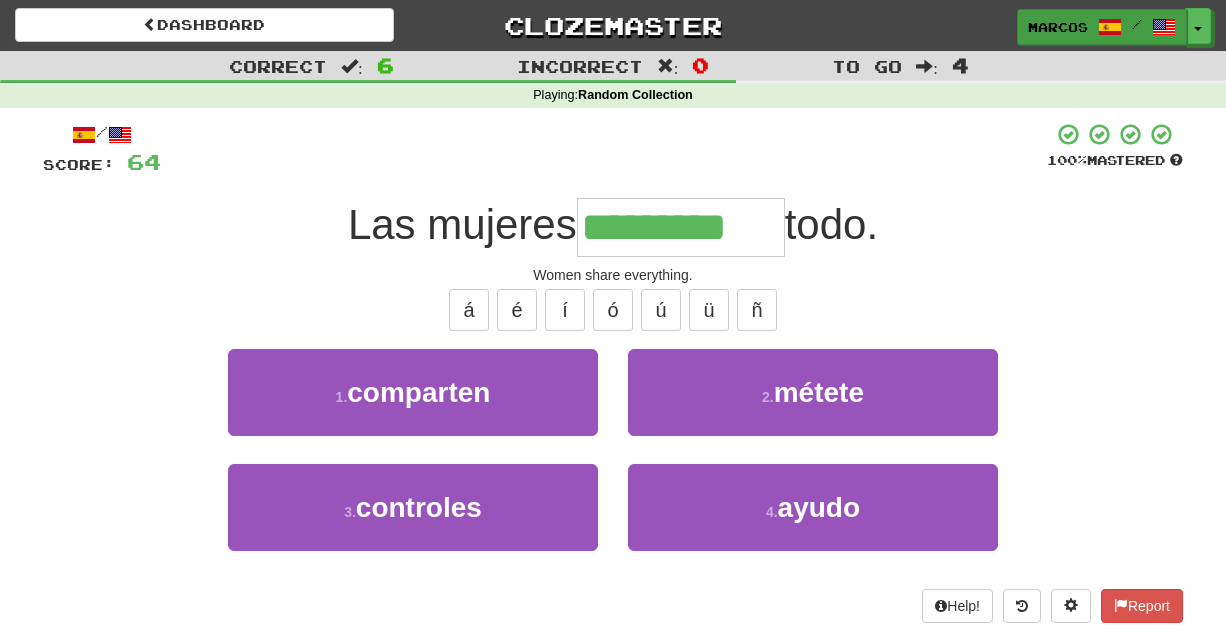 type on "*********" 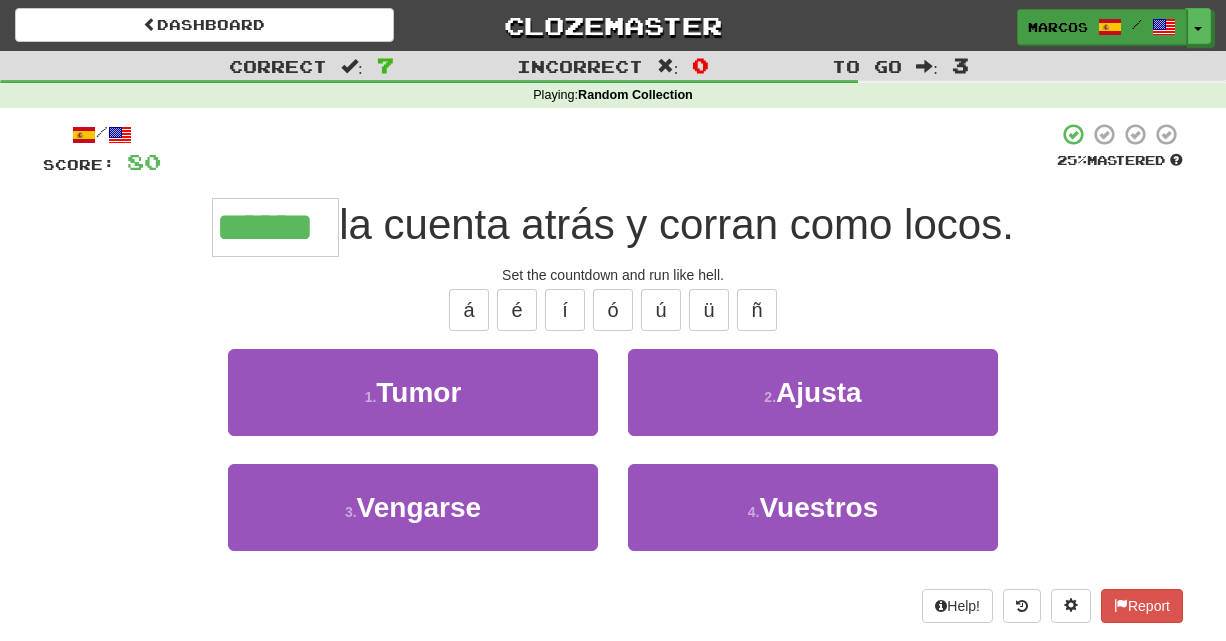 type on "******" 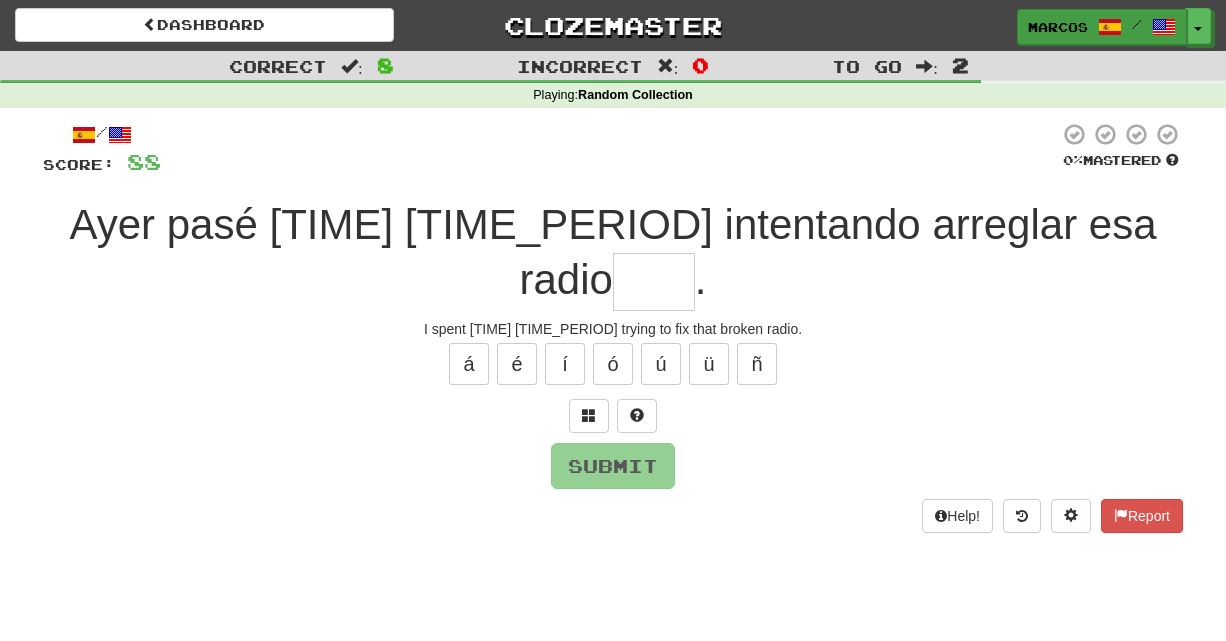 type on "*" 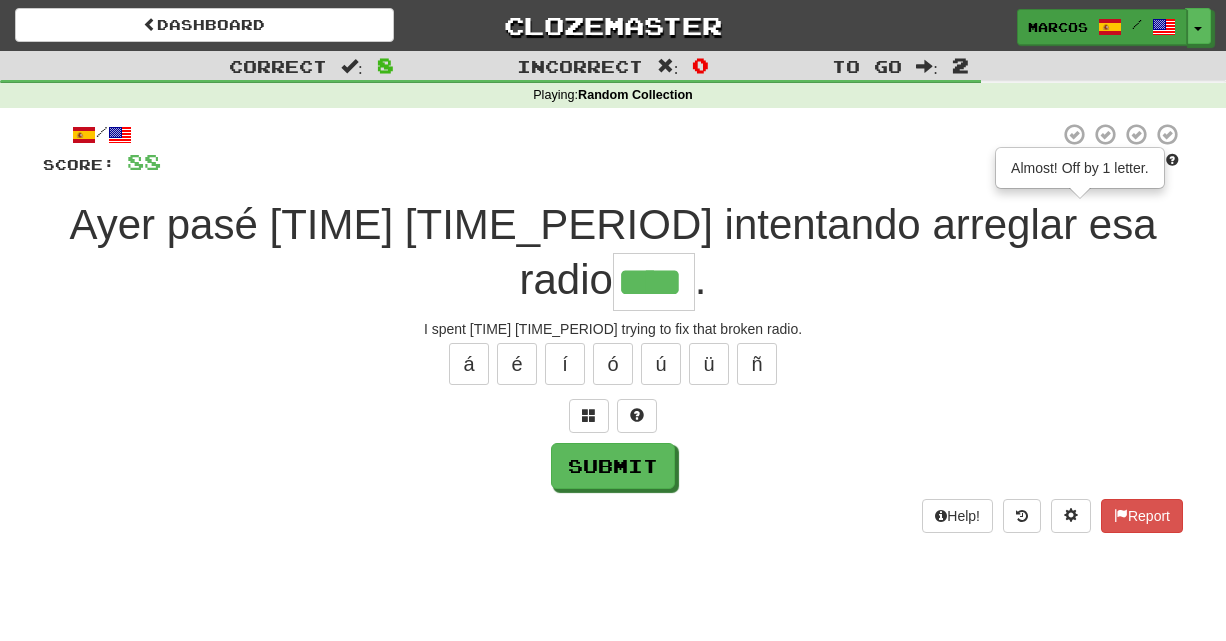 type on "****" 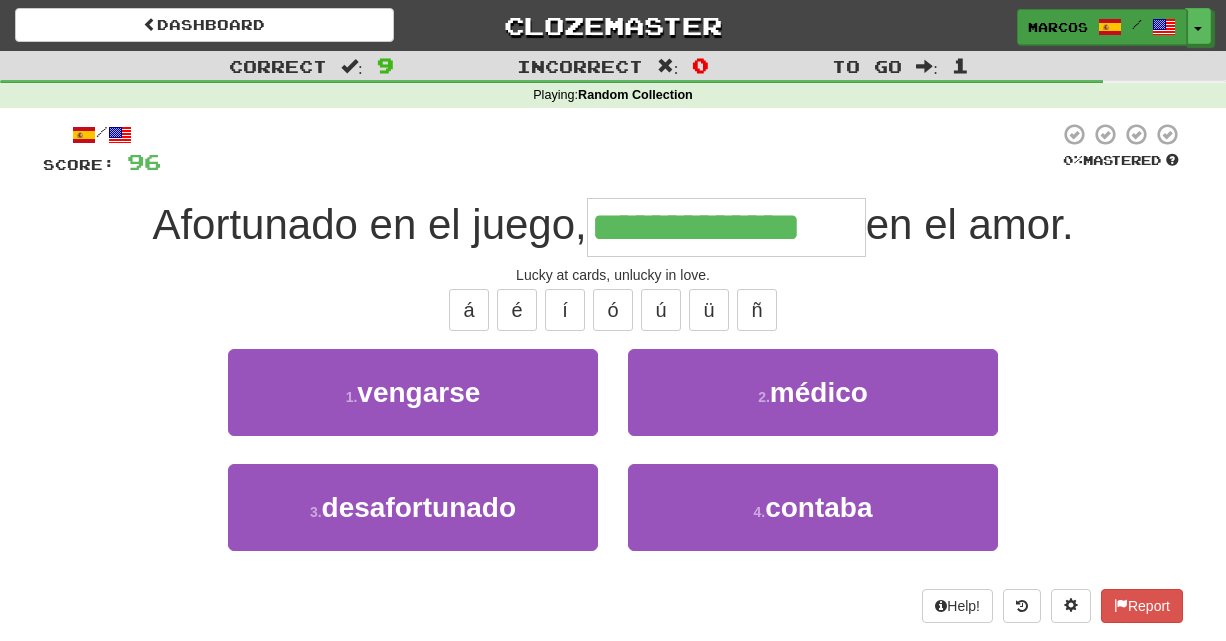 type on "**********" 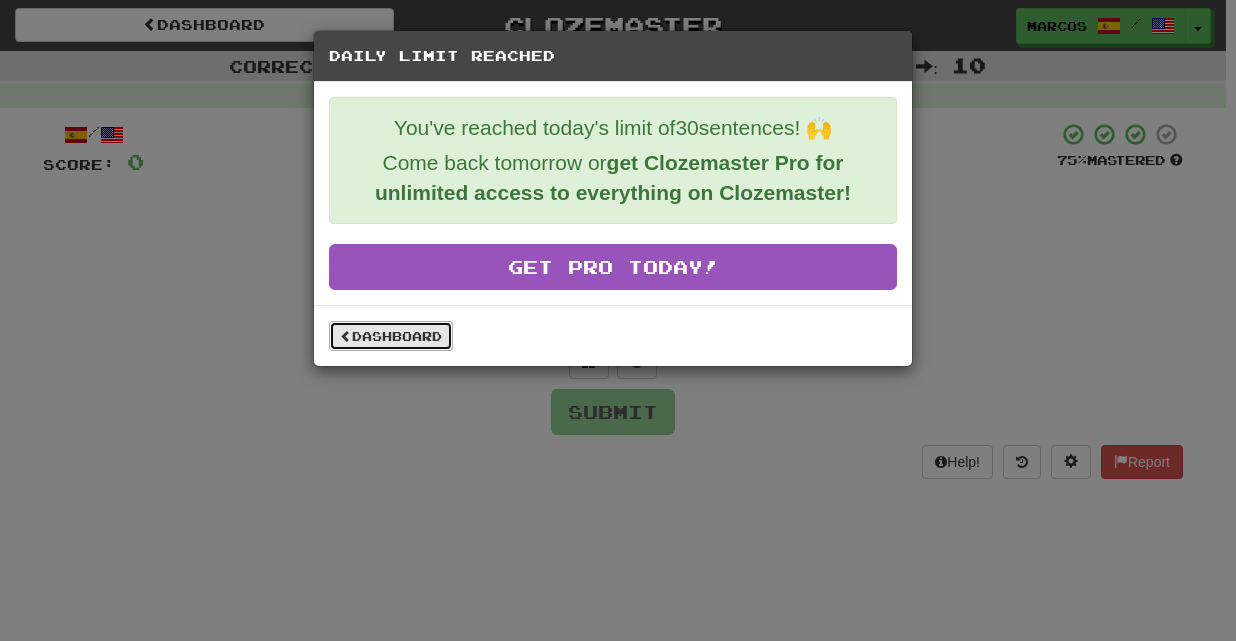 click on "Dashboard" at bounding box center [391, 336] 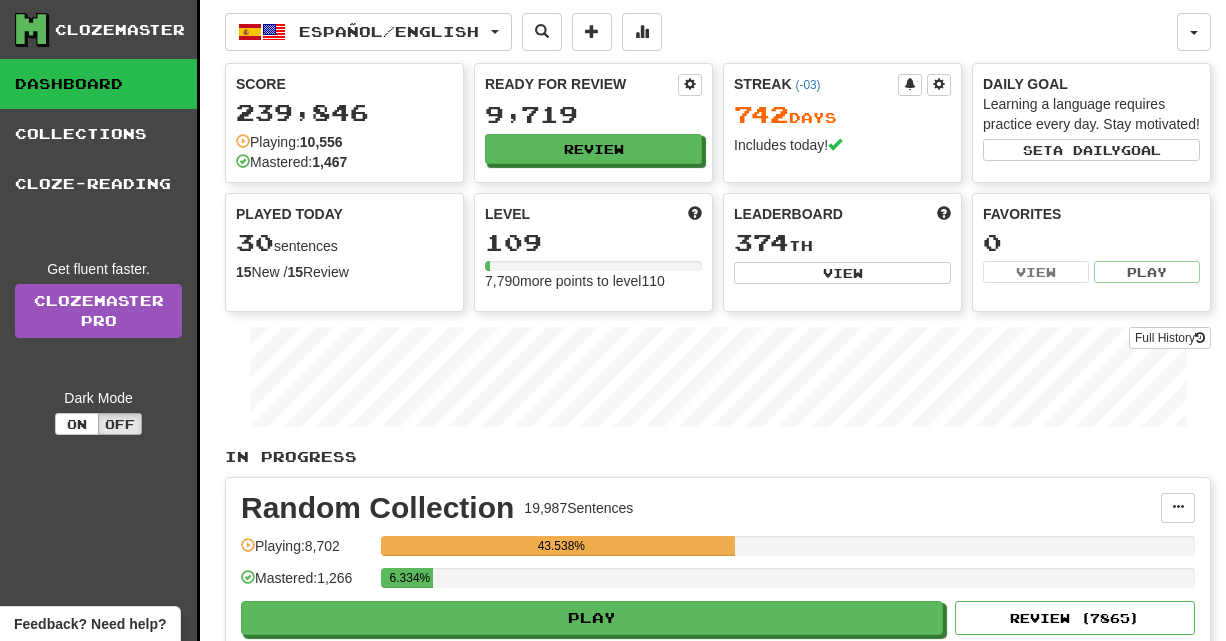 scroll, scrollTop: 0, scrollLeft: 0, axis: both 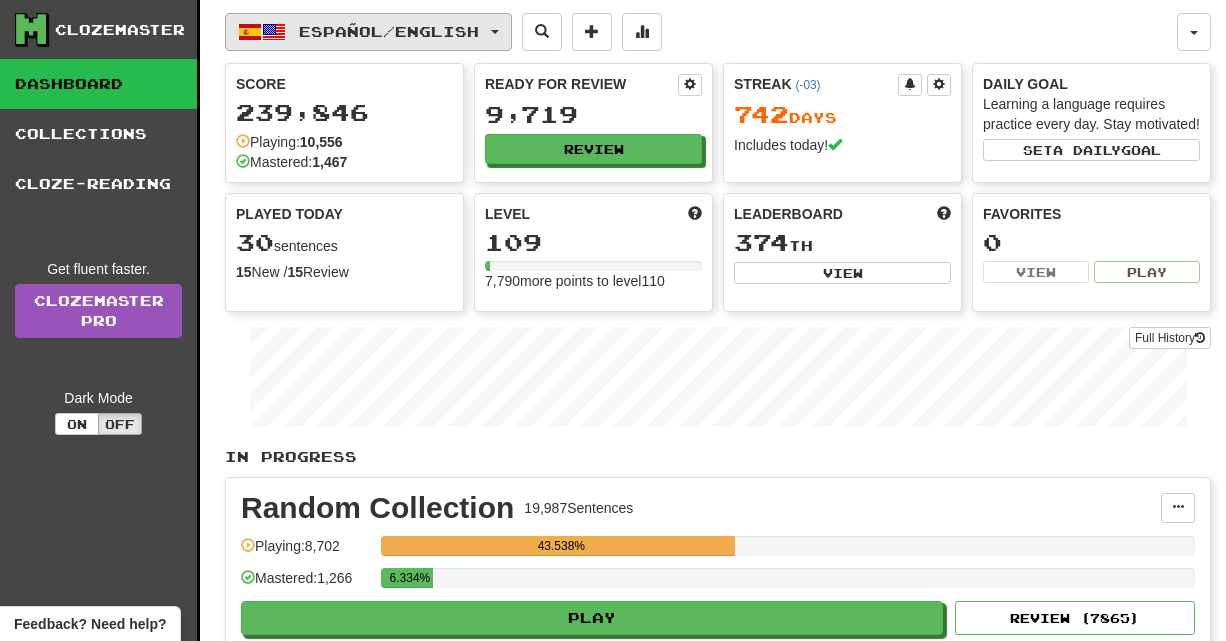 click on "Español  /  English" 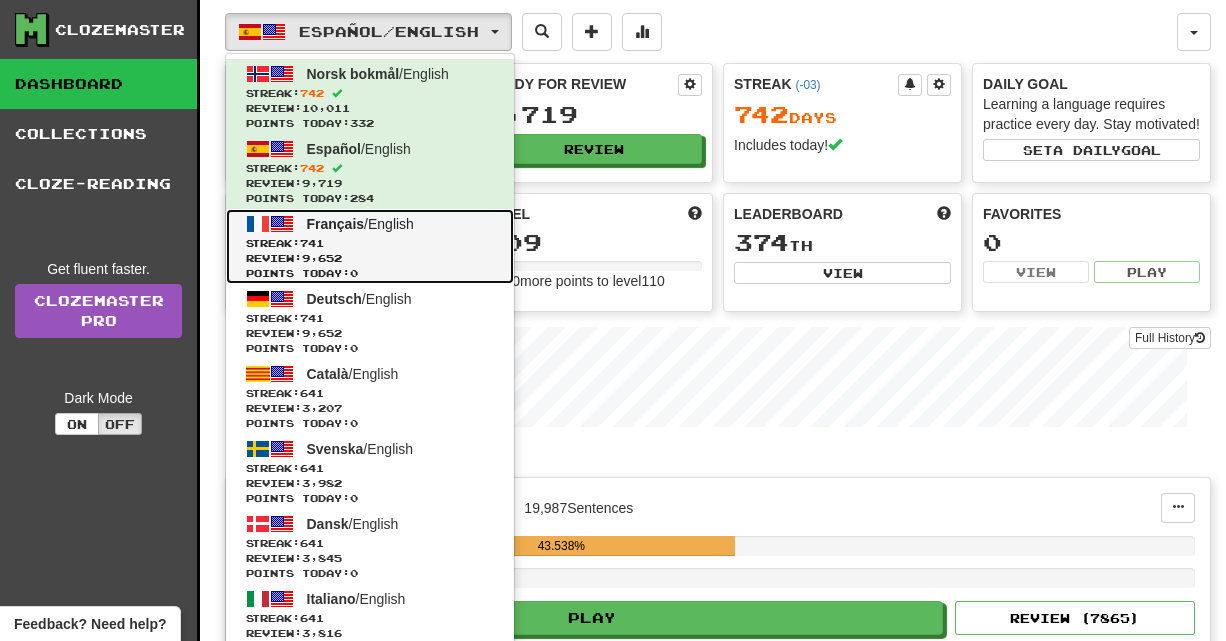 click on "Français  /  English Streak:  741   Review:  9,652 Points today:  0" 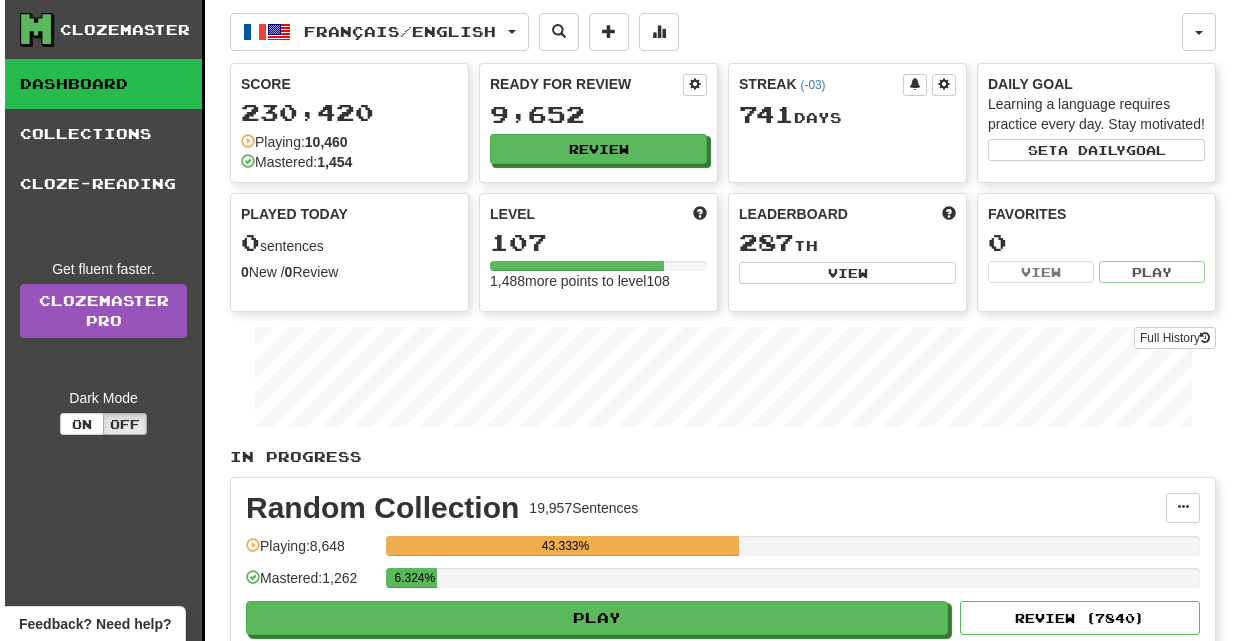 scroll, scrollTop: 0, scrollLeft: 0, axis: both 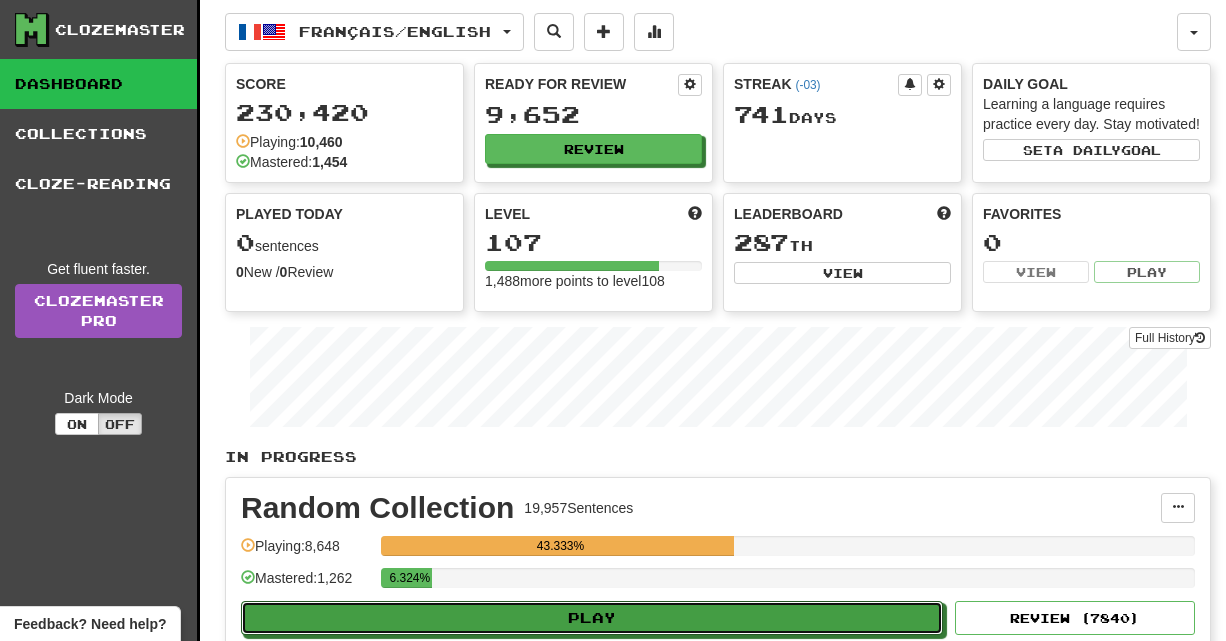 click on "Play" 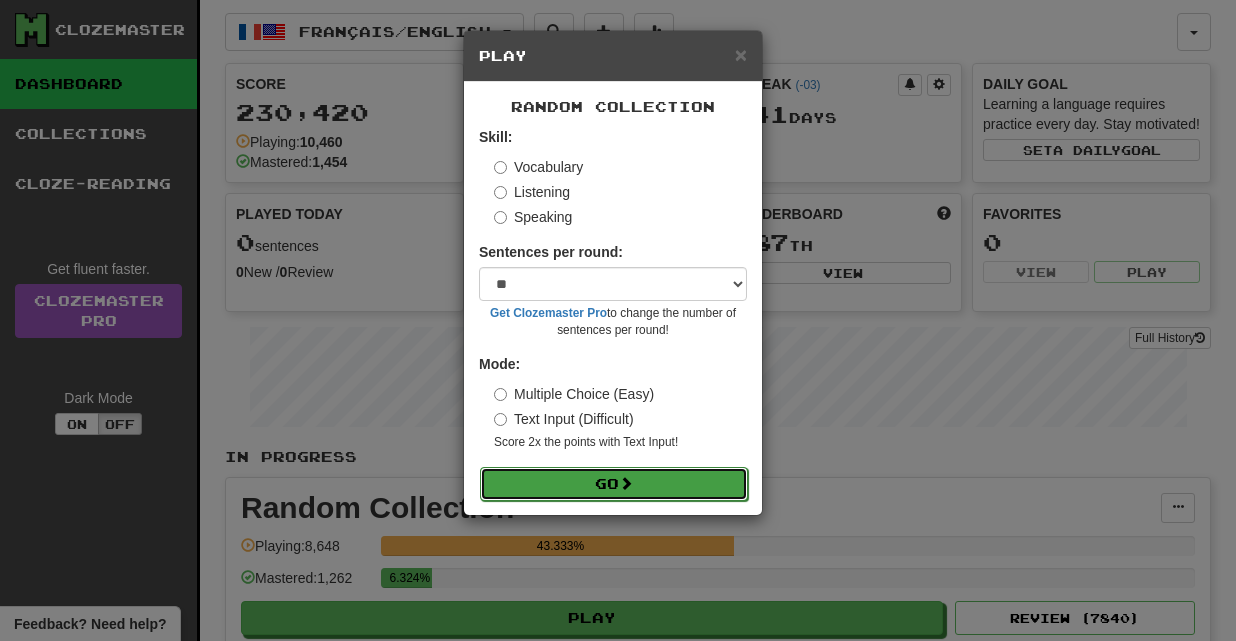 click on "Go" at bounding box center (614, 484) 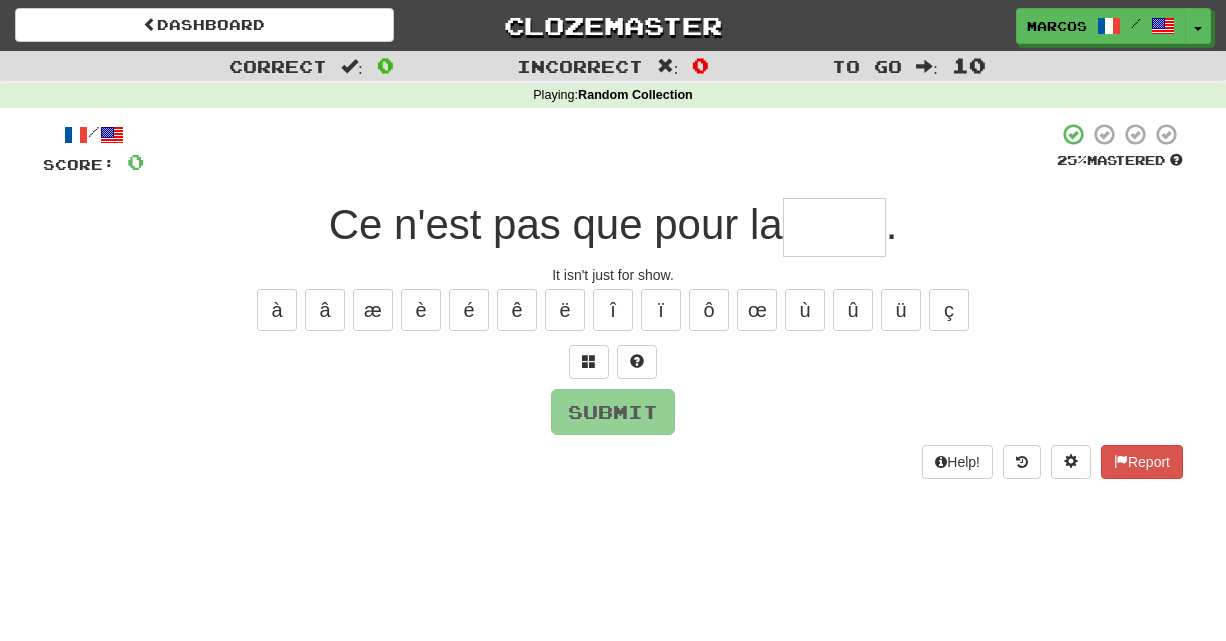 scroll, scrollTop: 0, scrollLeft: 0, axis: both 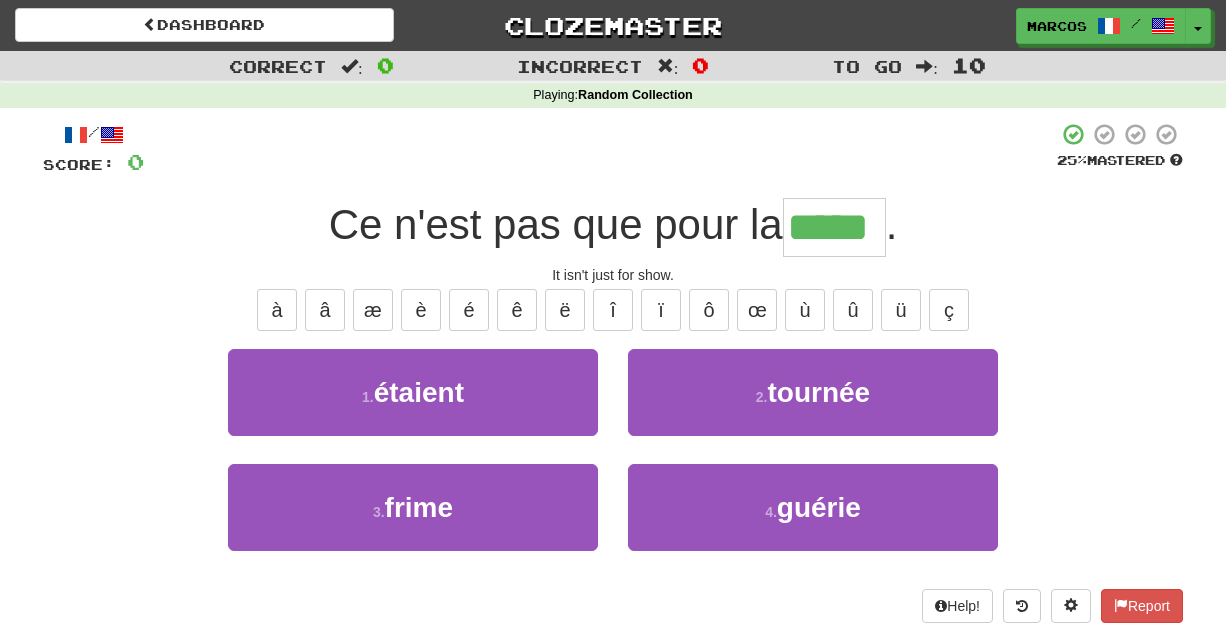 type on "*****" 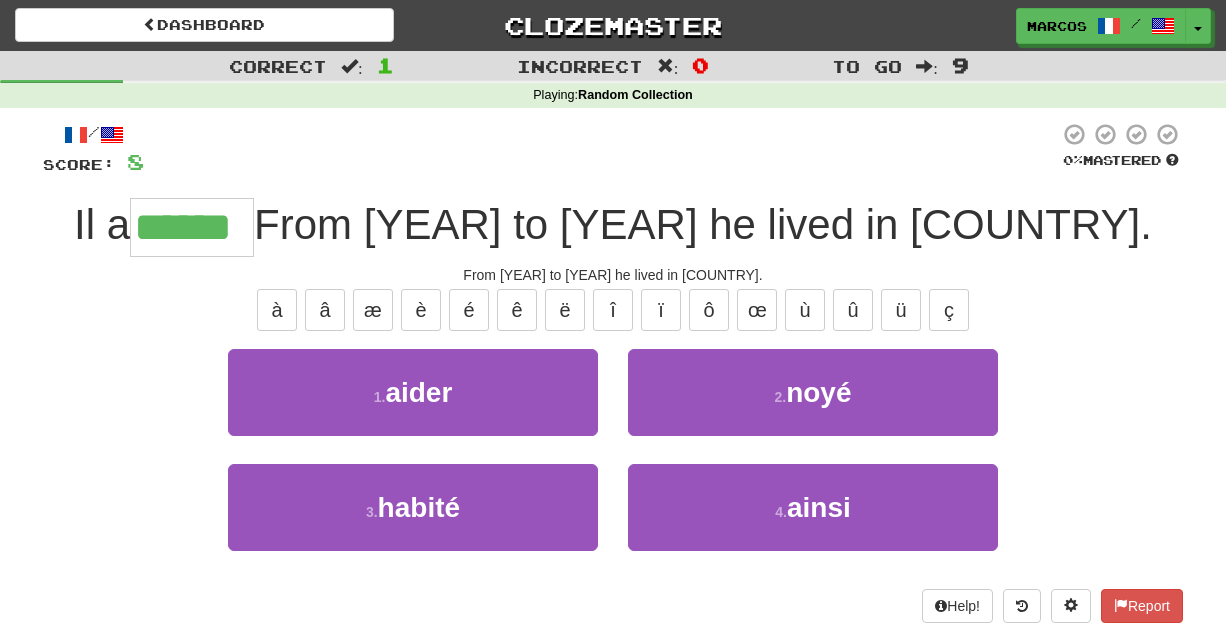 type on "******" 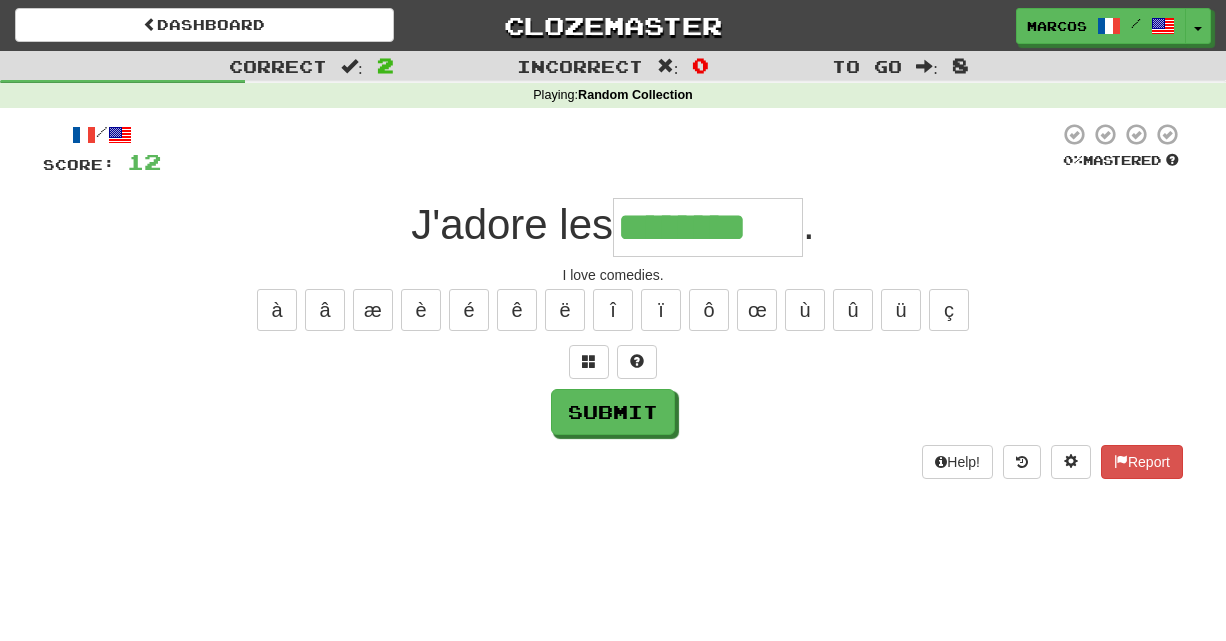 type on "********" 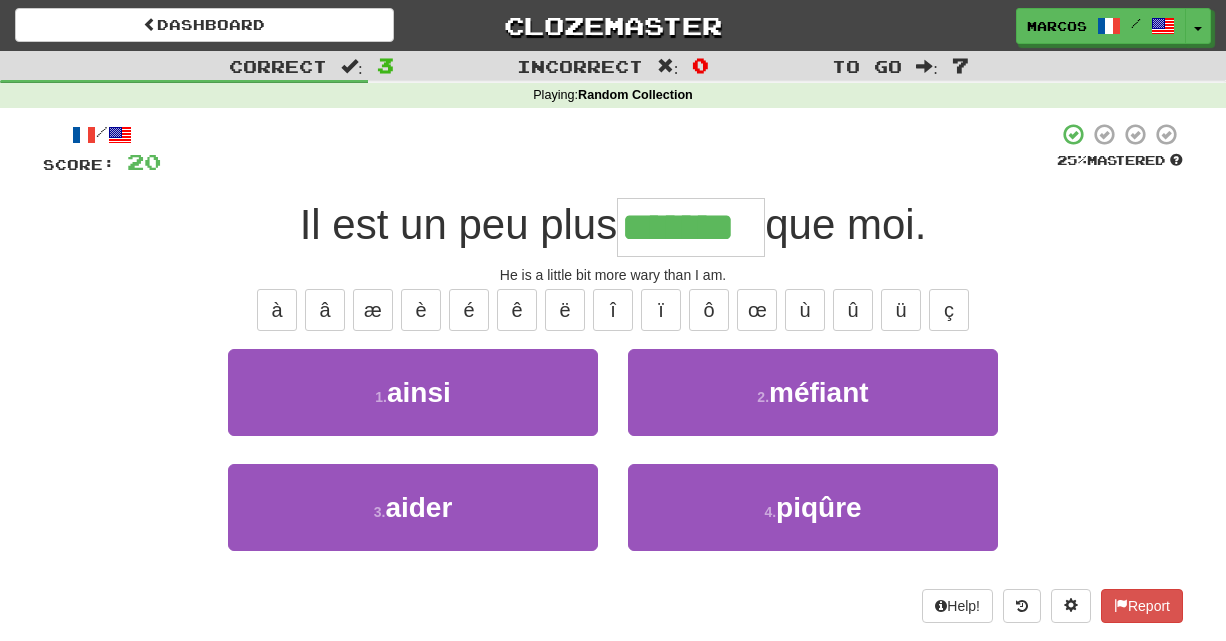 type on "*******" 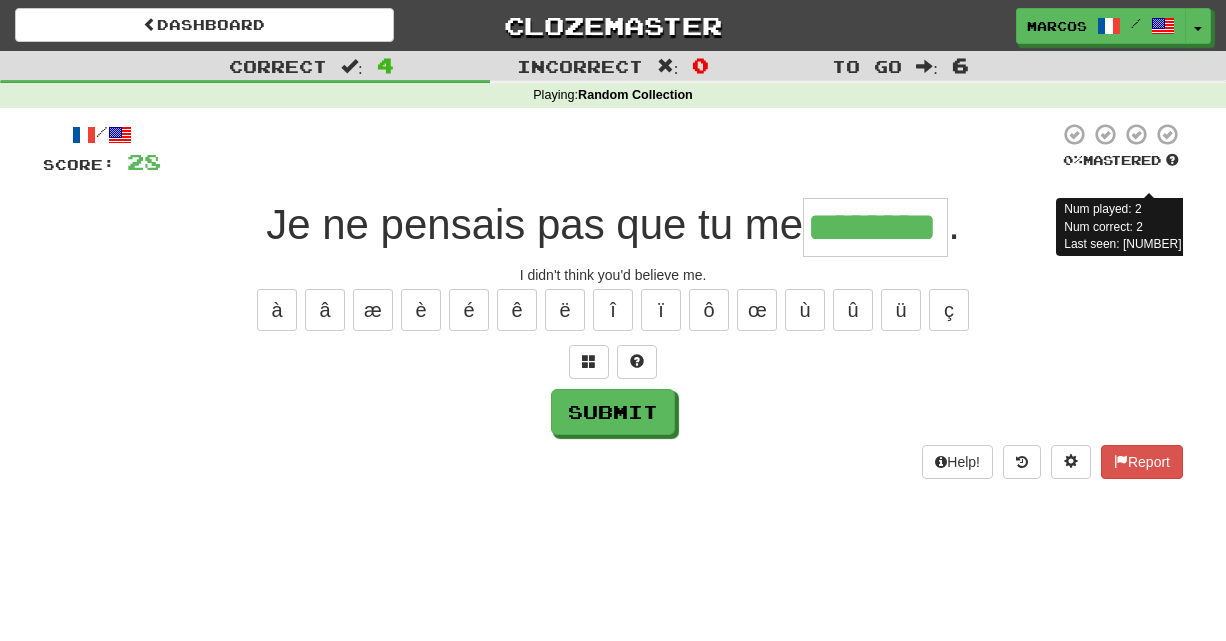 type on "********" 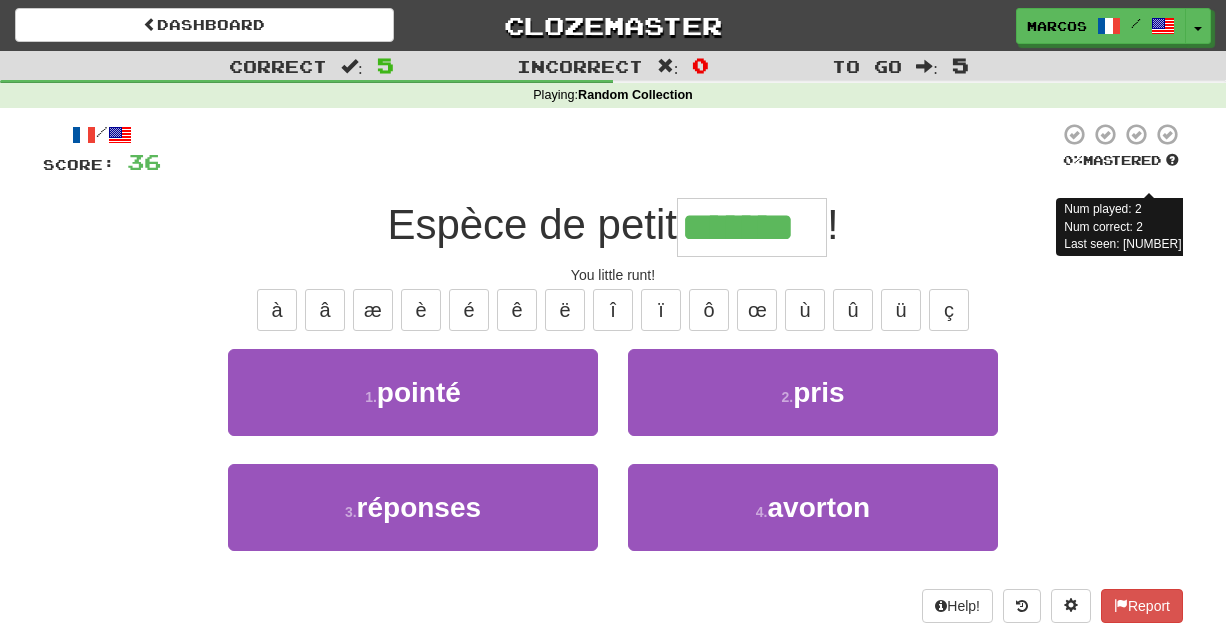 type on "*******" 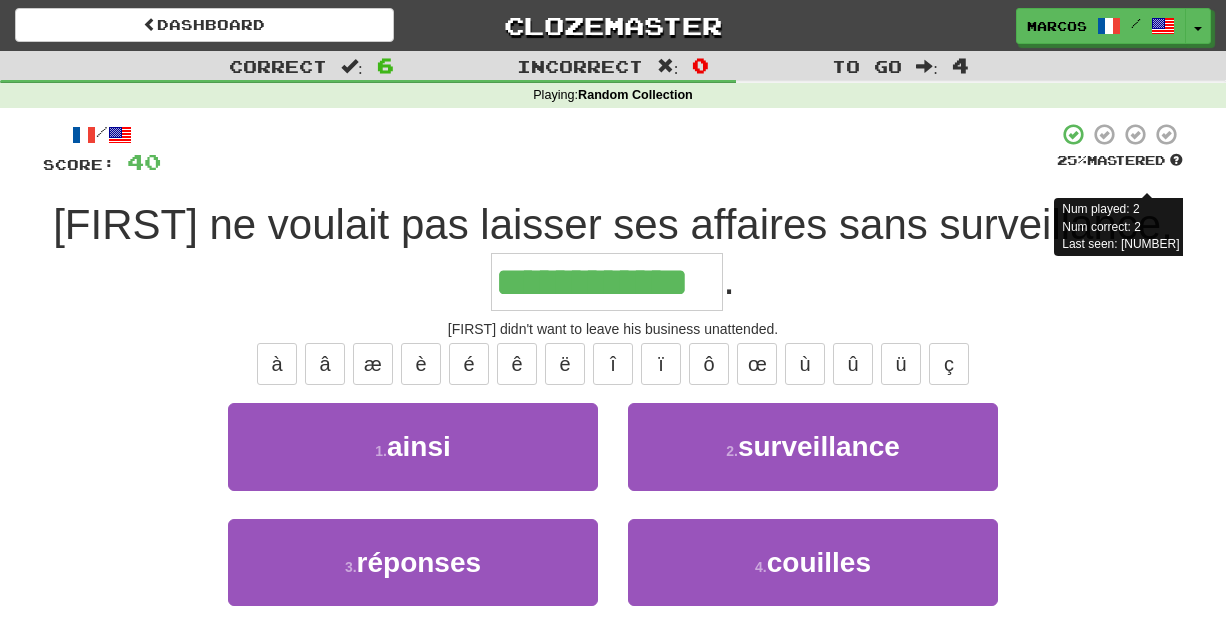 type on "**********" 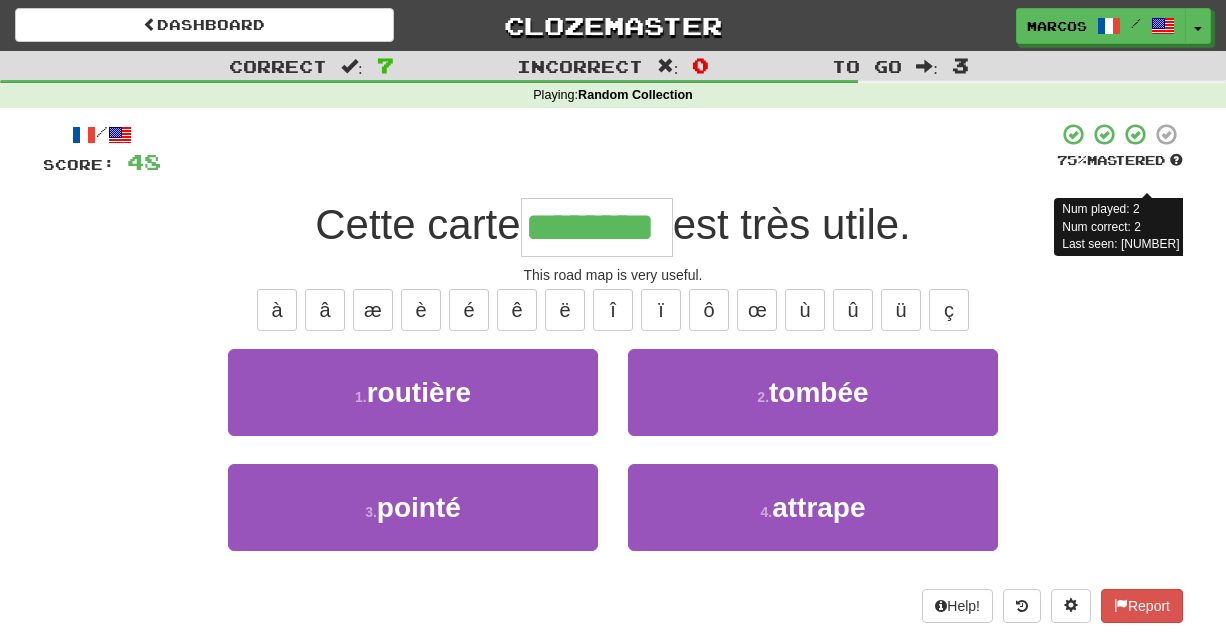 type on "********" 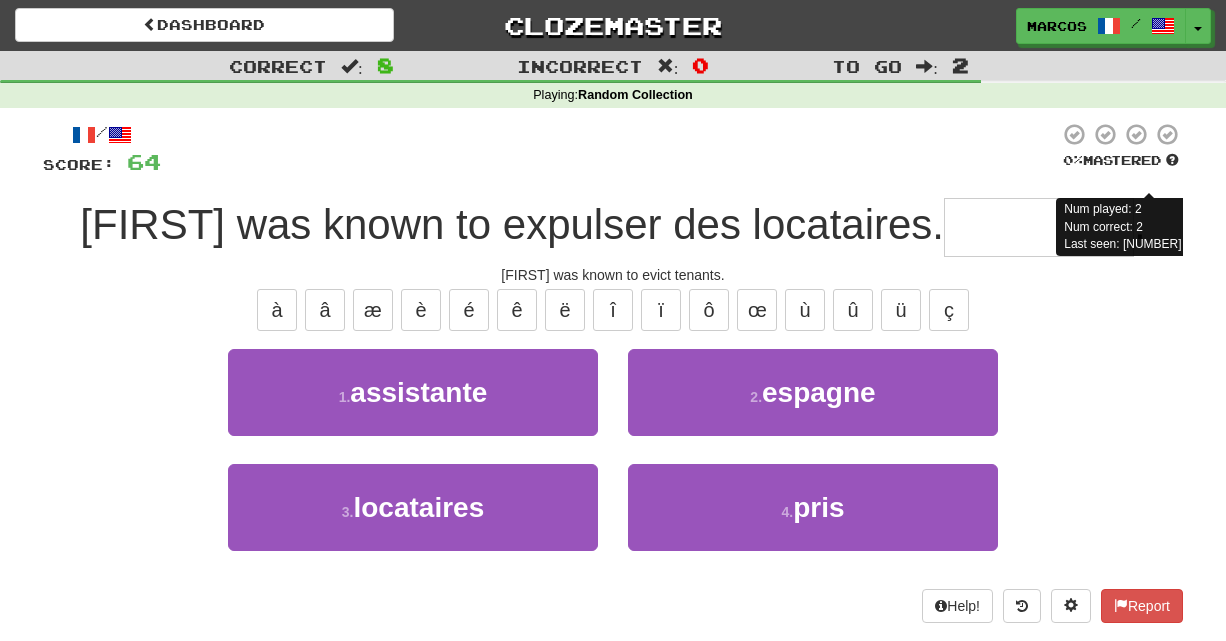 type on "*" 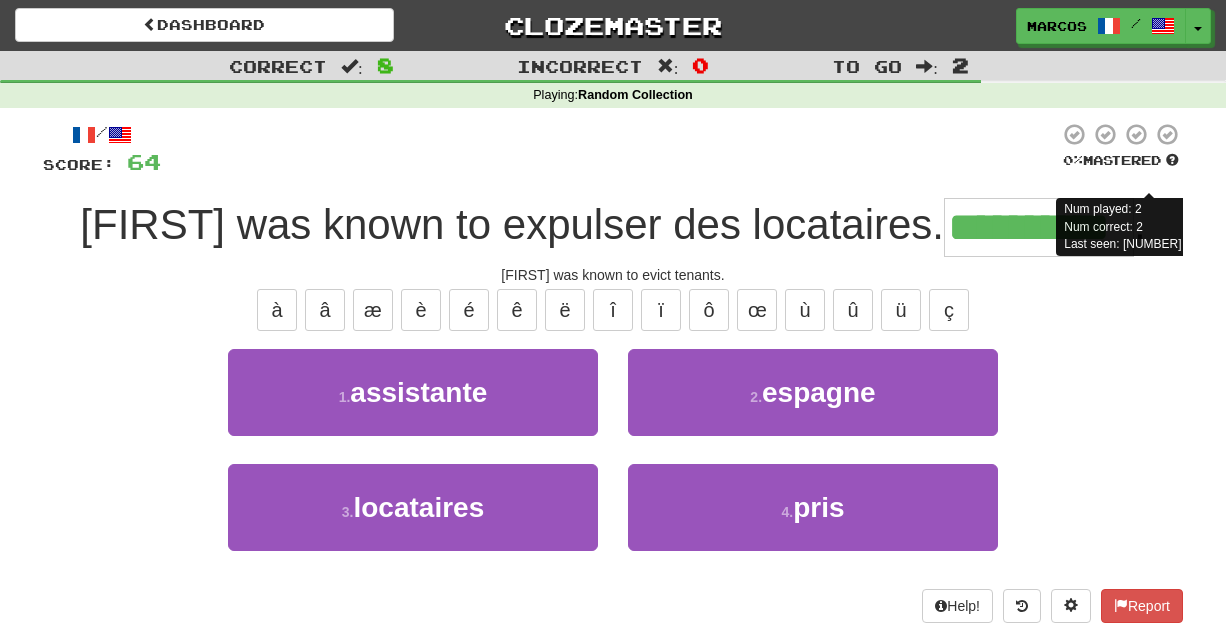 type on "**********" 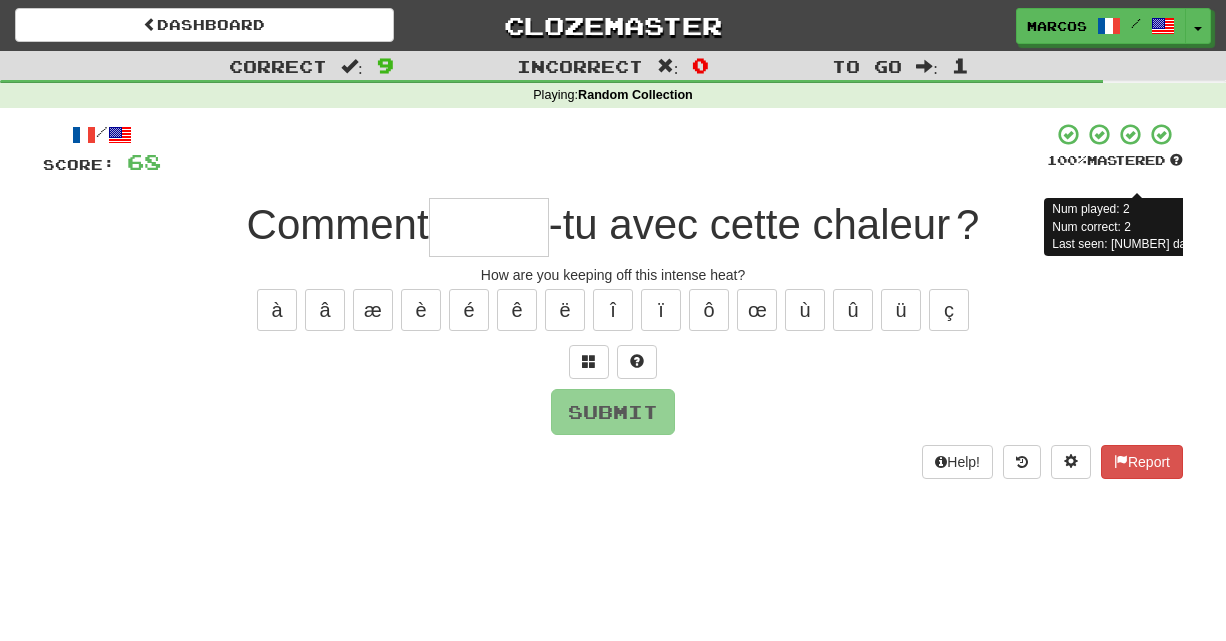 type on "*" 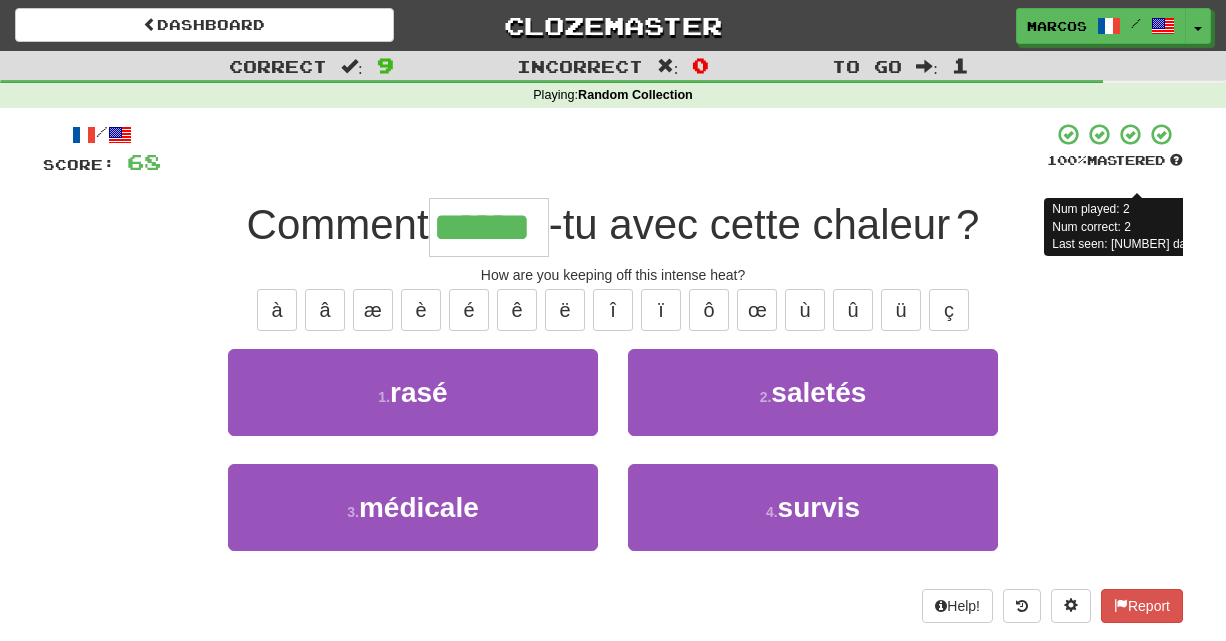 type on "******" 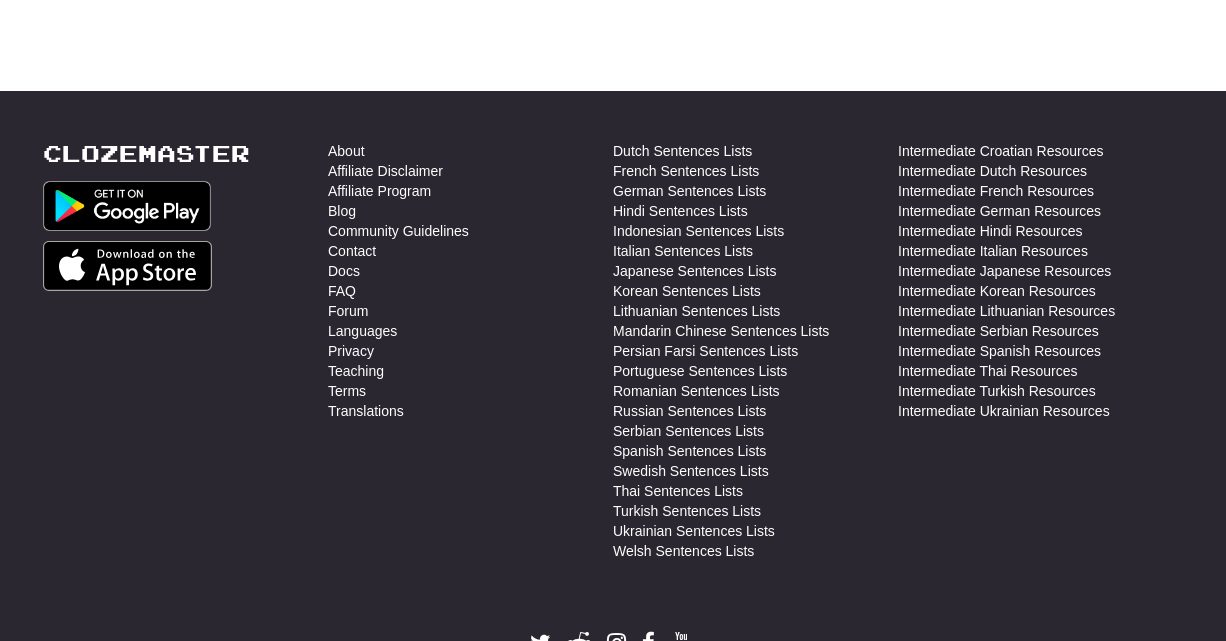 scroll, scrollTop: 560, scrollLeft: 0, axis: vertical 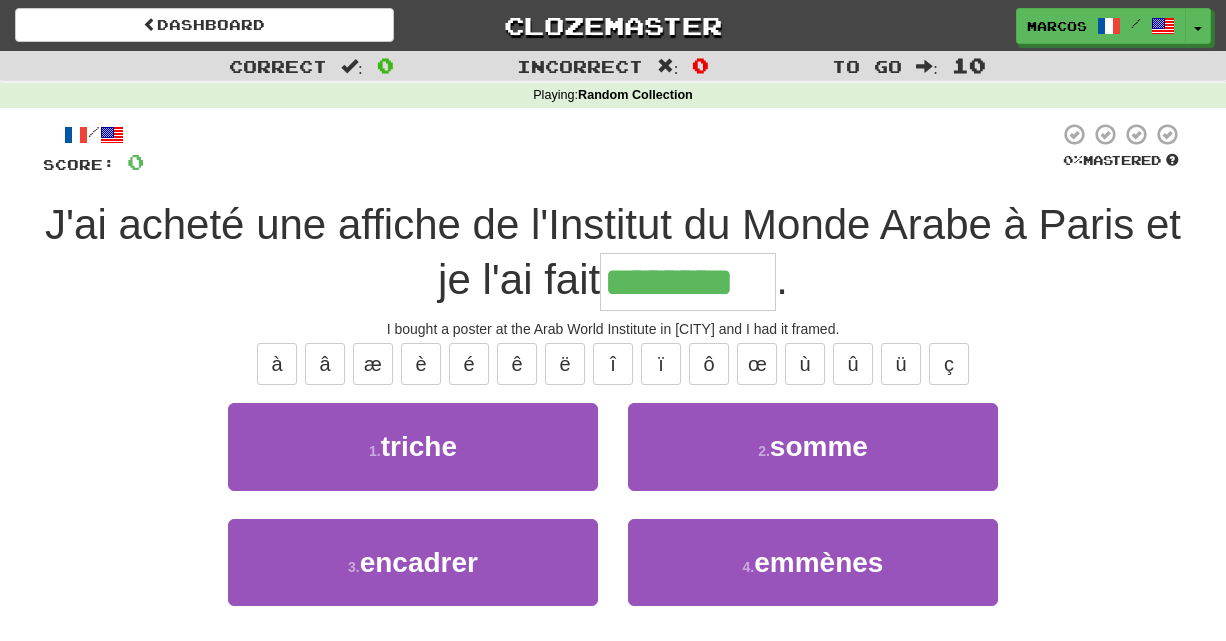 type on "********" 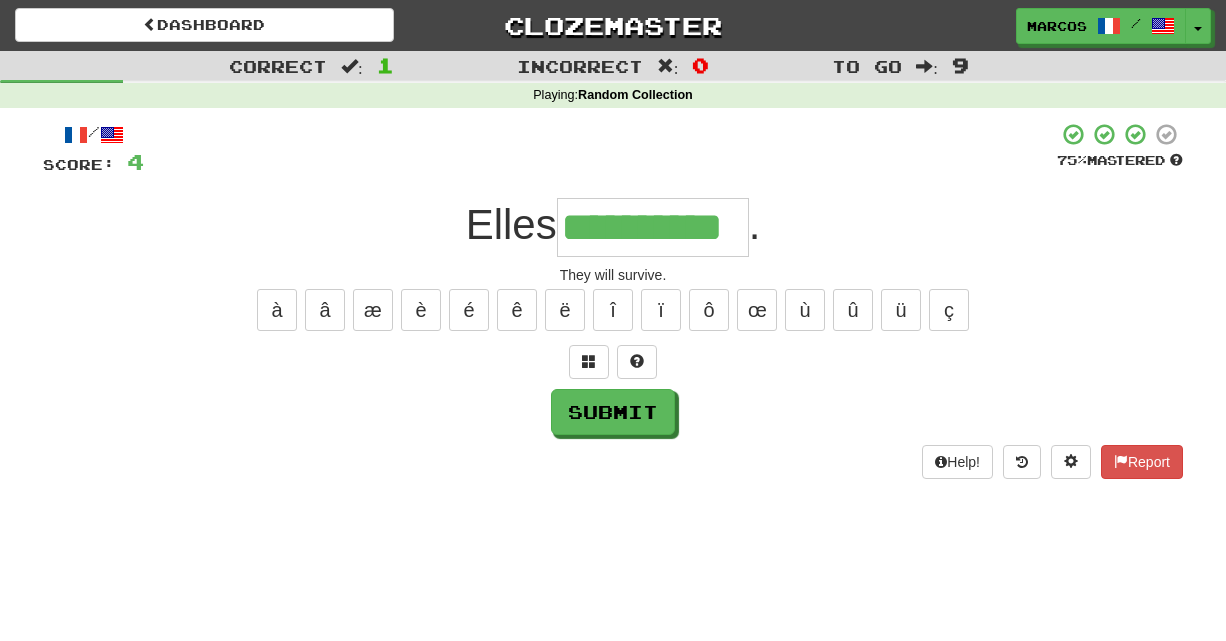 type on "**********" 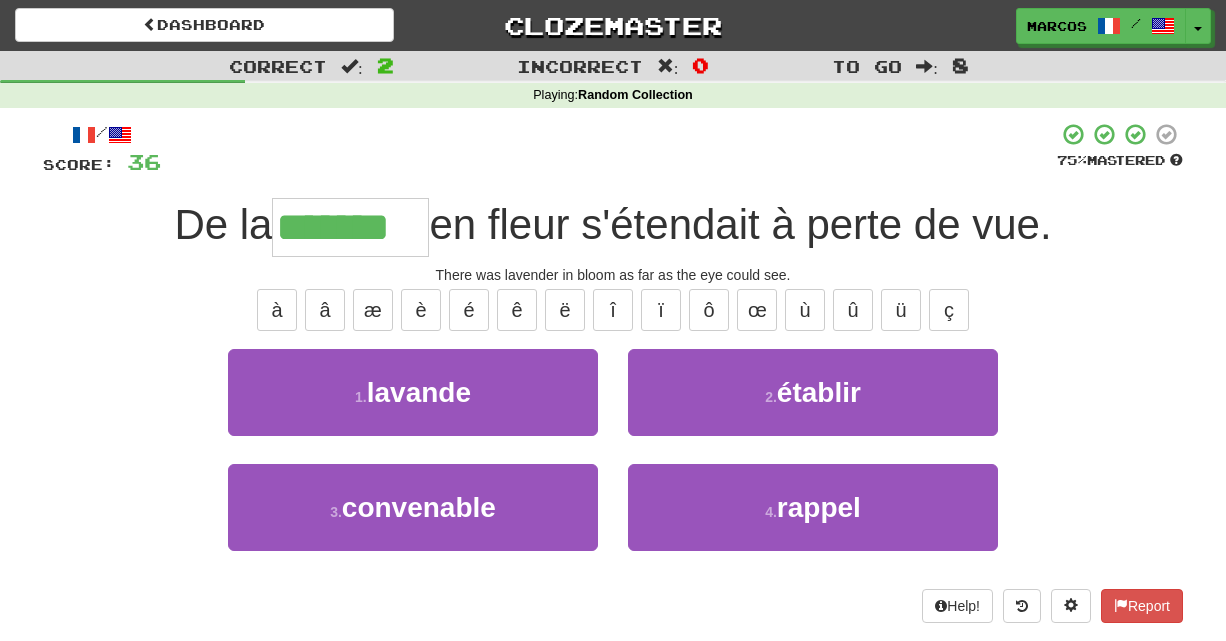 type on "*******" 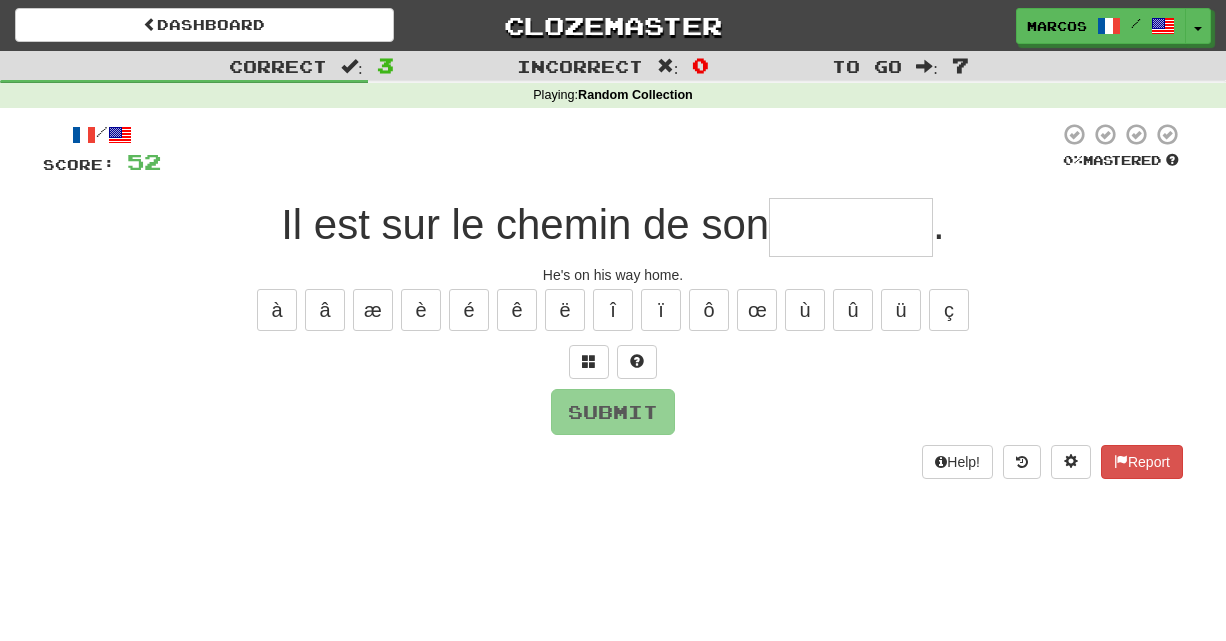 type on "*" 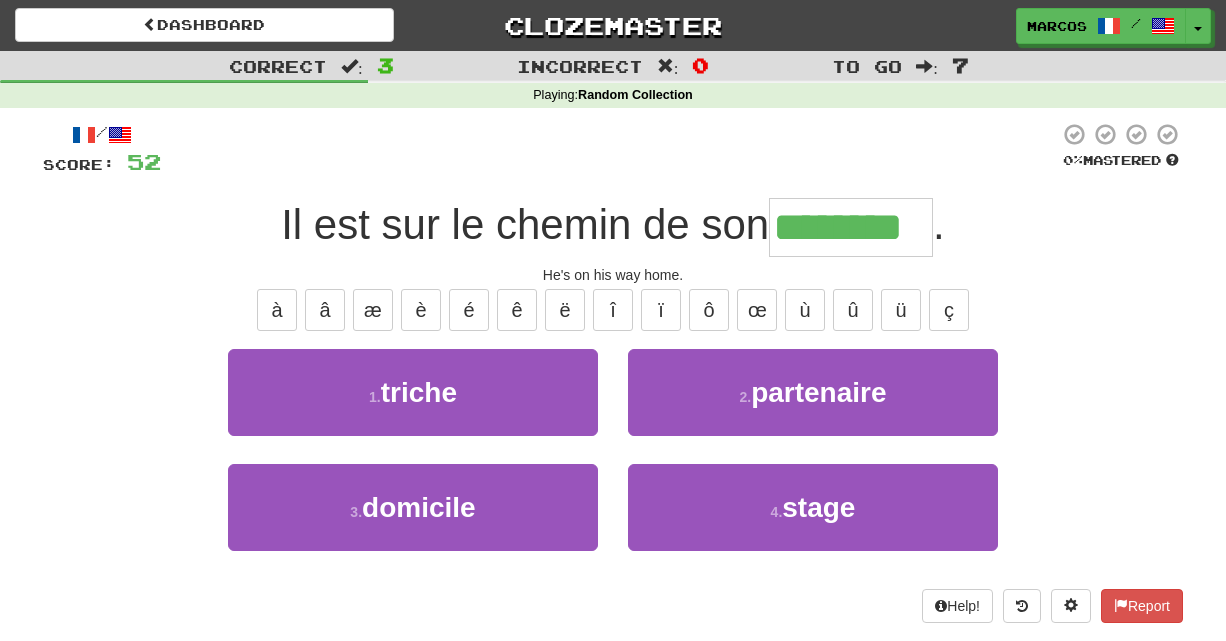 type on "********" 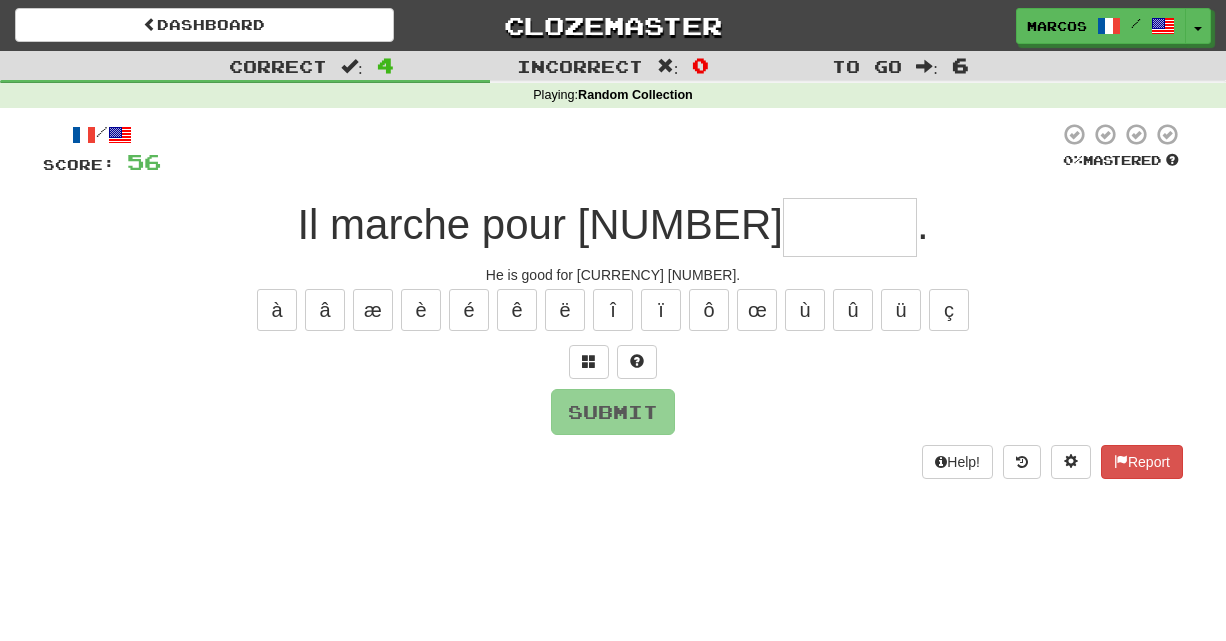type on "*" 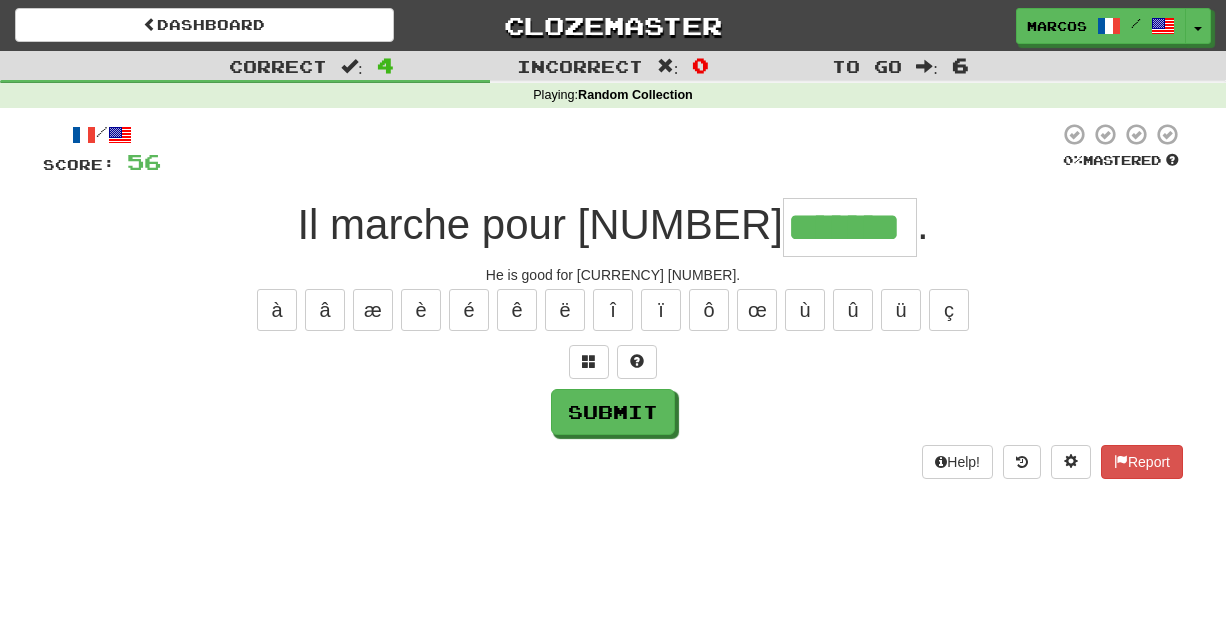 type on "*******" 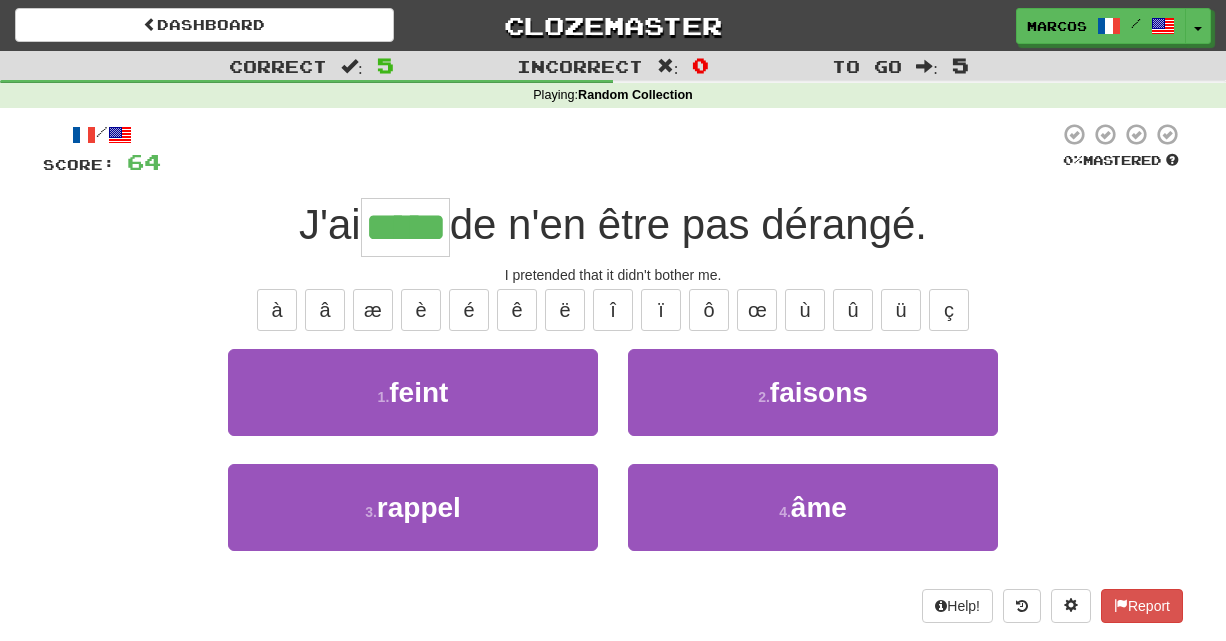 type on "*****" 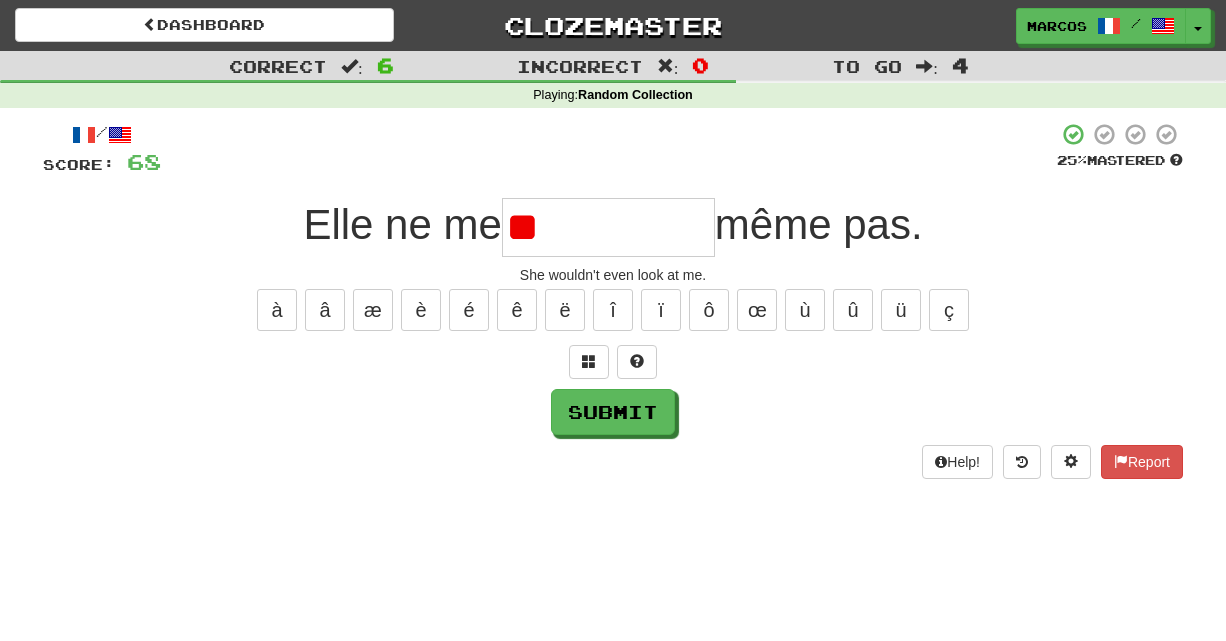 type on "*" 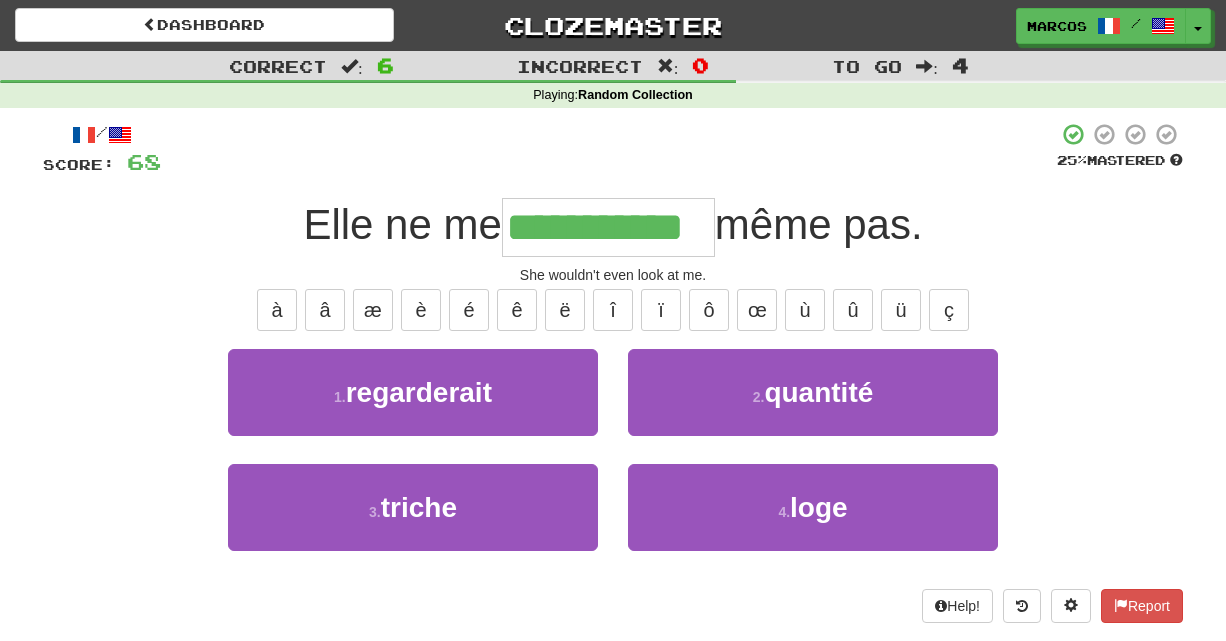 type on "**********" 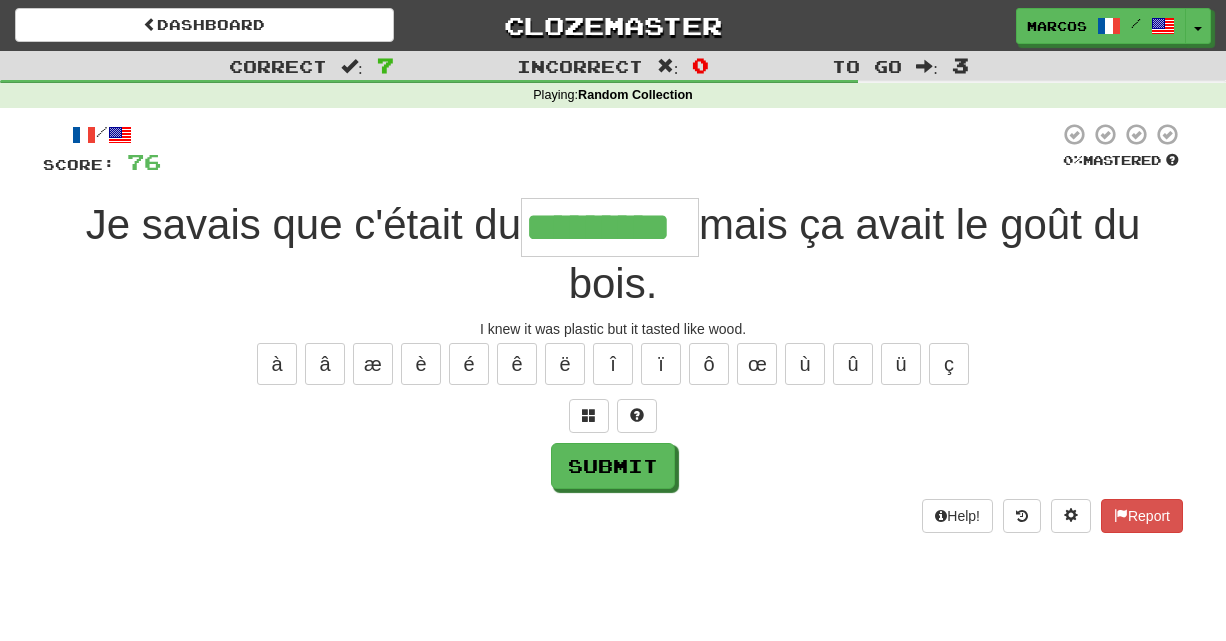 type on "*********" 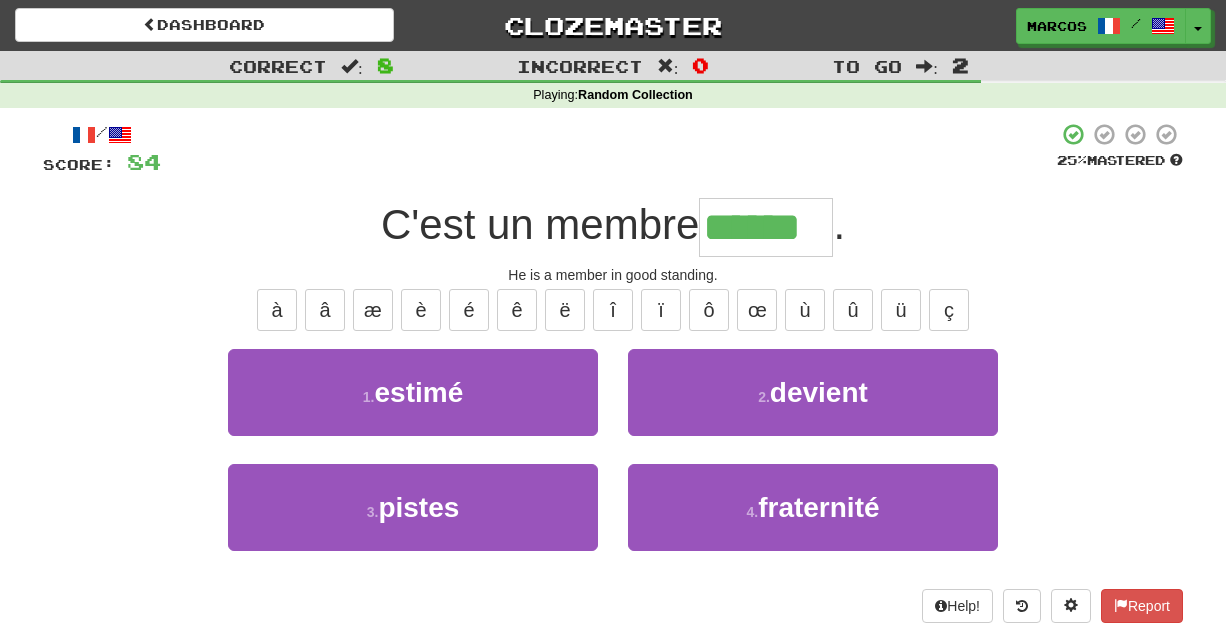 type on "******" 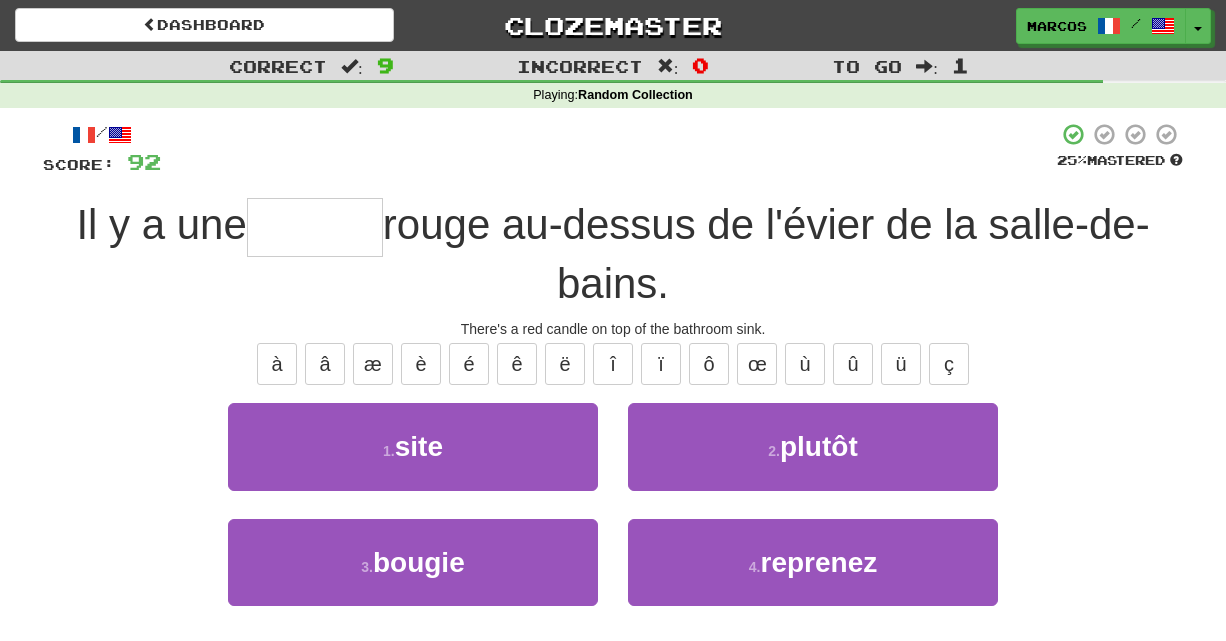 type on "*" 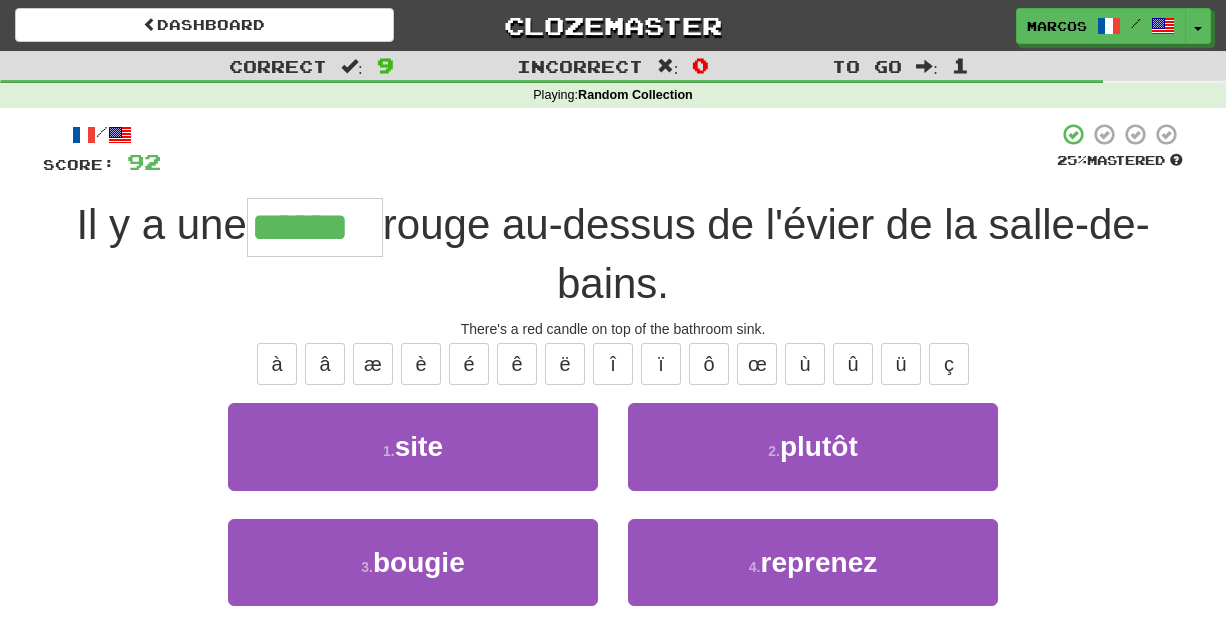 type on "******" 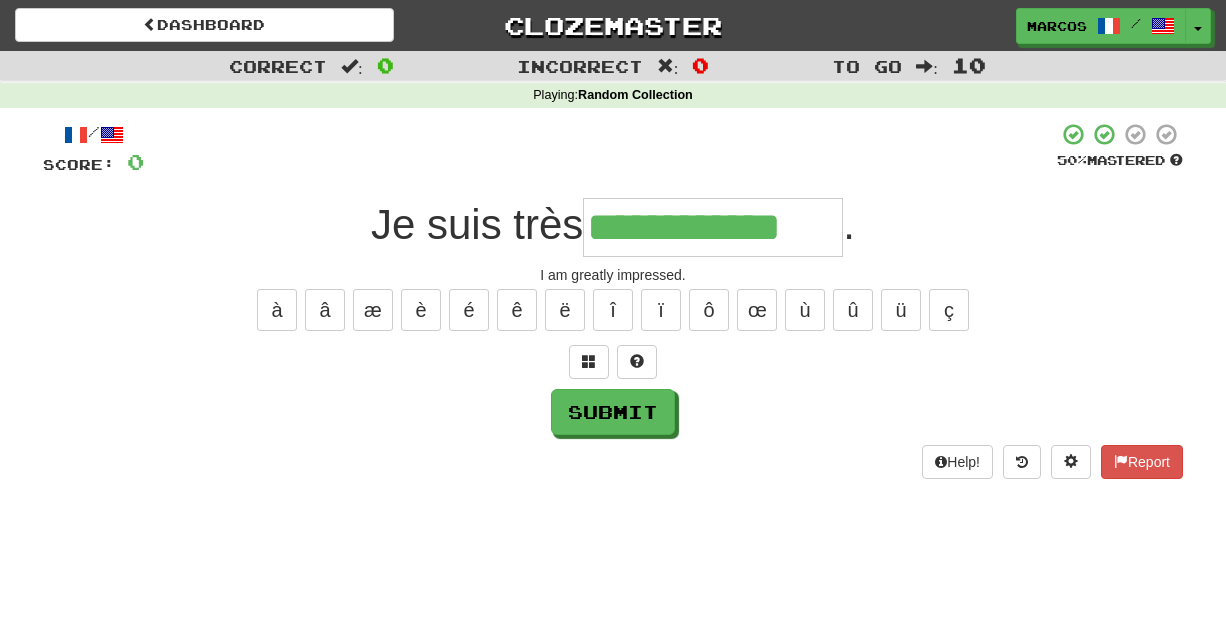 type on "**********" 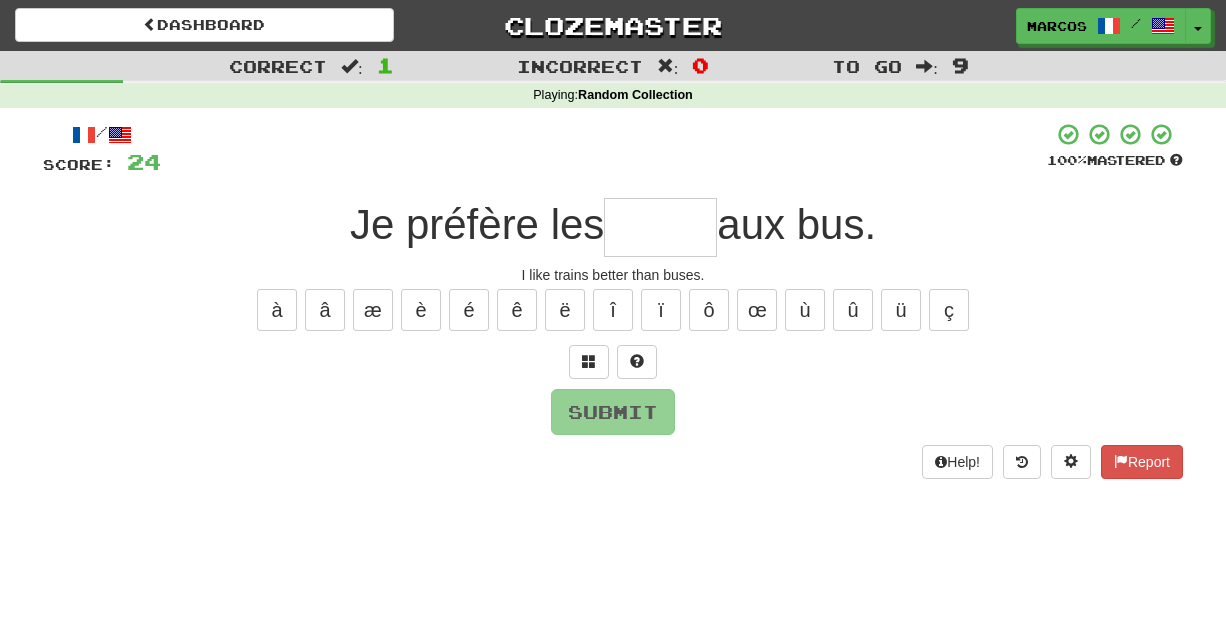 type on "*" 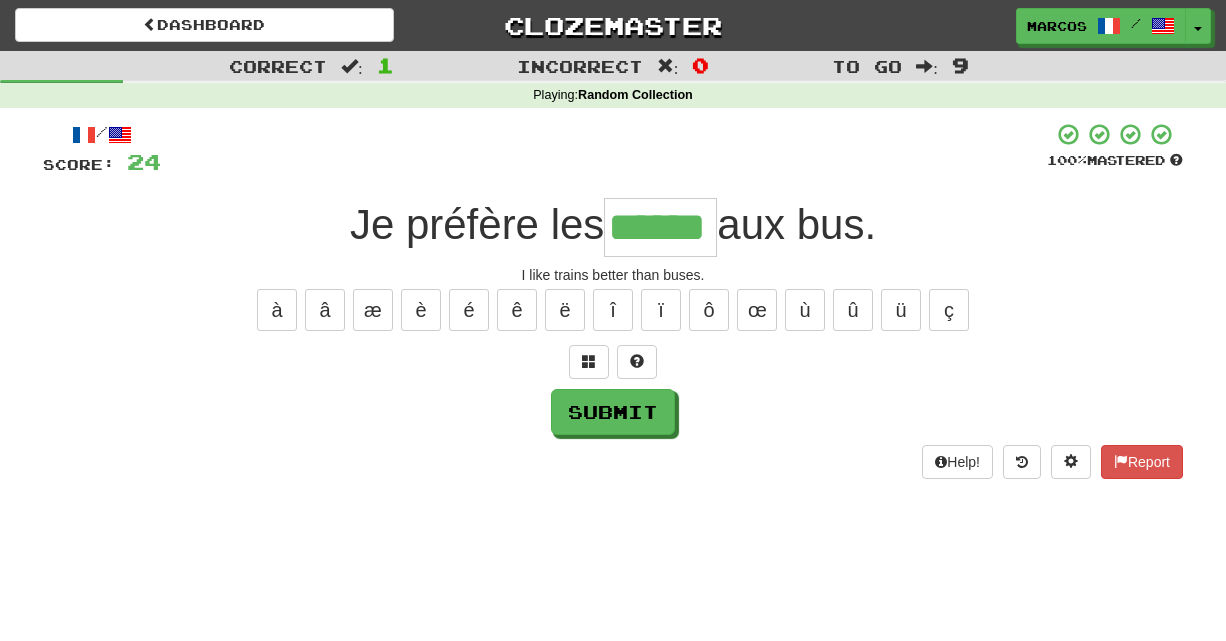 type on "******" 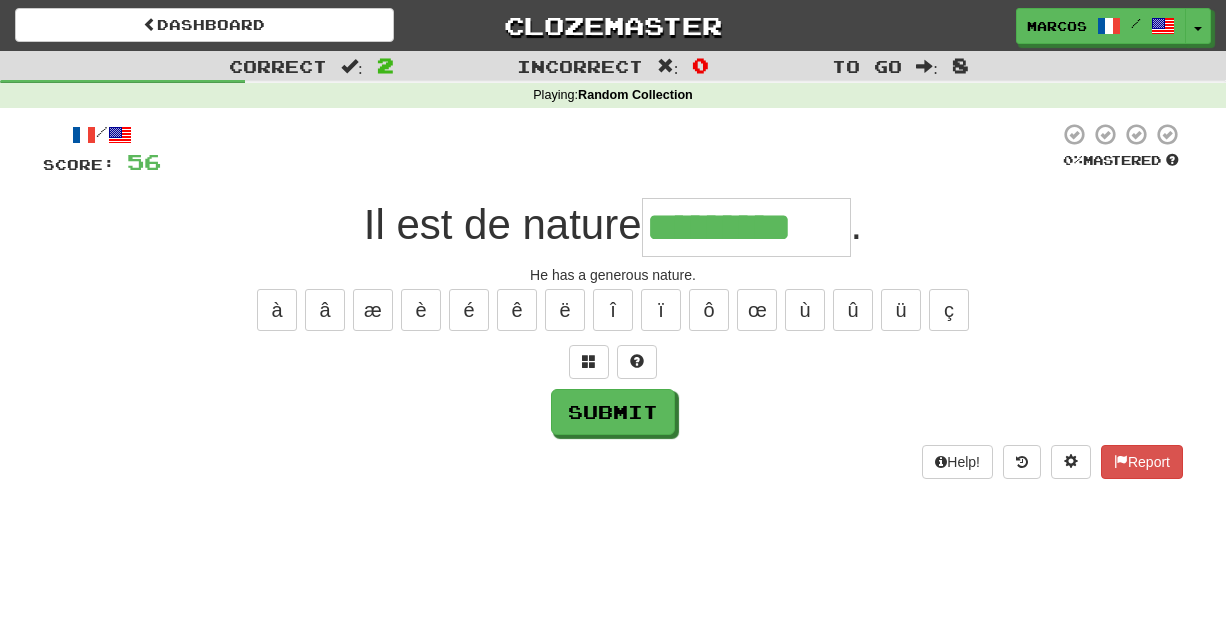 type on "*********" 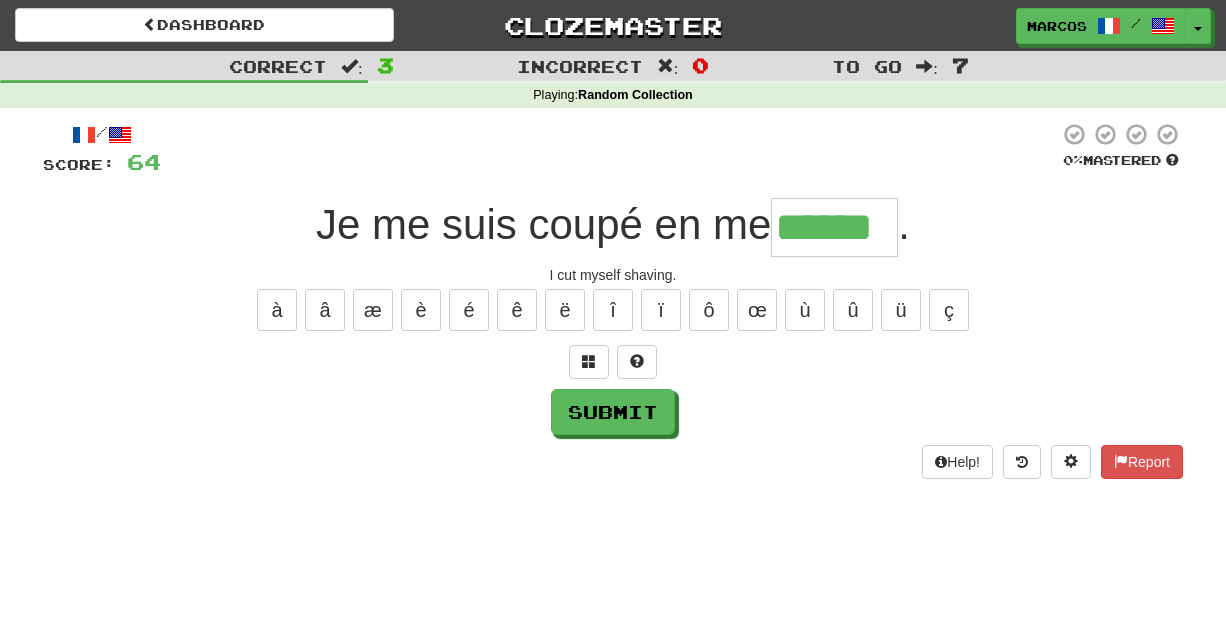type on "******" 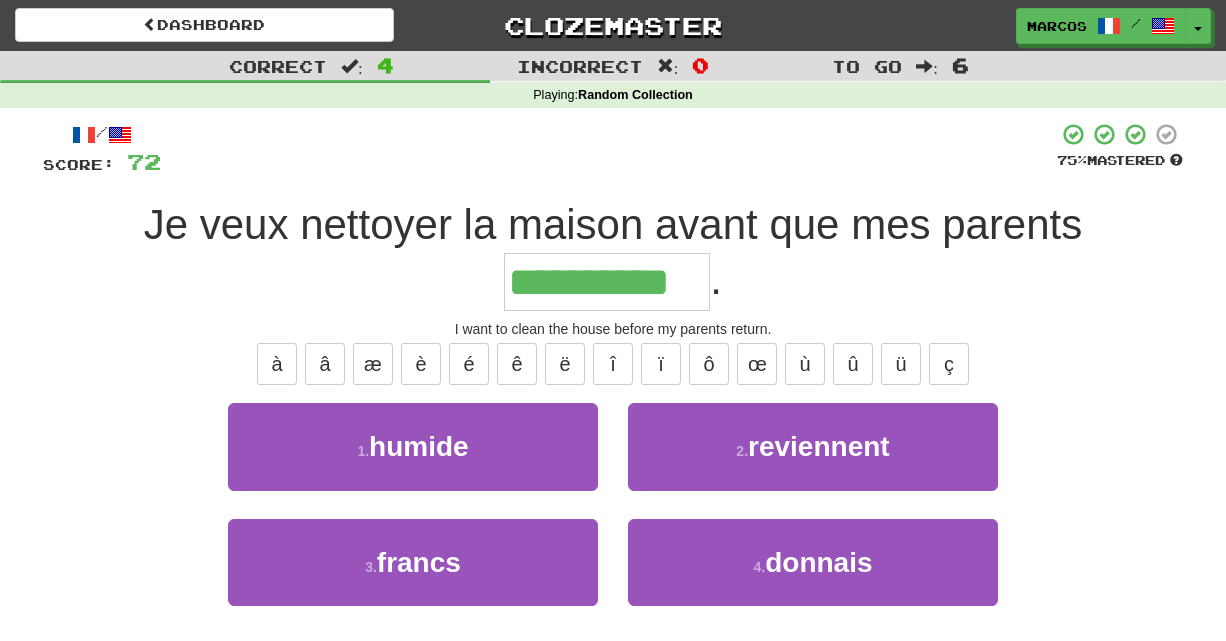 type on "**********" 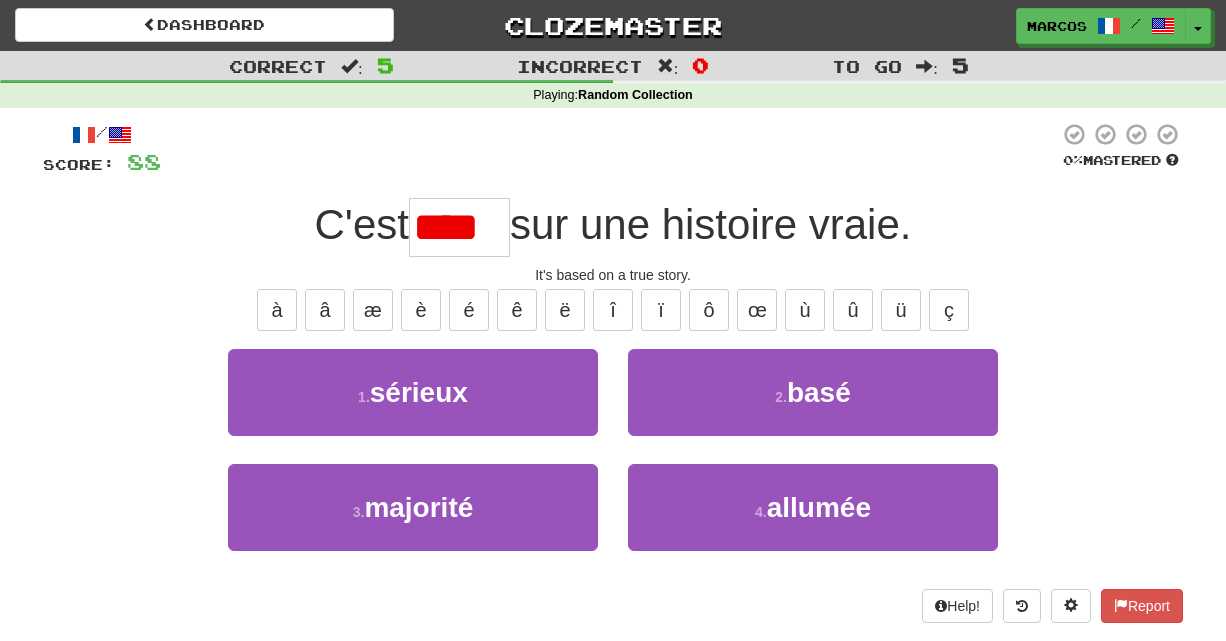 type on "****" 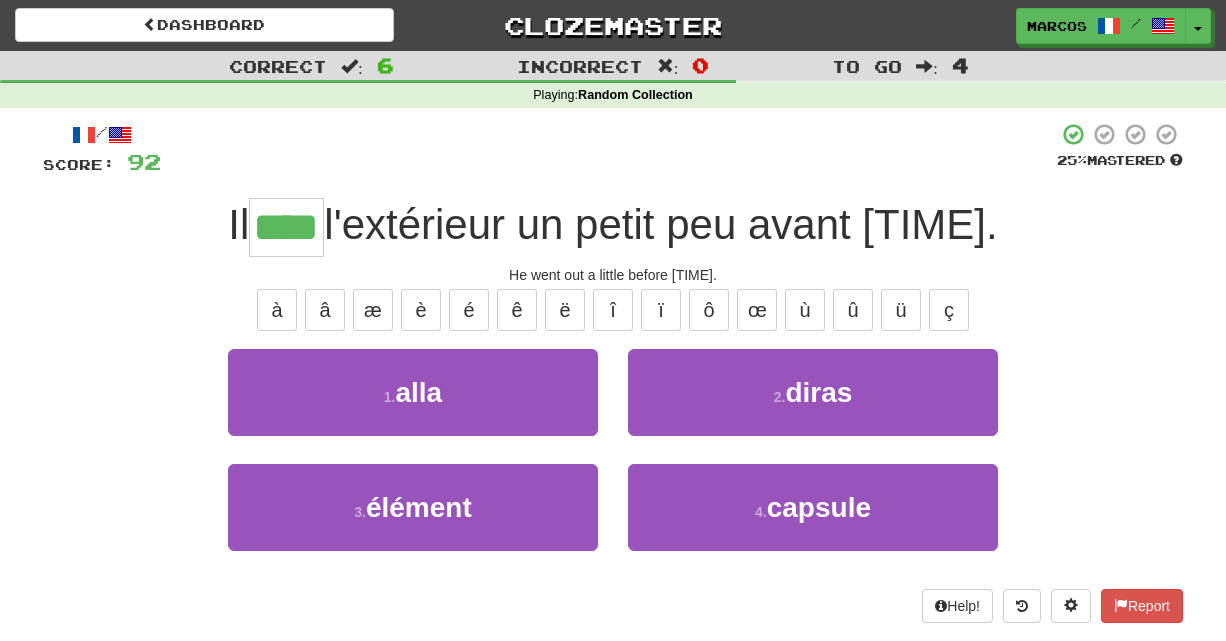 type on "****" 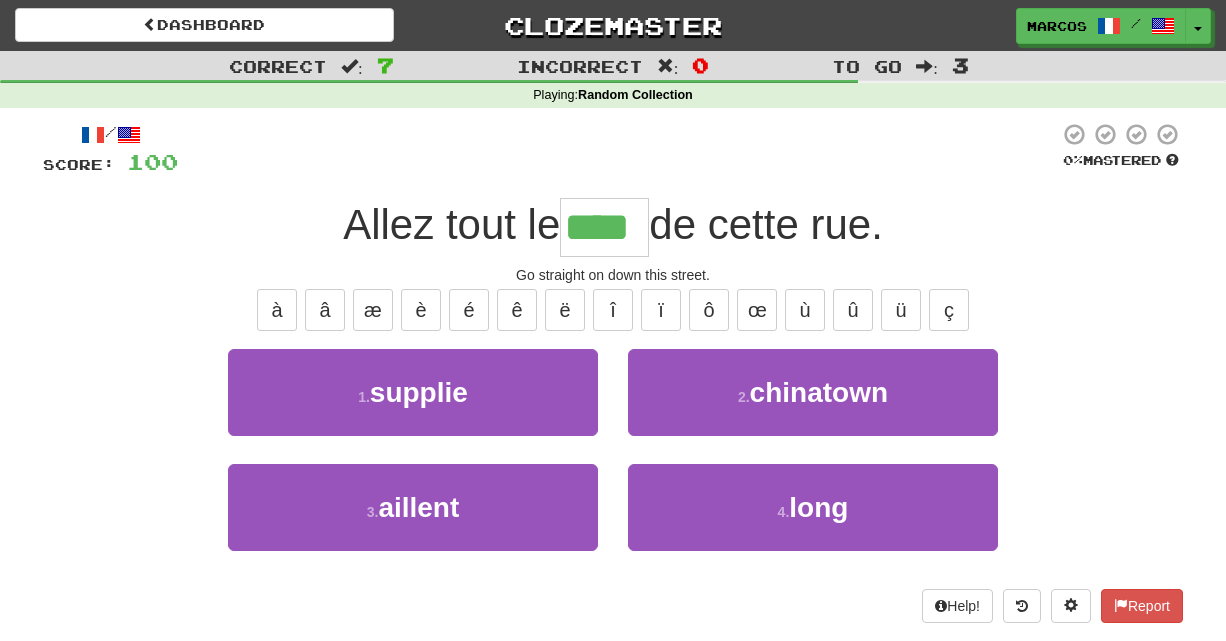 type on "****" 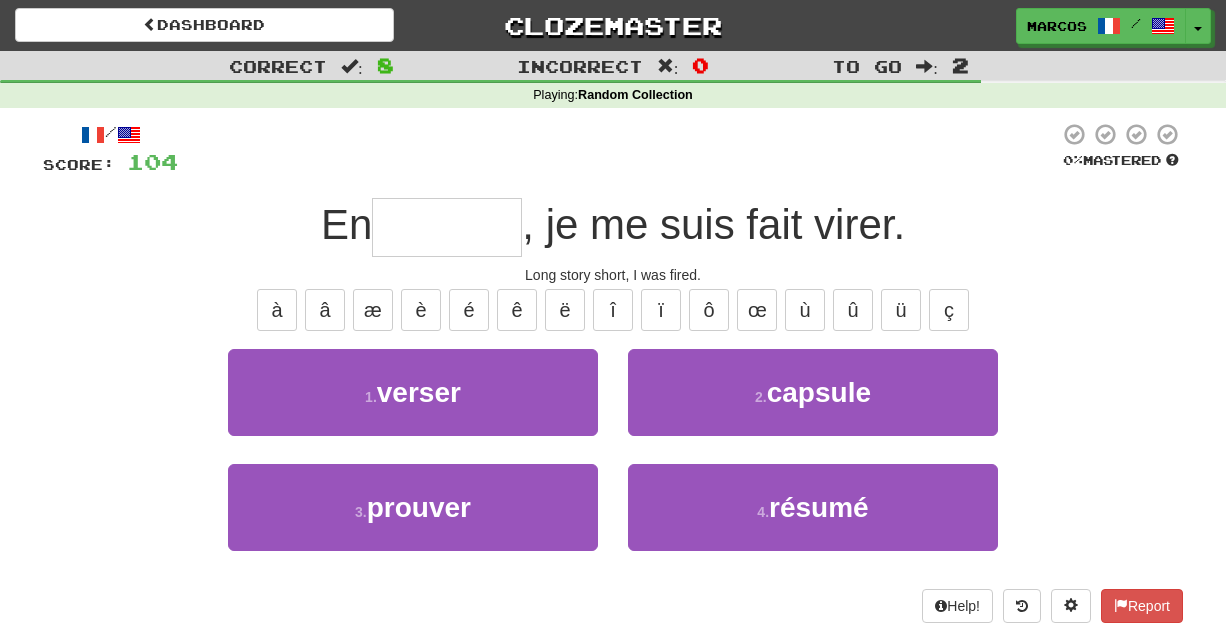 type on "*" 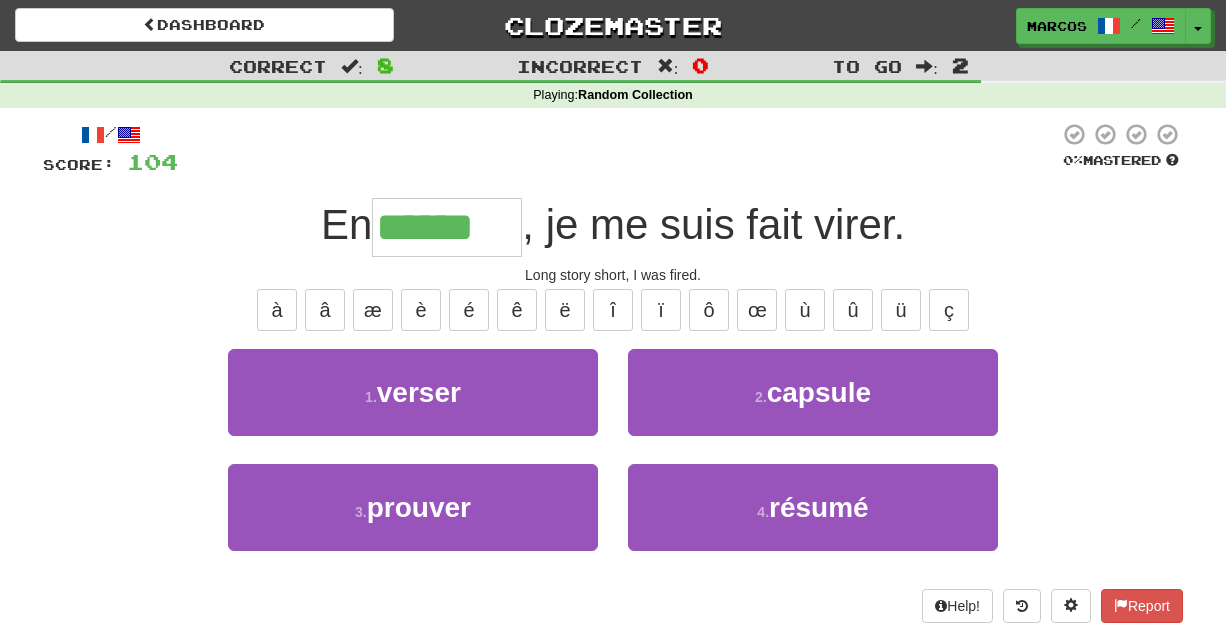 type on "******" 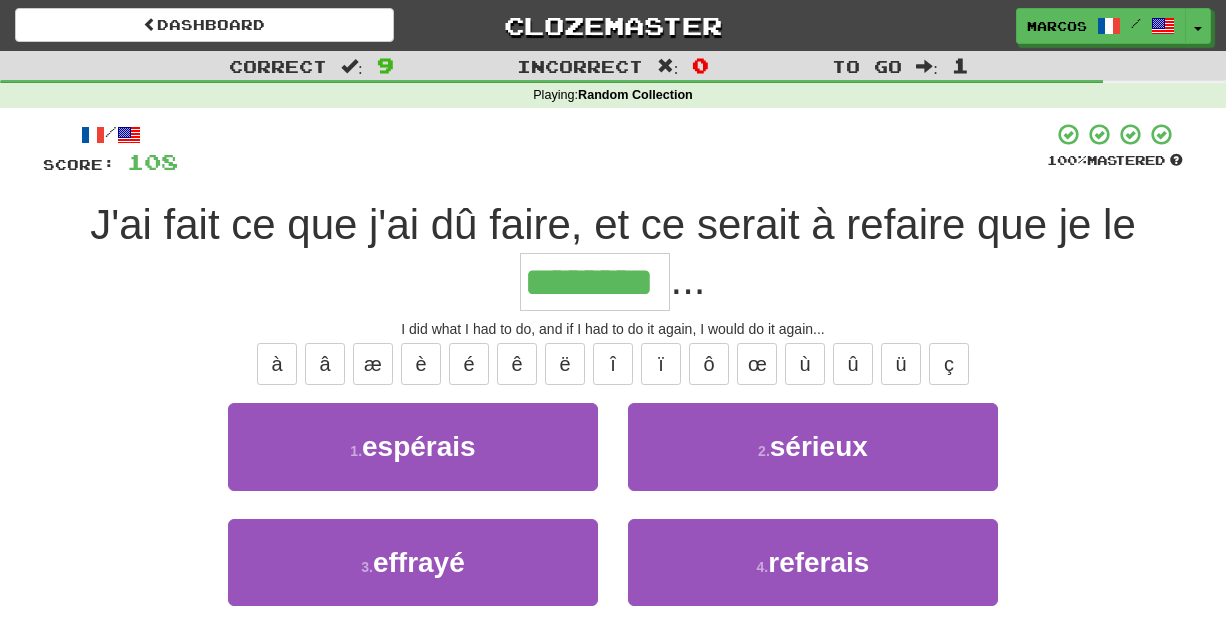 type on "********" 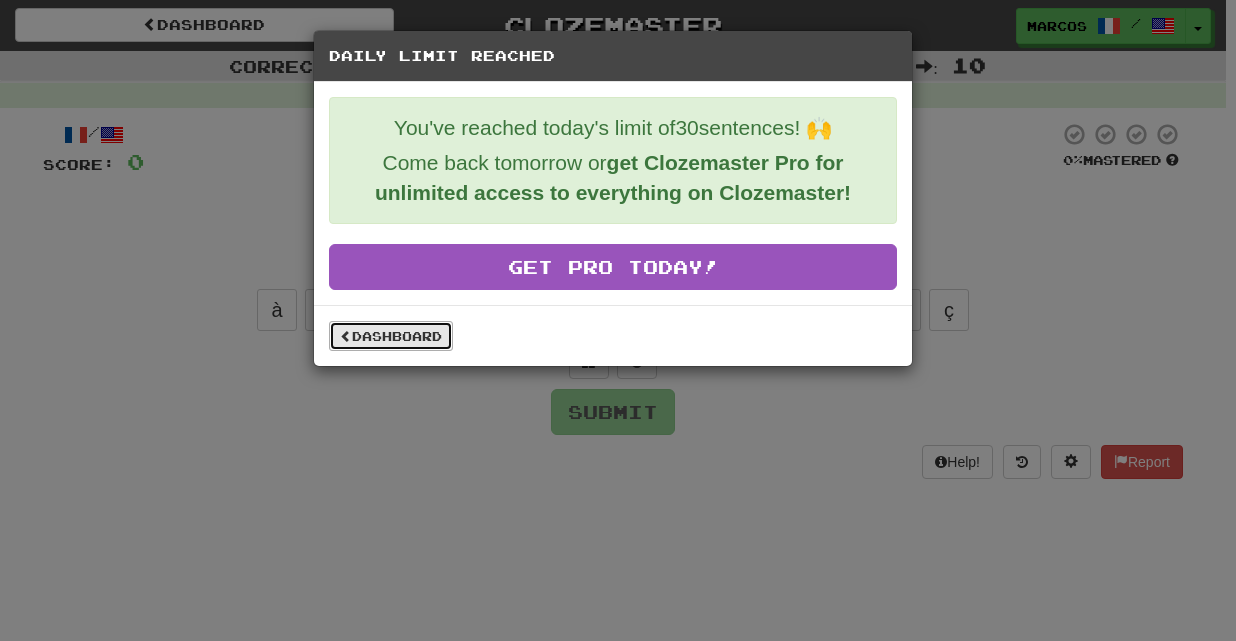 click on "Dashboard" at bounding box center (391, 336) 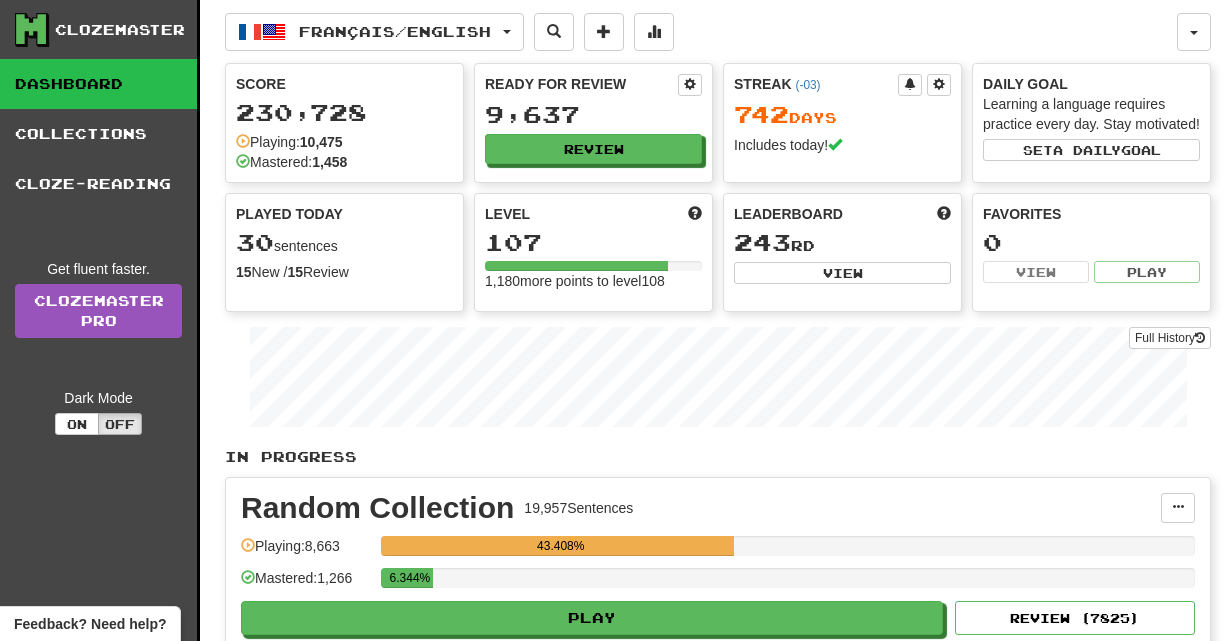 scroll, scrollTop: 0, scrollLeft: 0, axis: both 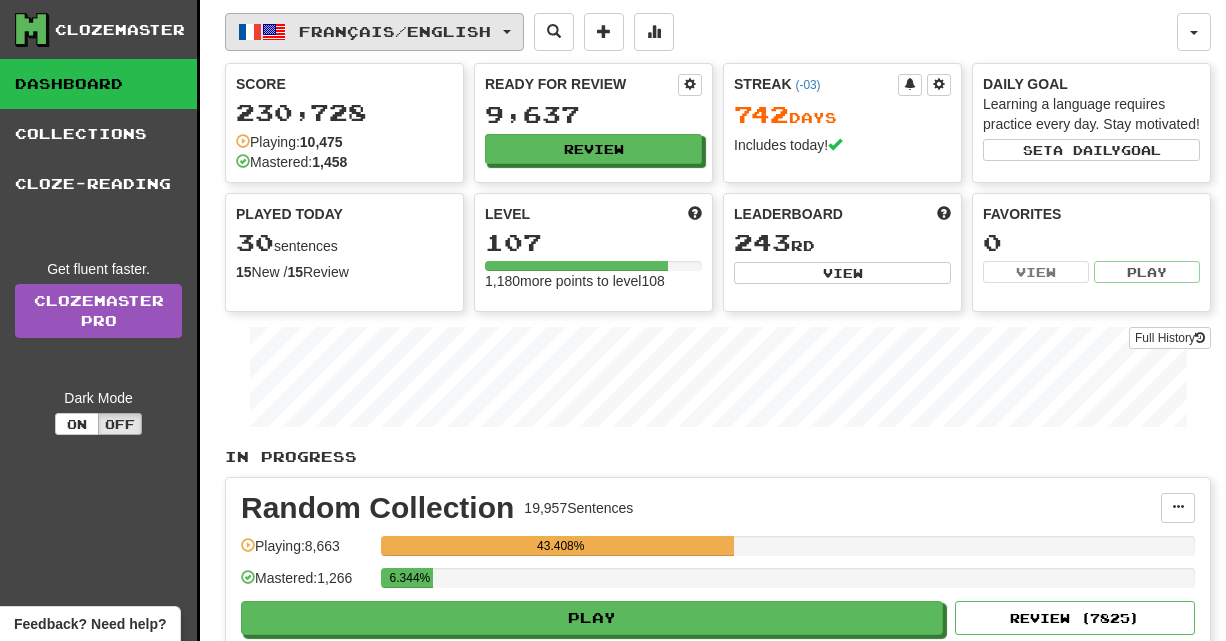 click on "Français  /  English" at bounding box center [374, 32] 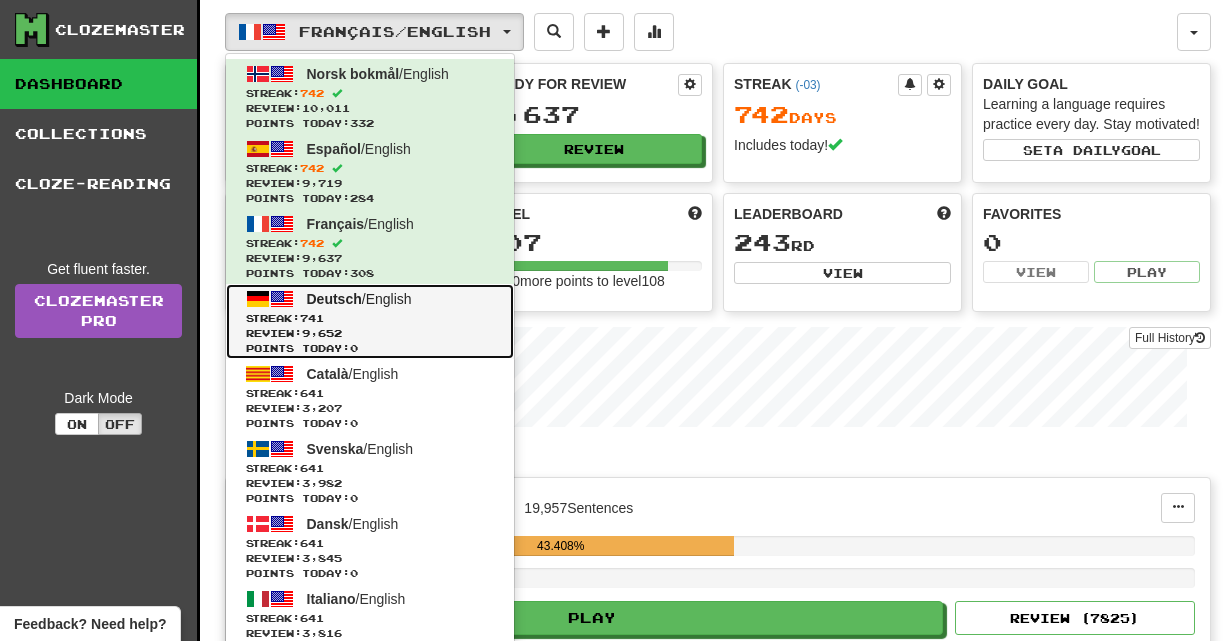 click on "Deutsch  /  English Streak:  741   Review:  9,652 Points today:  0" at bounding box center [370, 321] 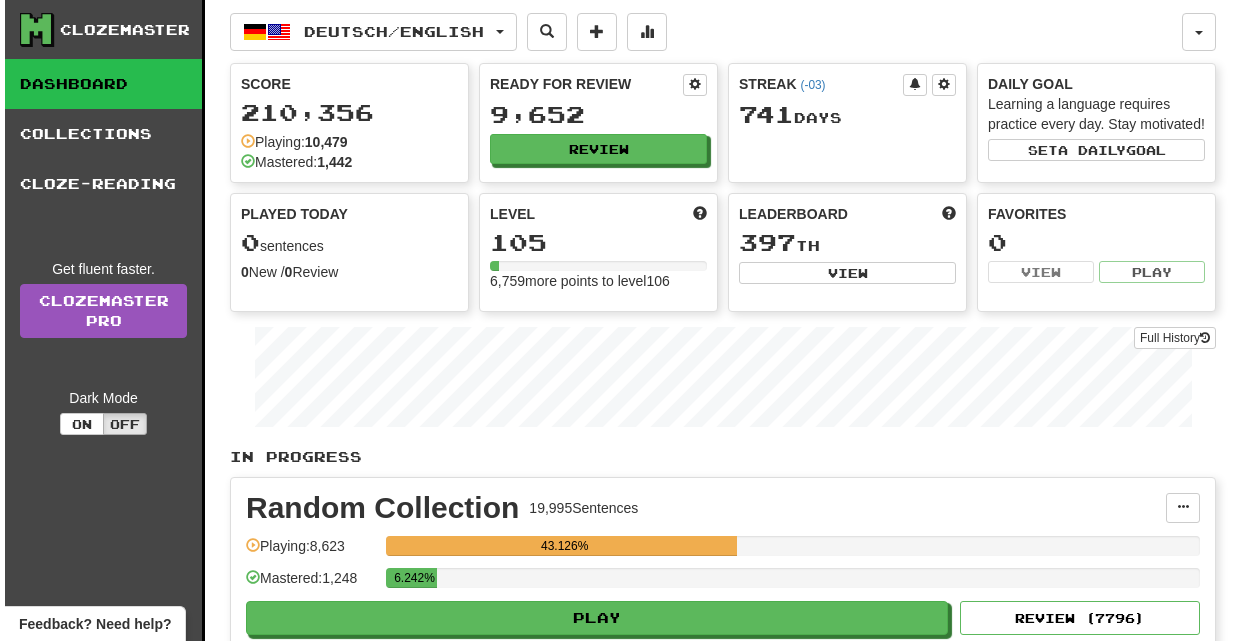 scroll, scrollTop: 0, scrollLeft: 0, axis: both 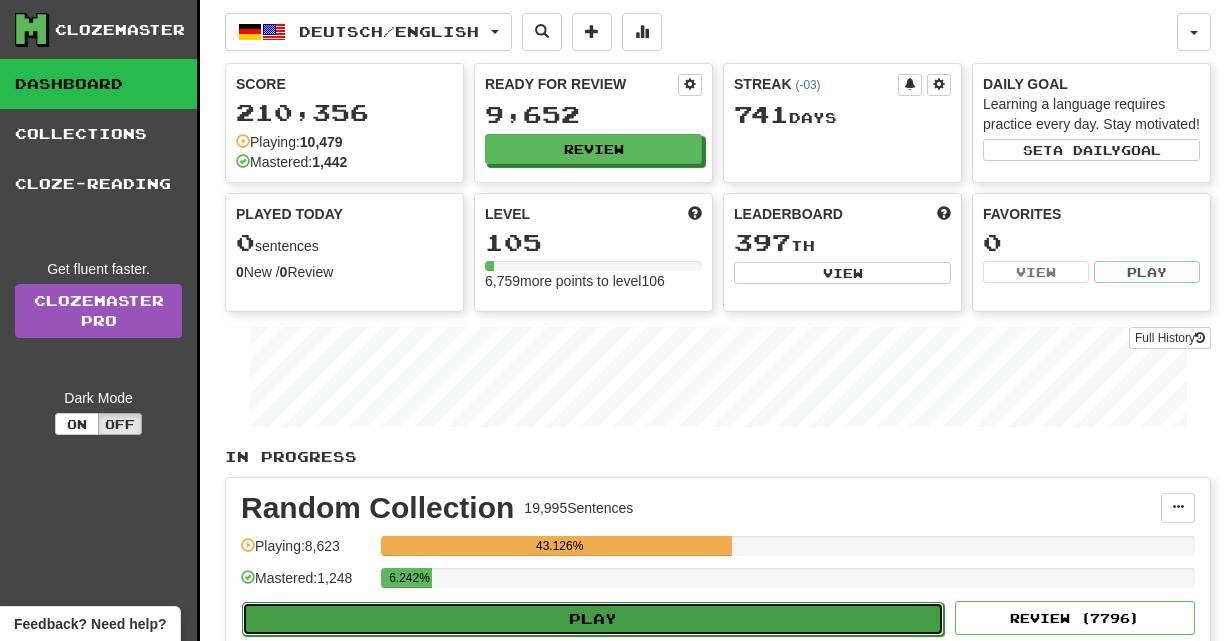 click on "Play" at bounding box center (593, 619) 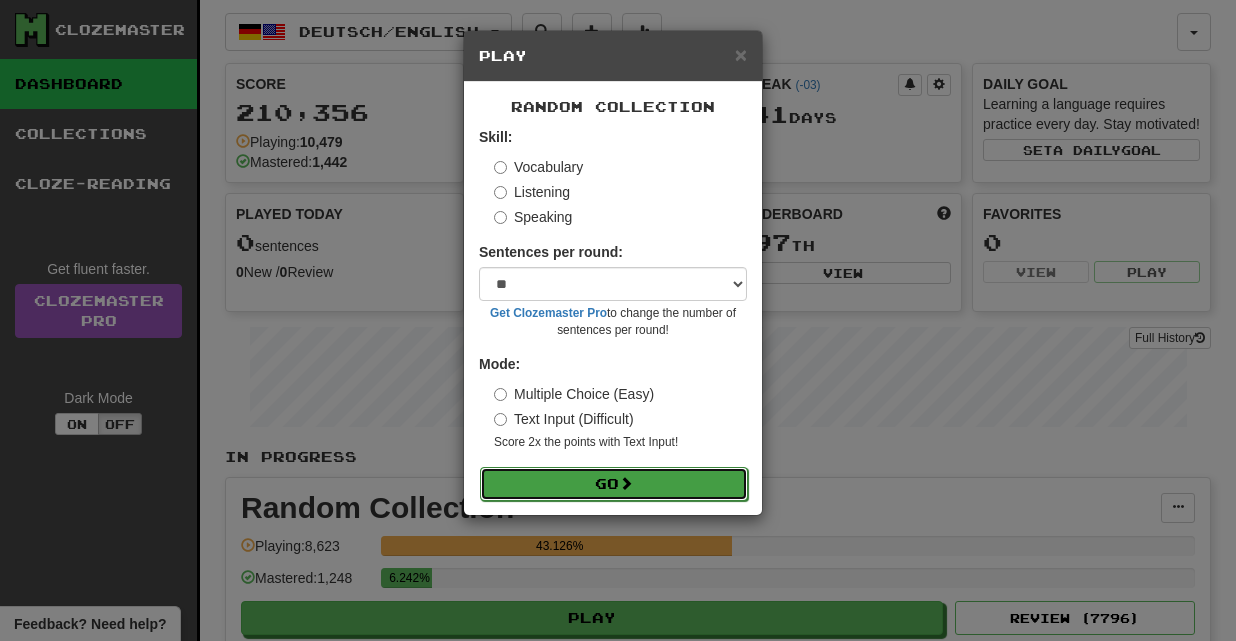 click on "Go" at bounding box center [614, 484] 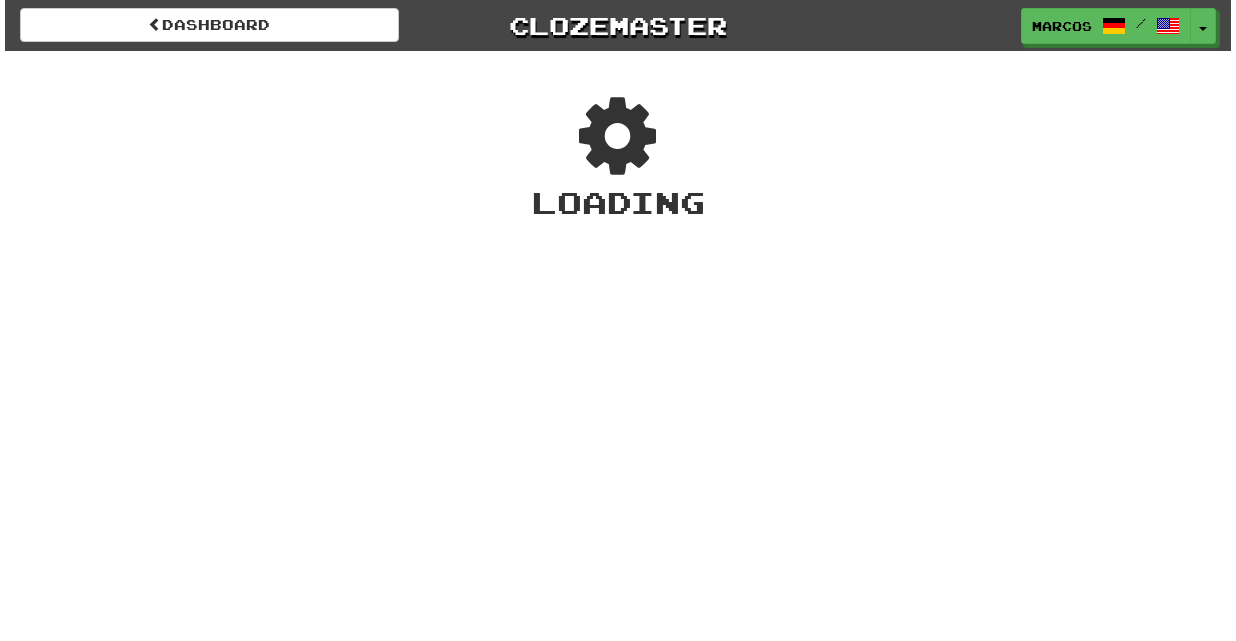 scroll, scrollTop: 0, scrollLeft: 0, axis: both 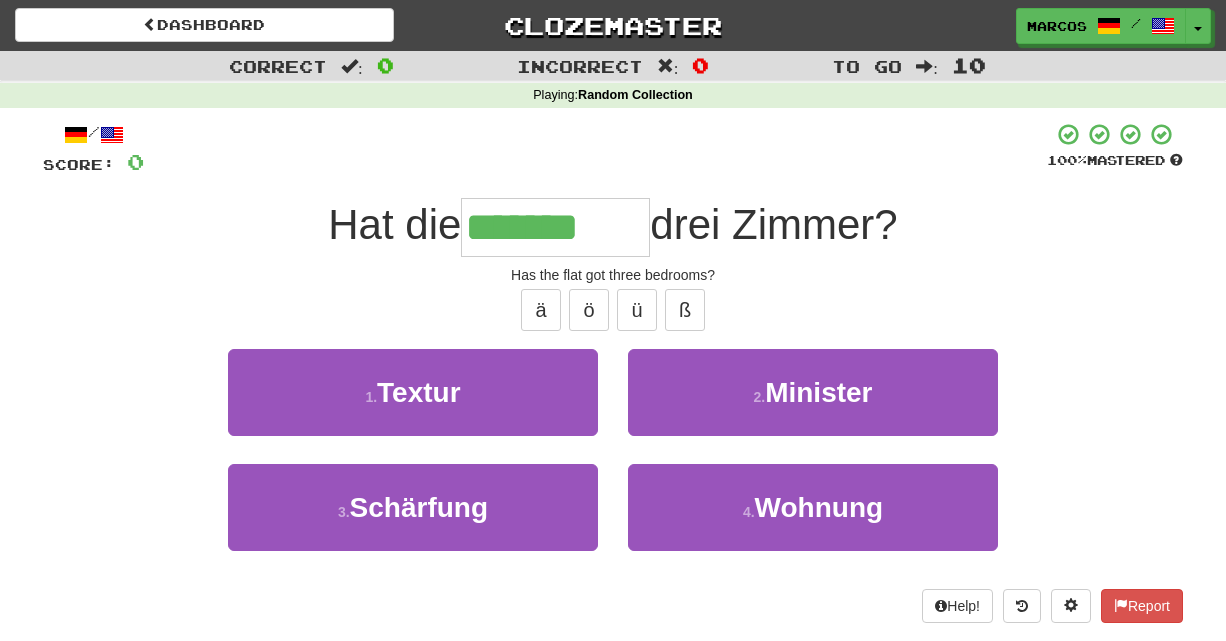 type on "*******" 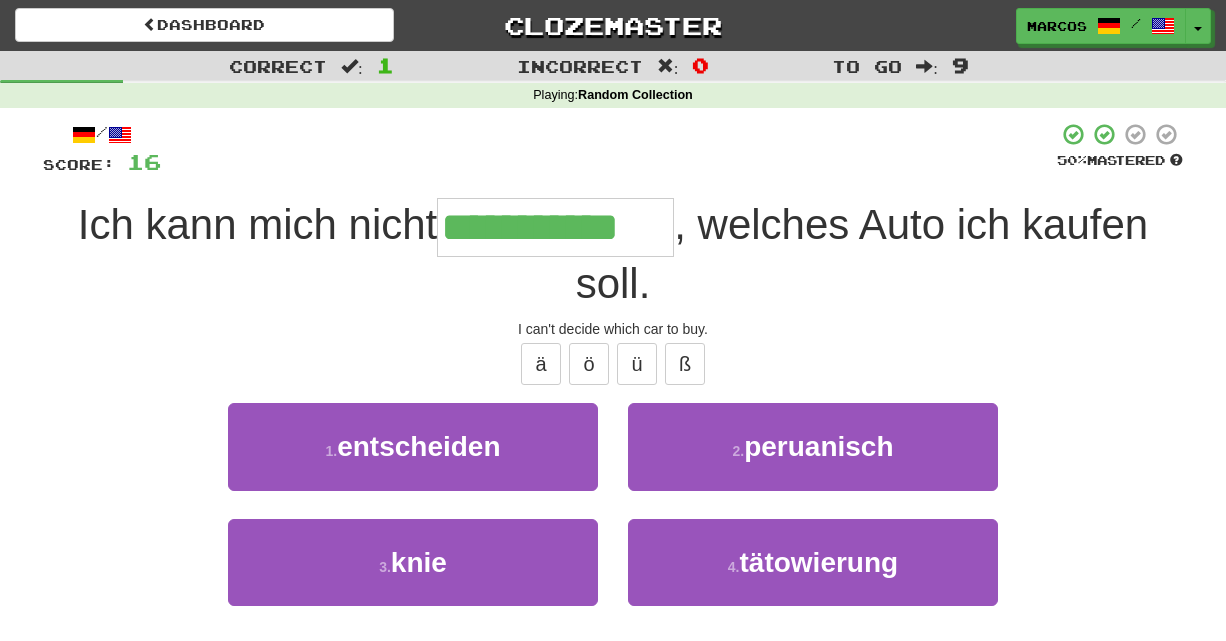 type on "**********" 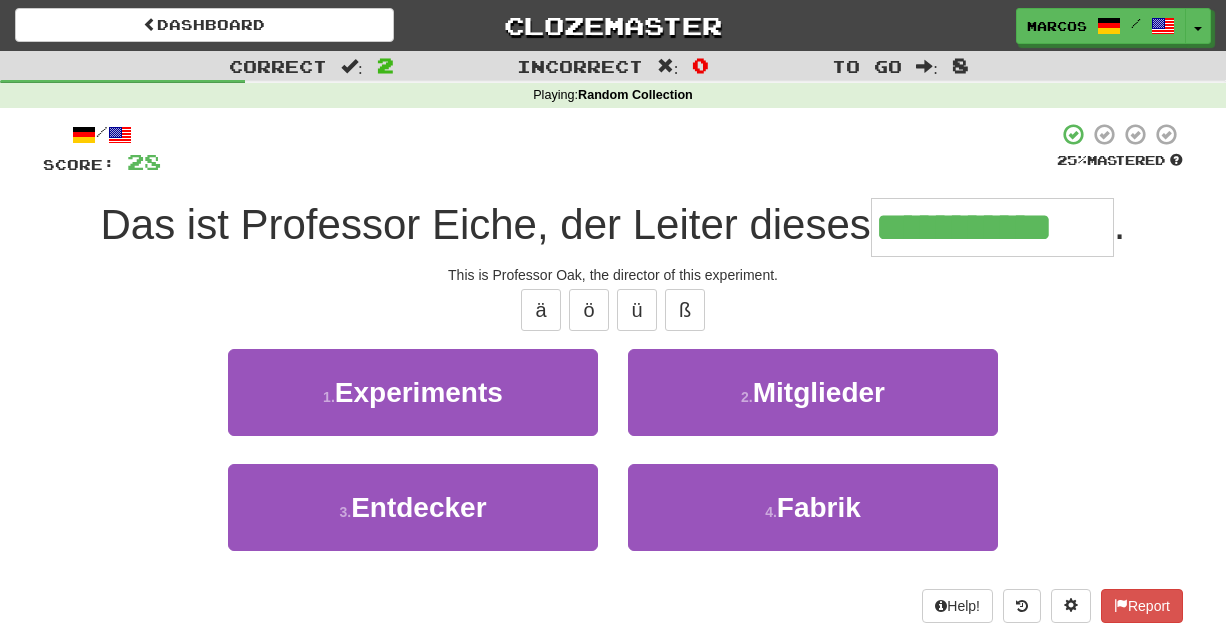 type on "**********" 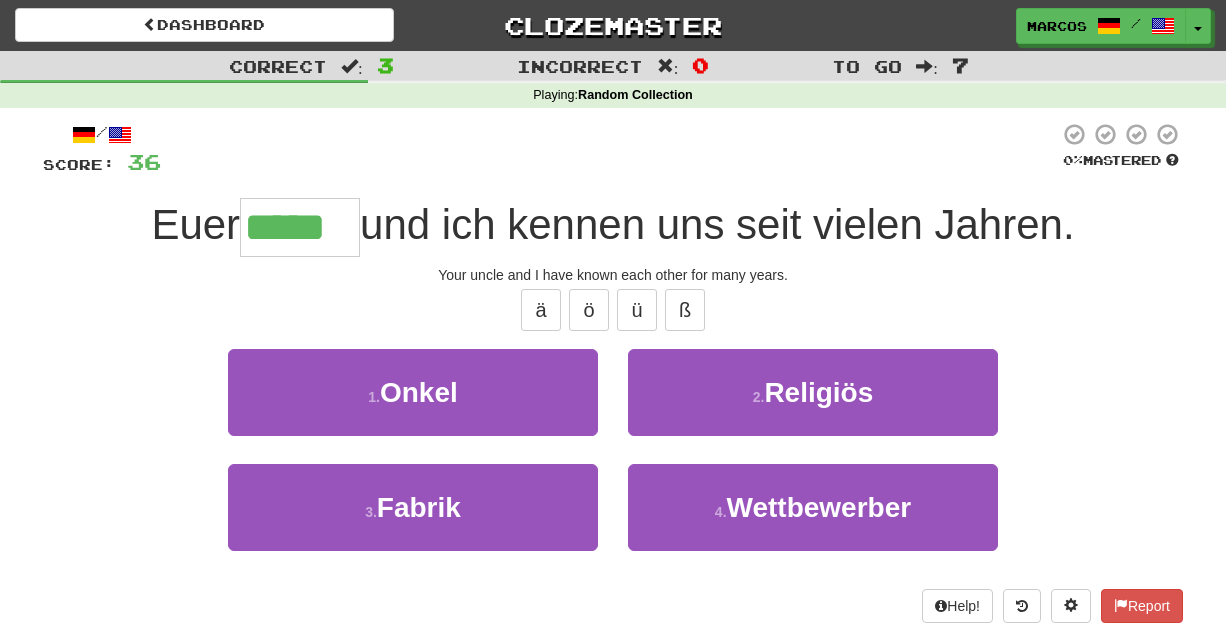 type on "*****" 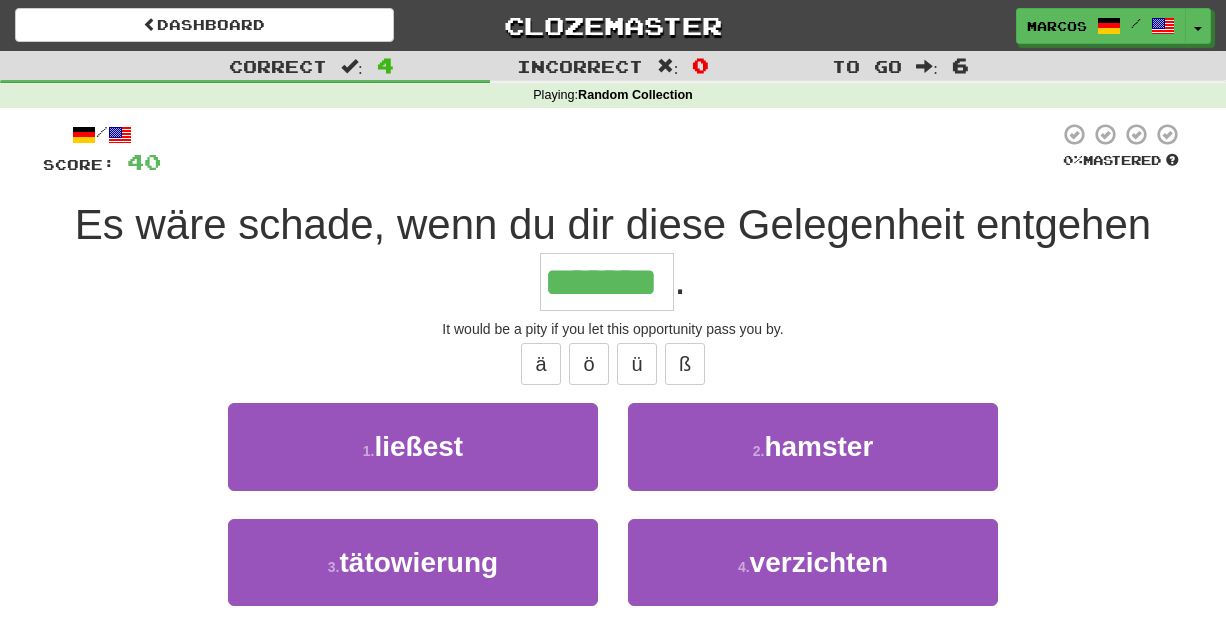type on "*******" 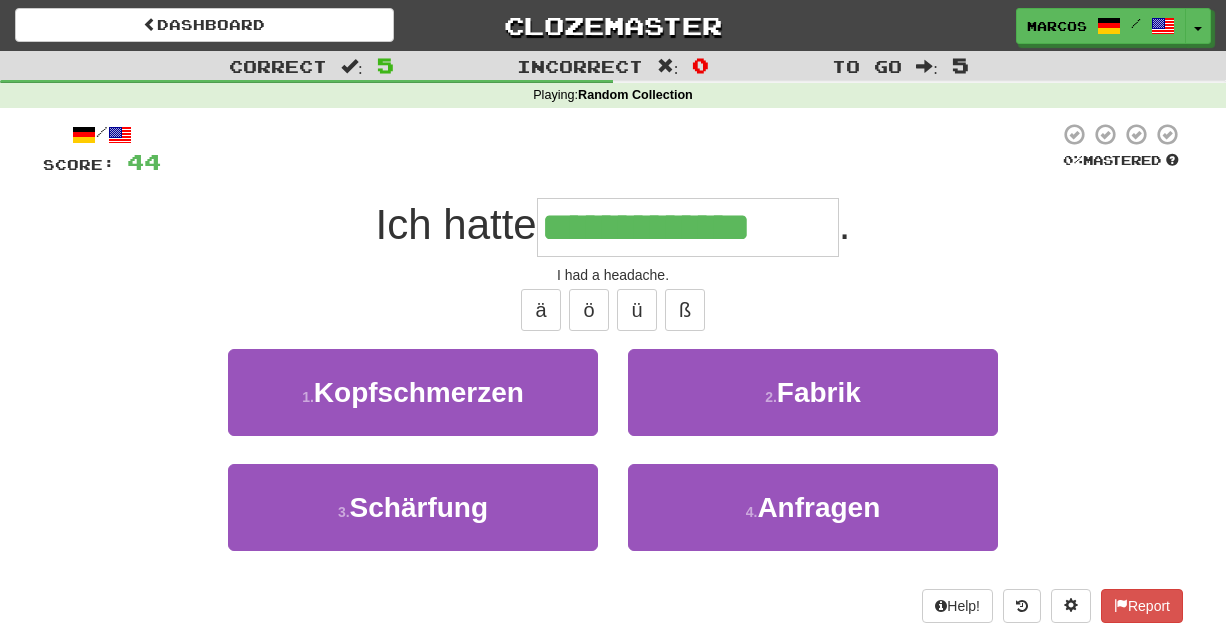 type on "**********" 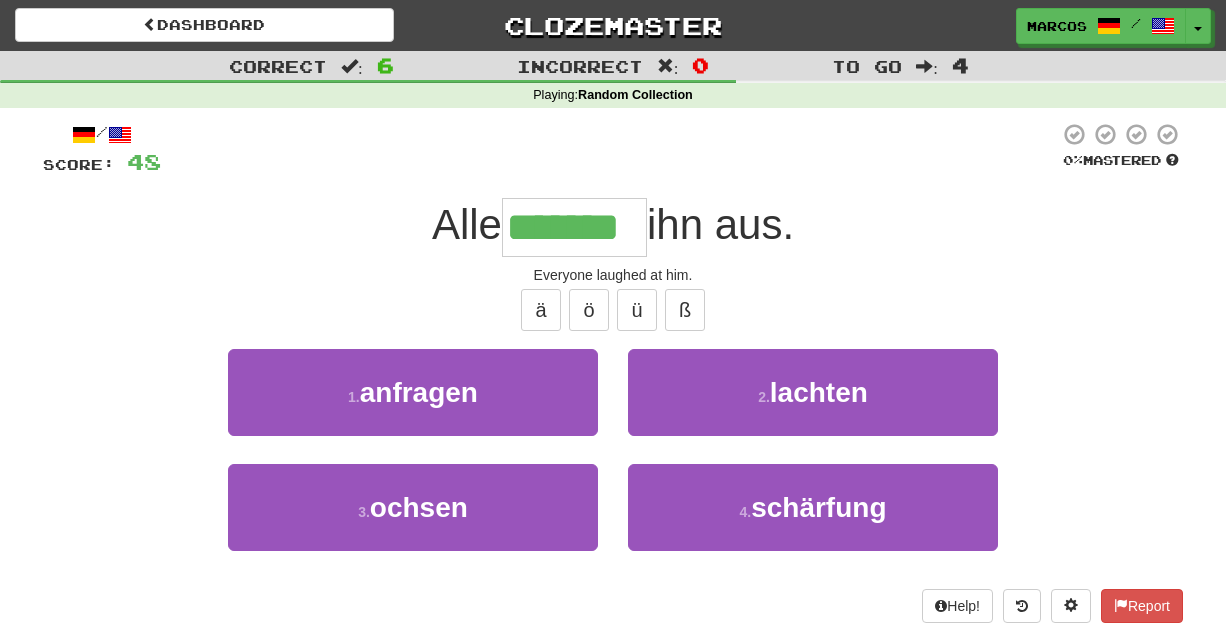 type on "*******" 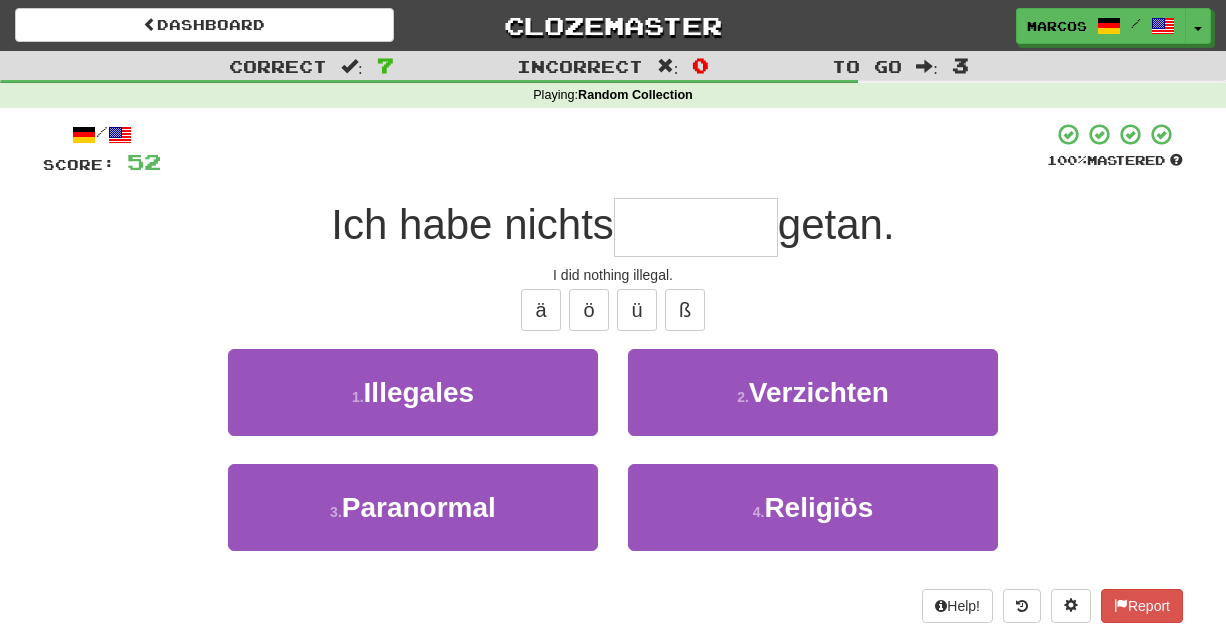 type on "*" 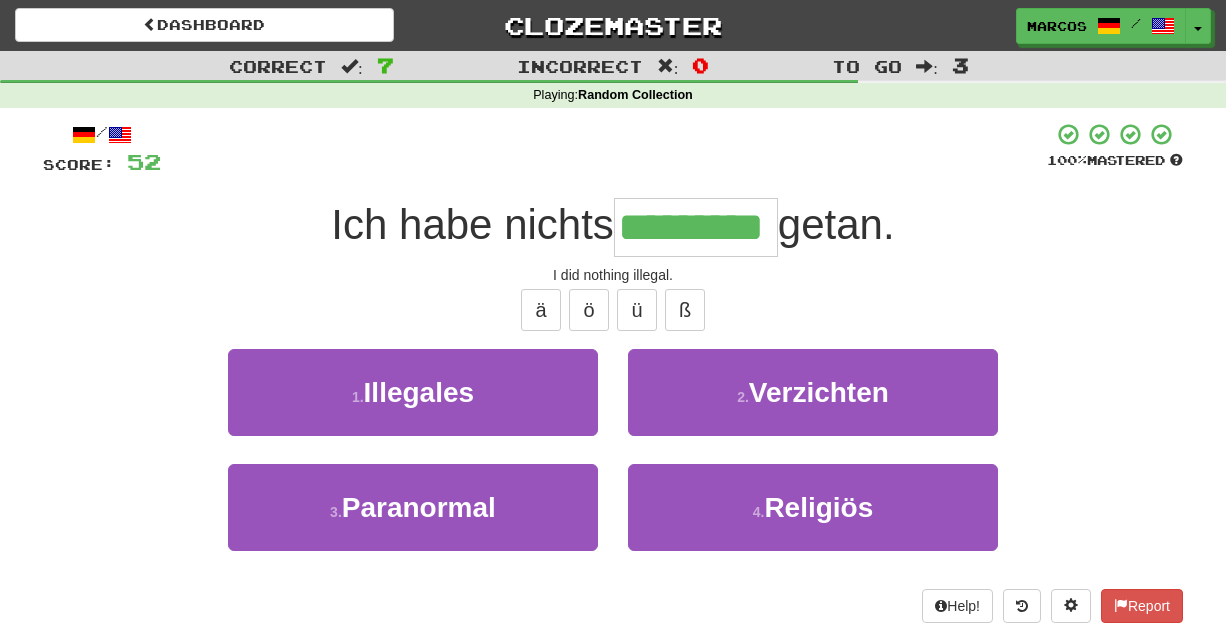 type on "*********" 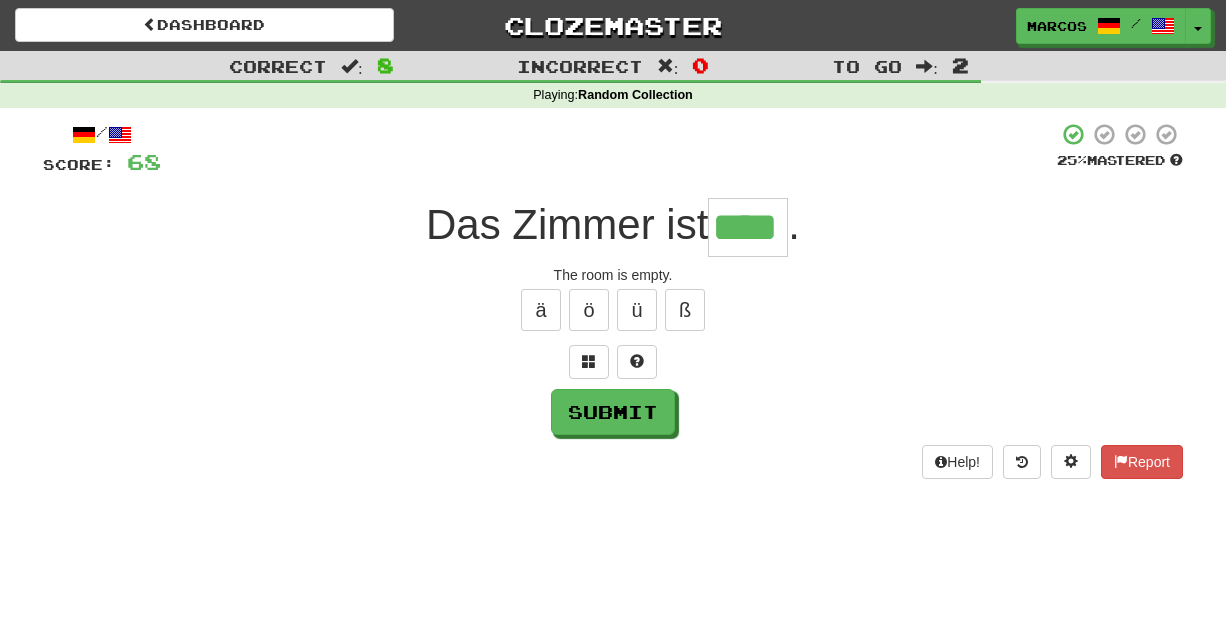 type on "****" 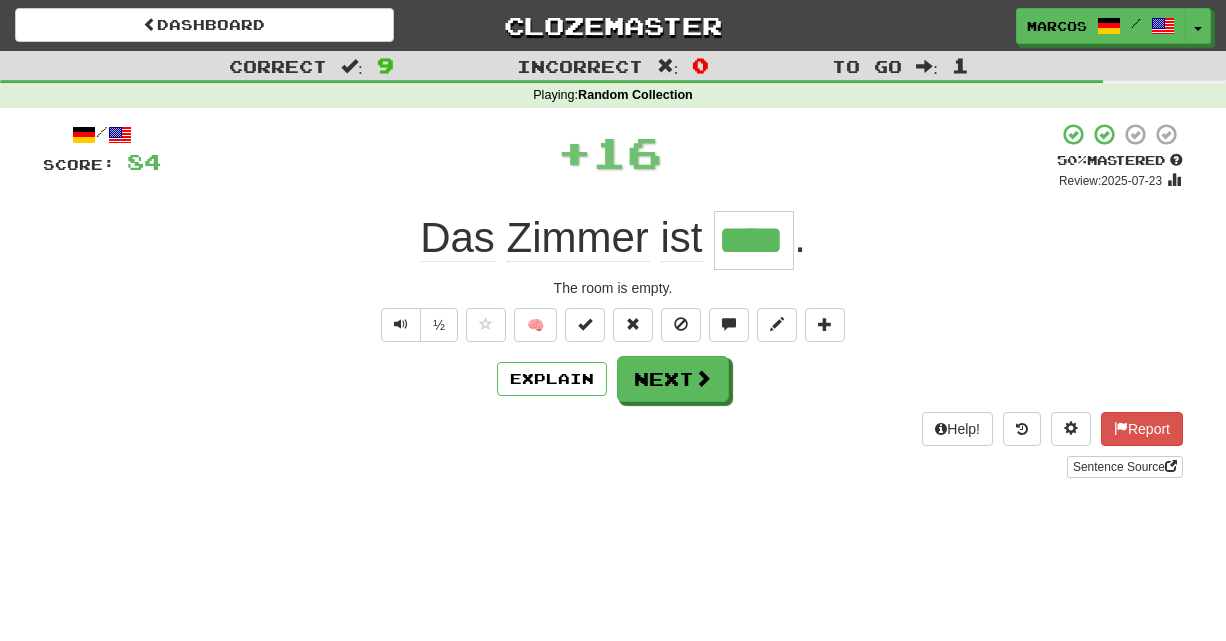 click on "+ 16" at bounding box center (609, 156) 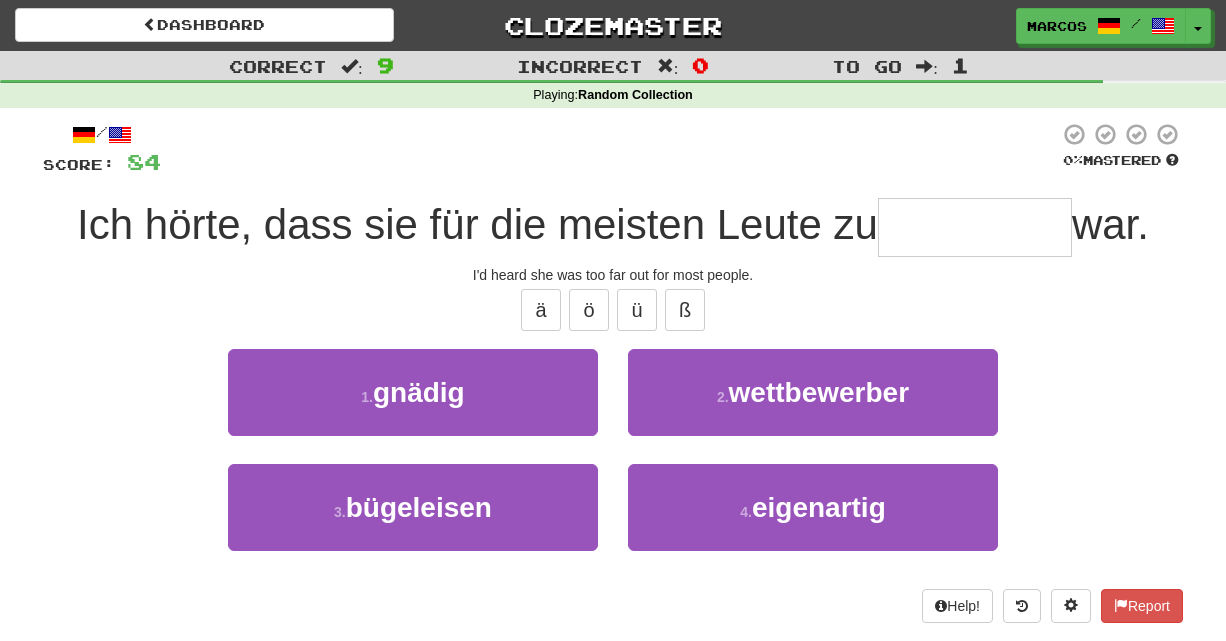 type on "*" 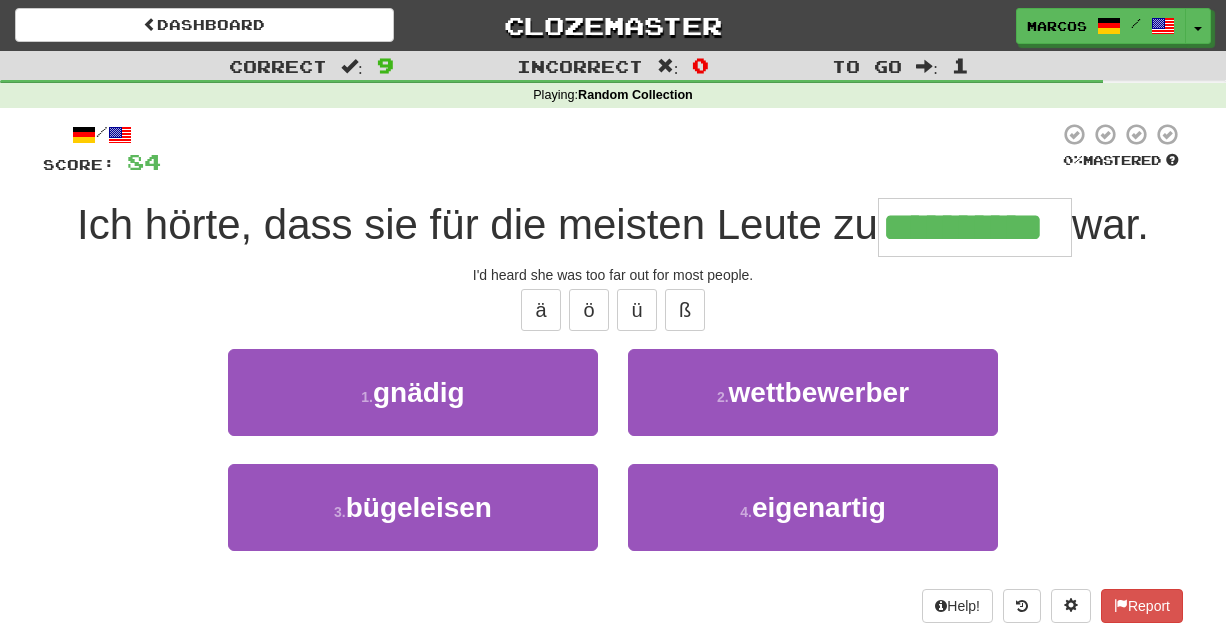 type on "**********" 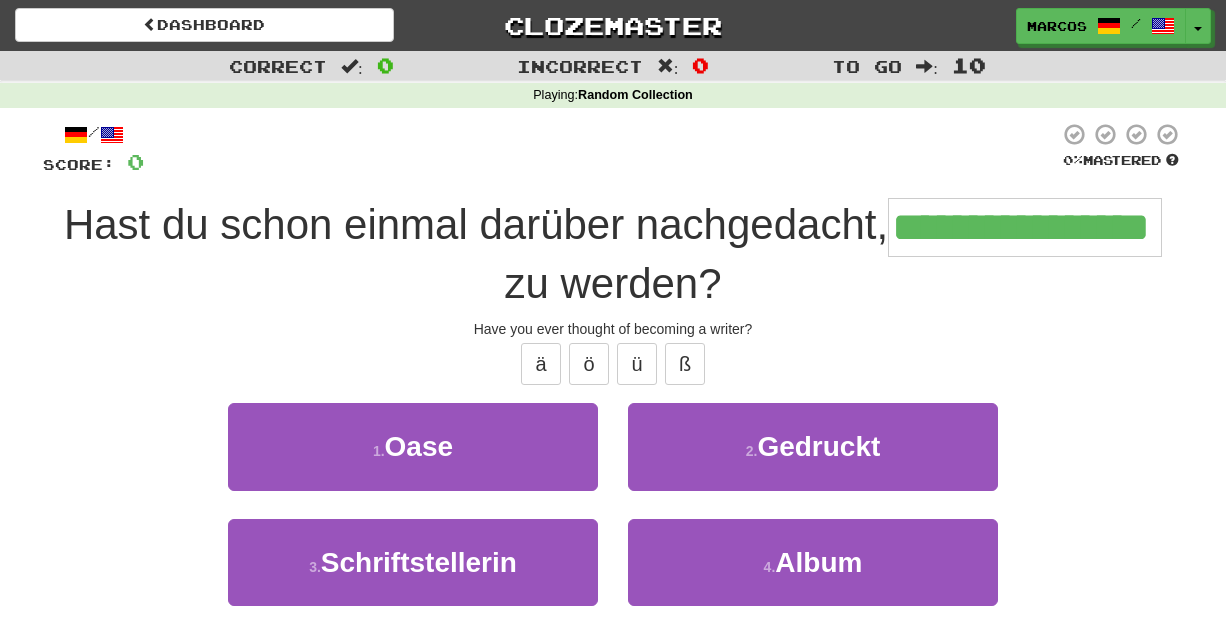 type on "**********" 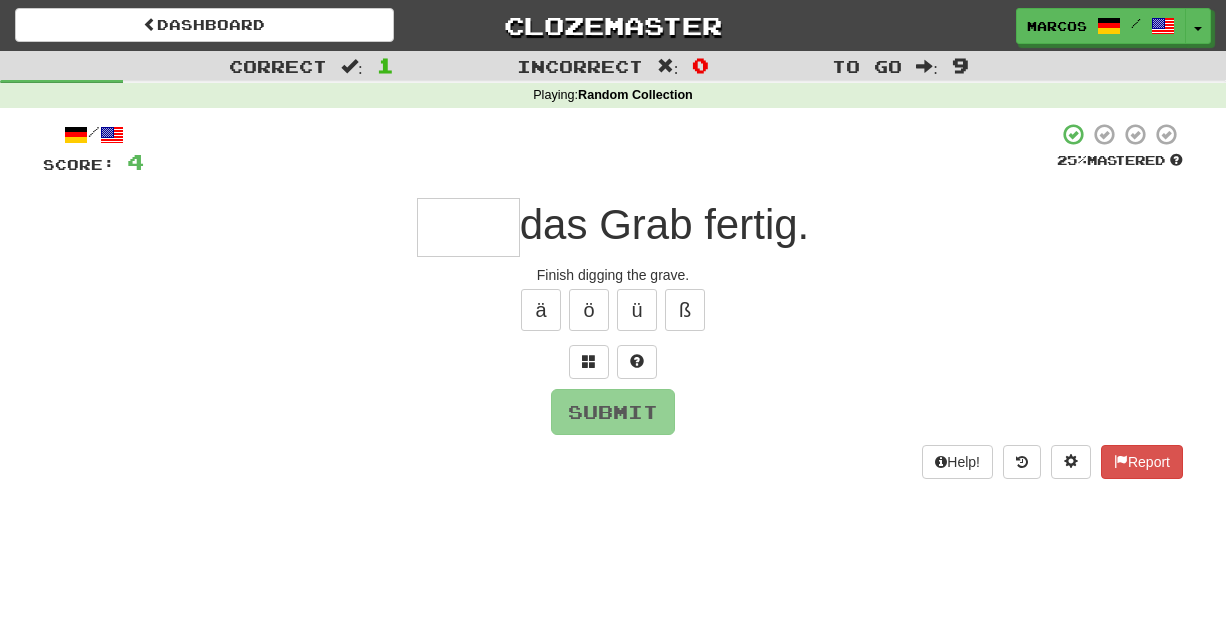 type on "*" 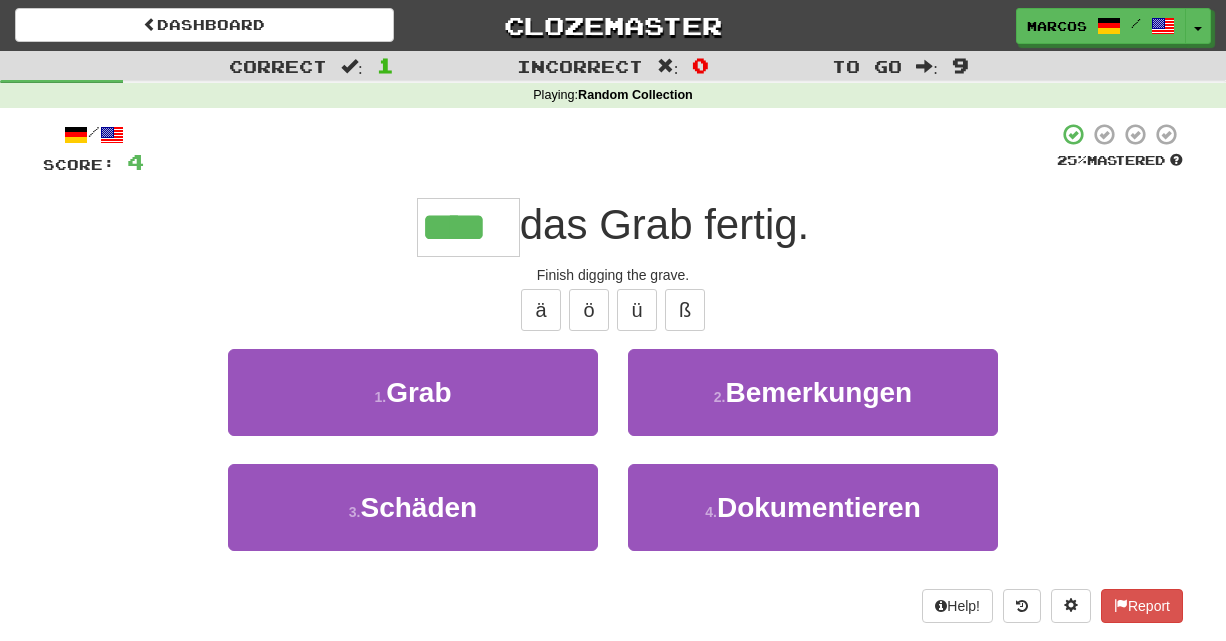 type on "****" 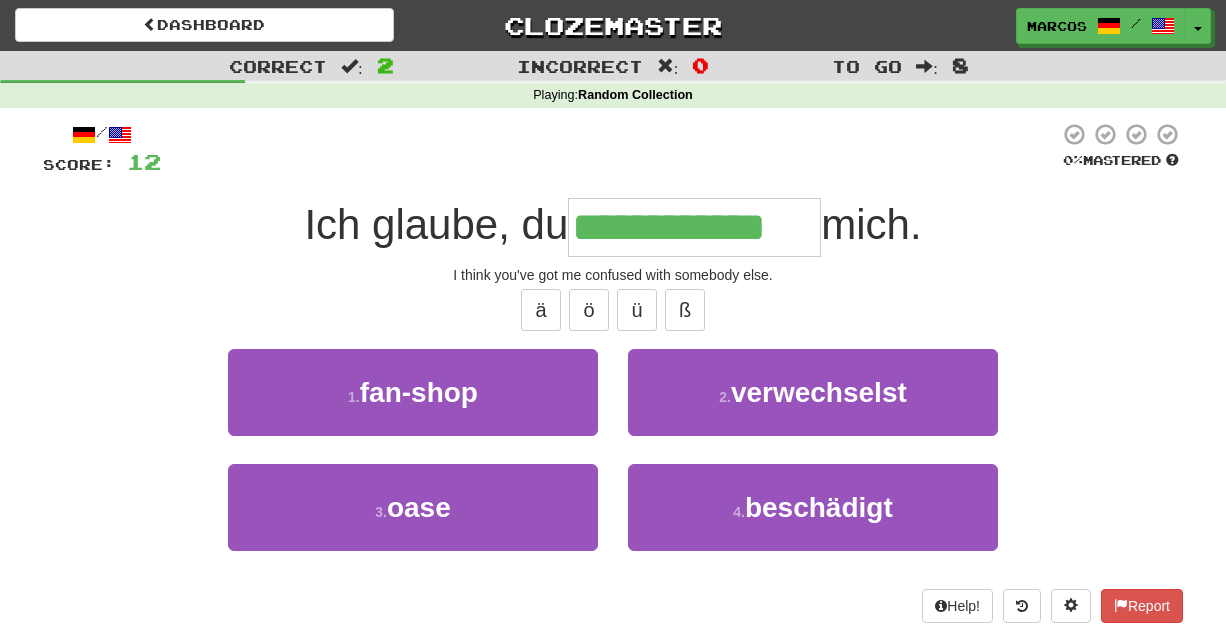 type on "**********" 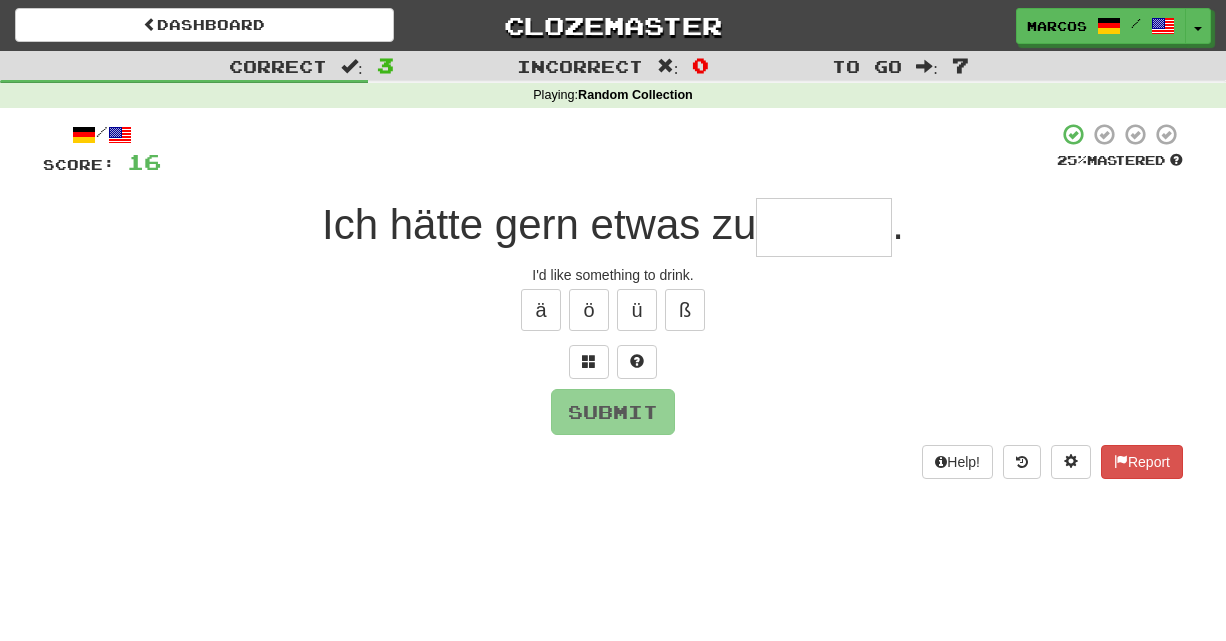 type on "*" 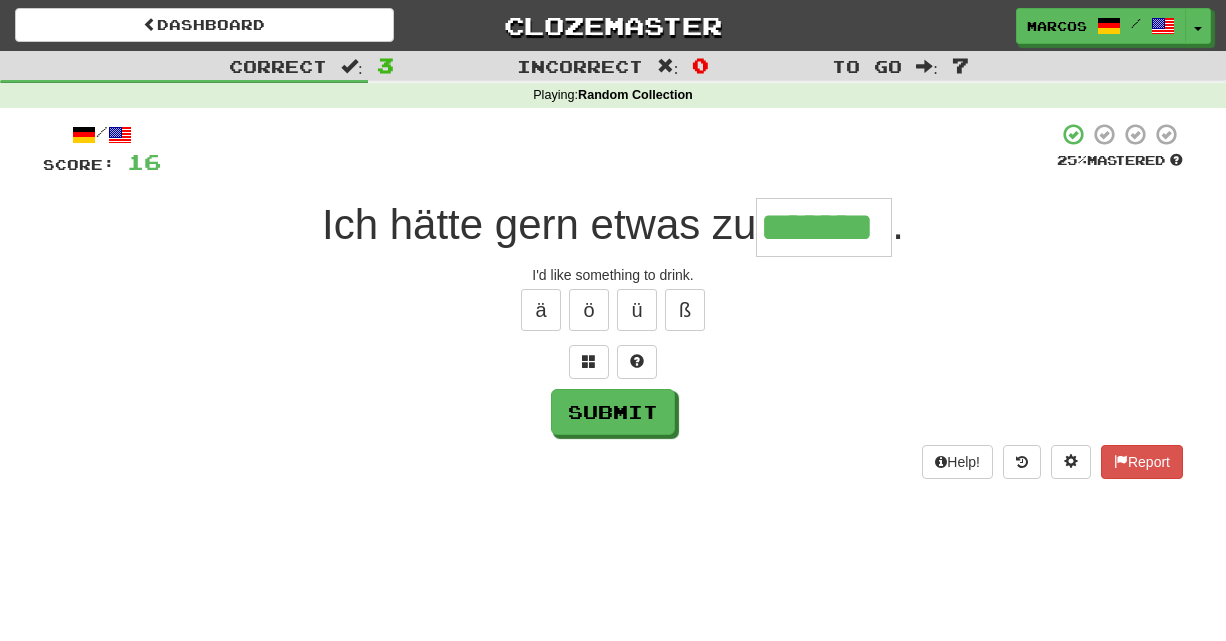 type on "*******" 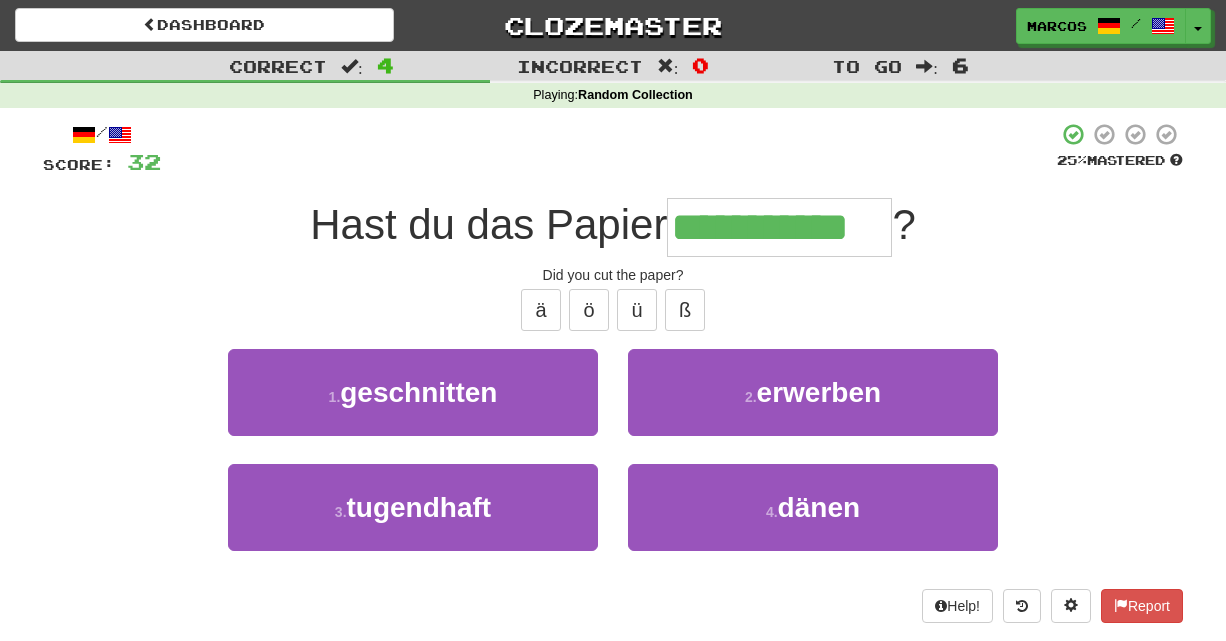 type on "**********" 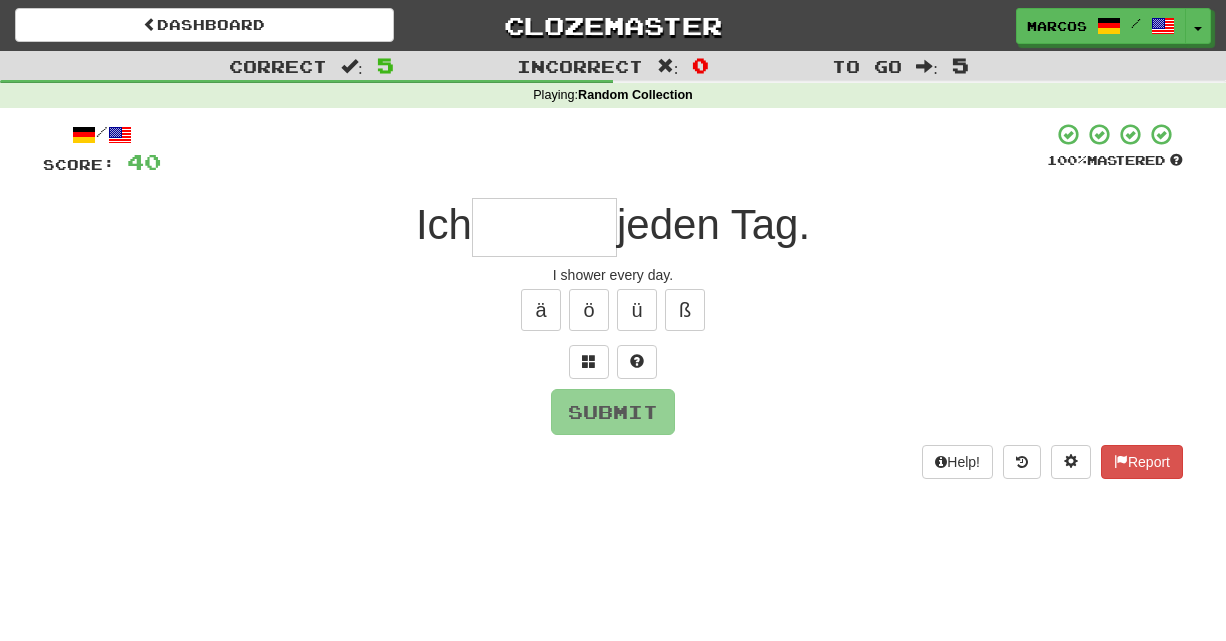 type on "*" 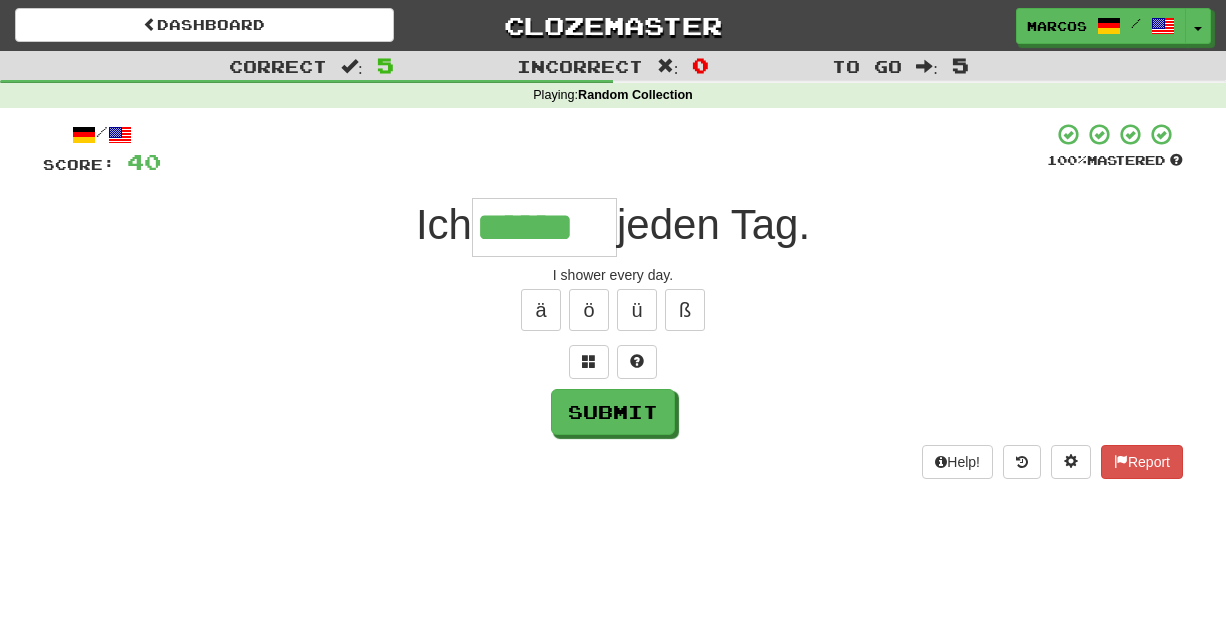 type on "******" 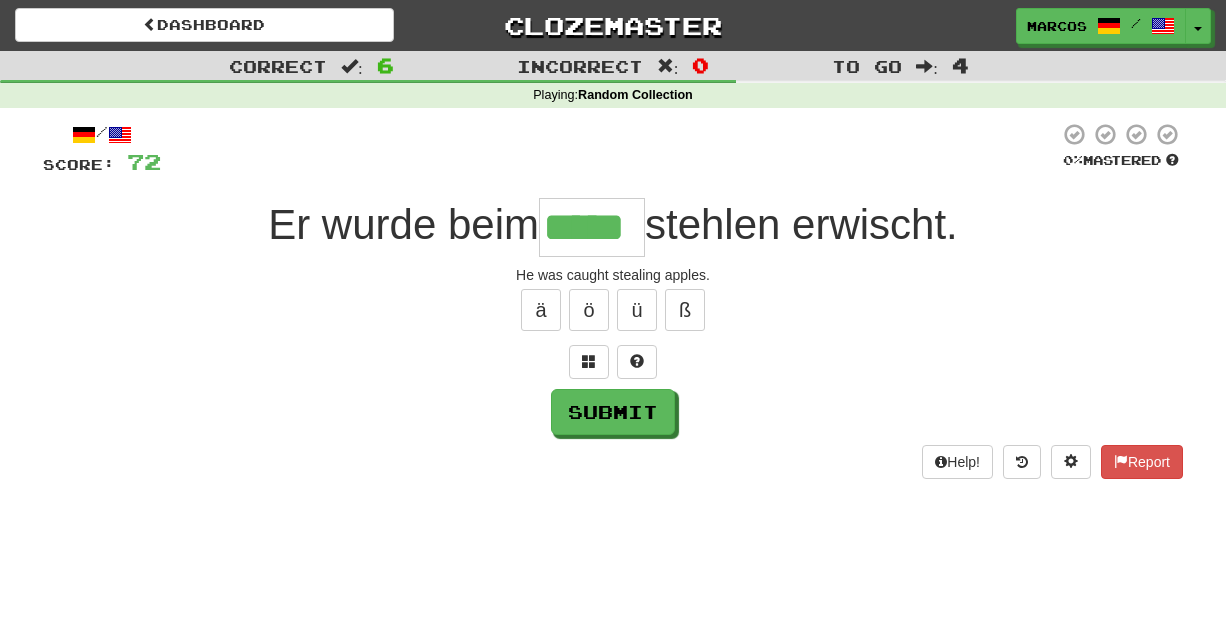 type on "*****" 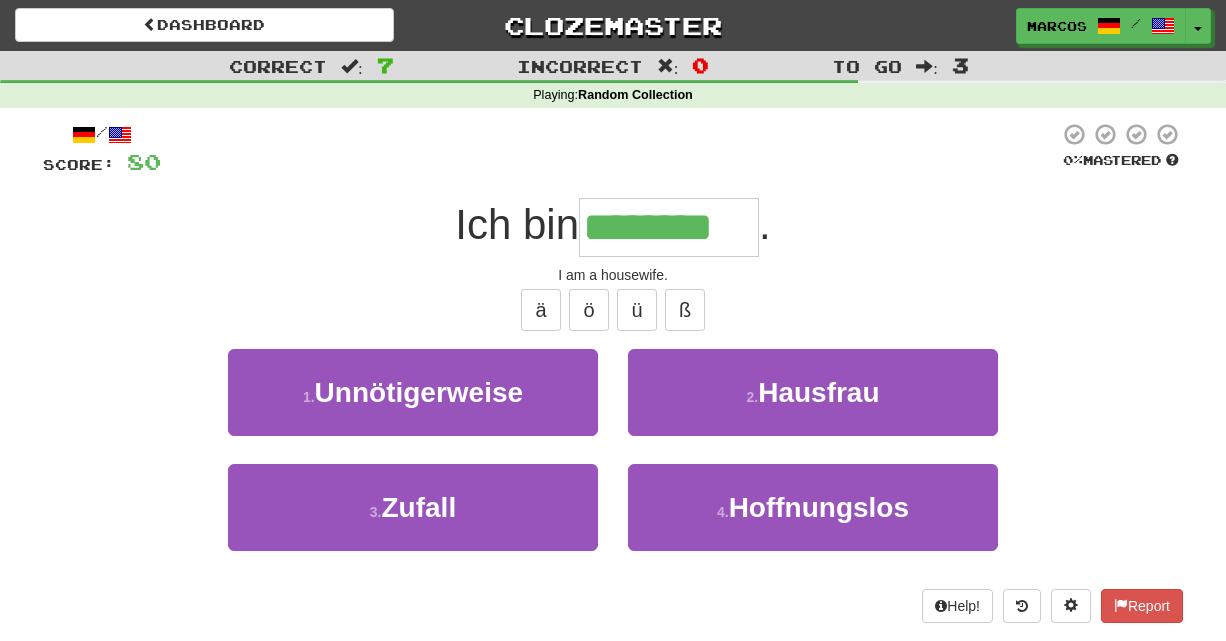 type on "********" 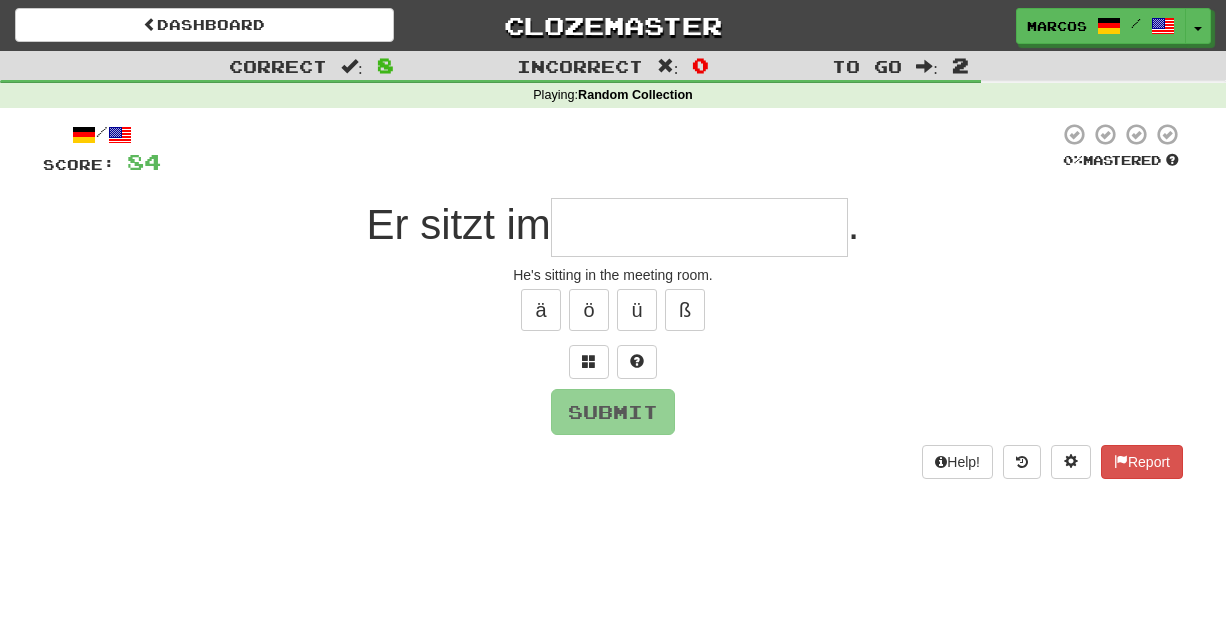 type on "*" 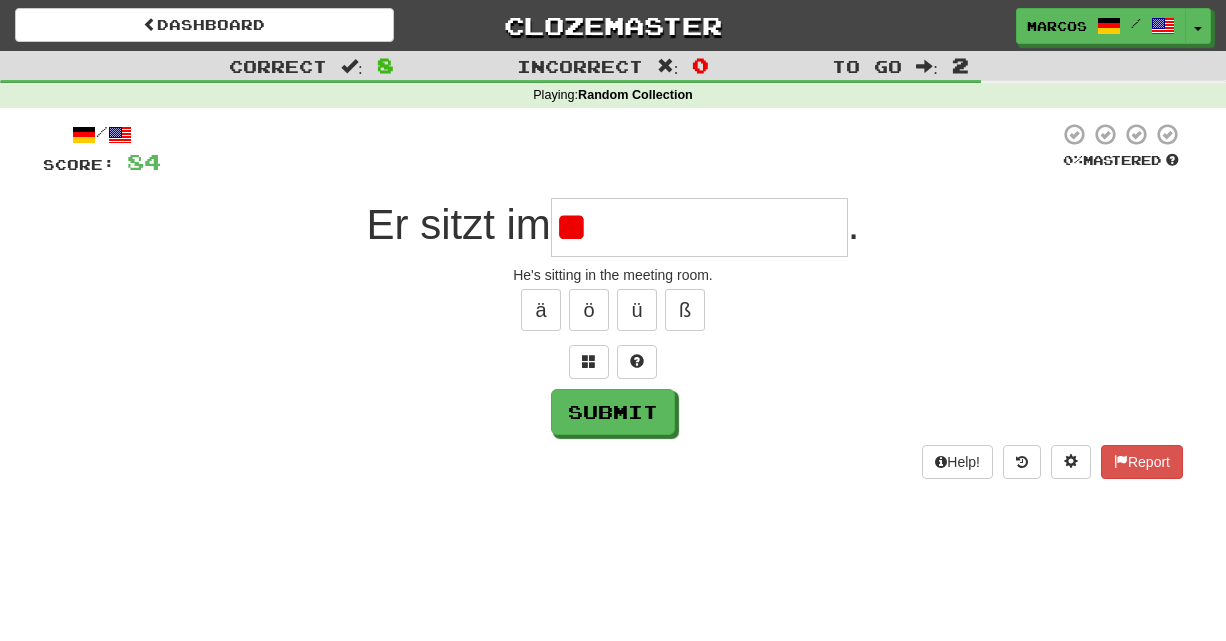 type on "*" 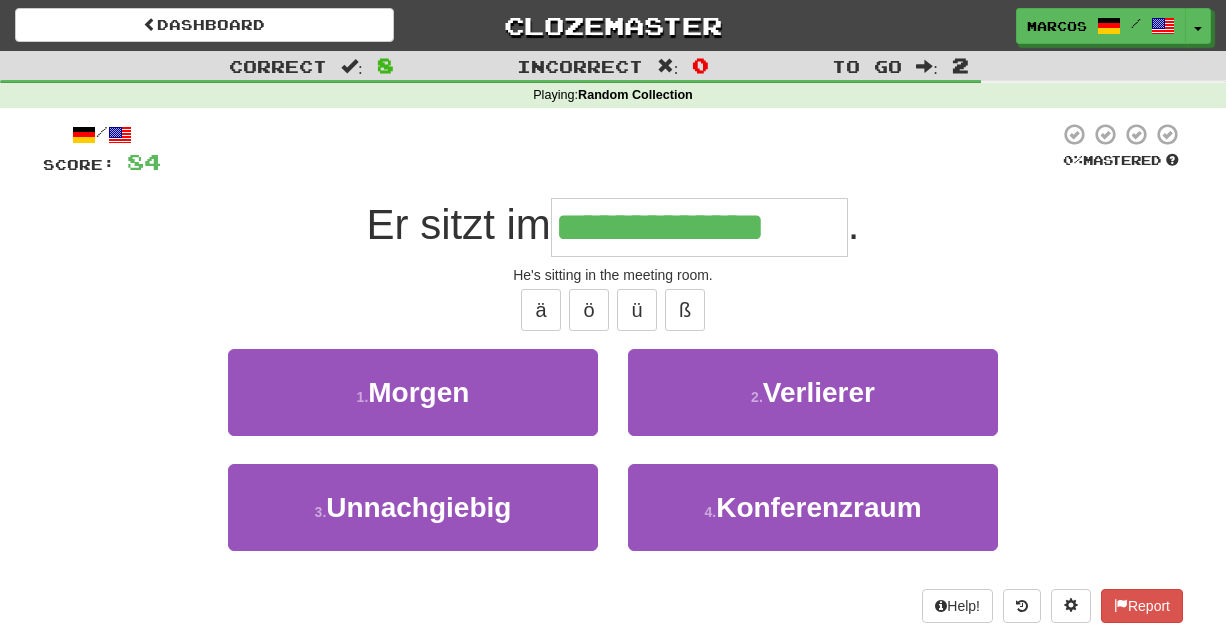 type on "**********" 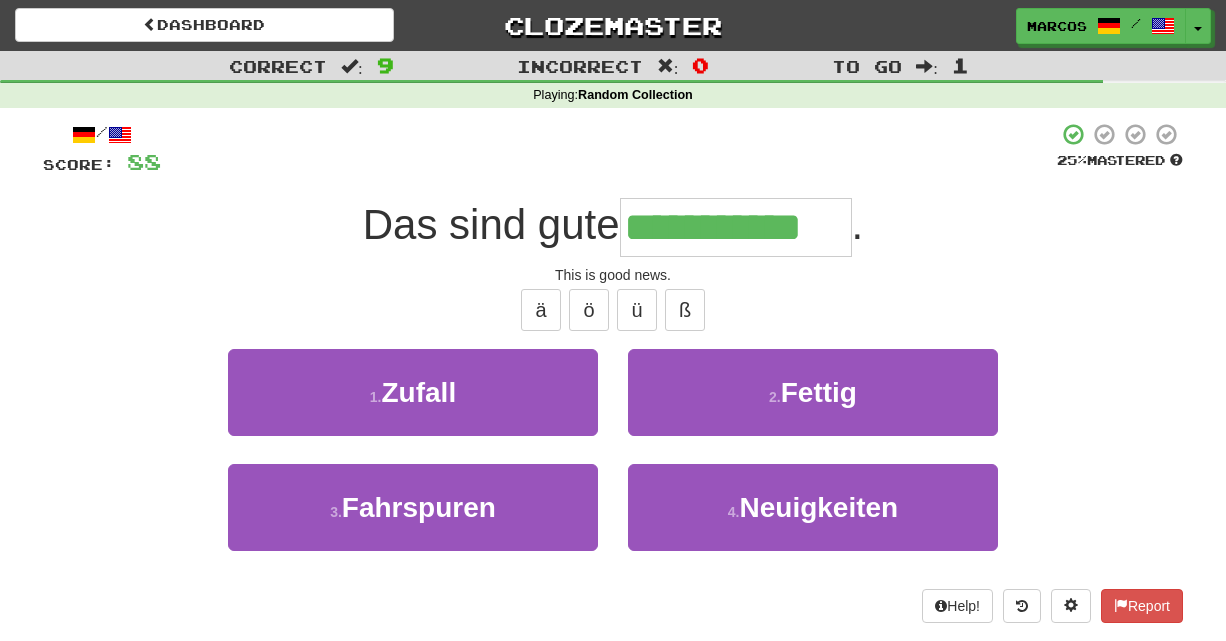 type on "**********" 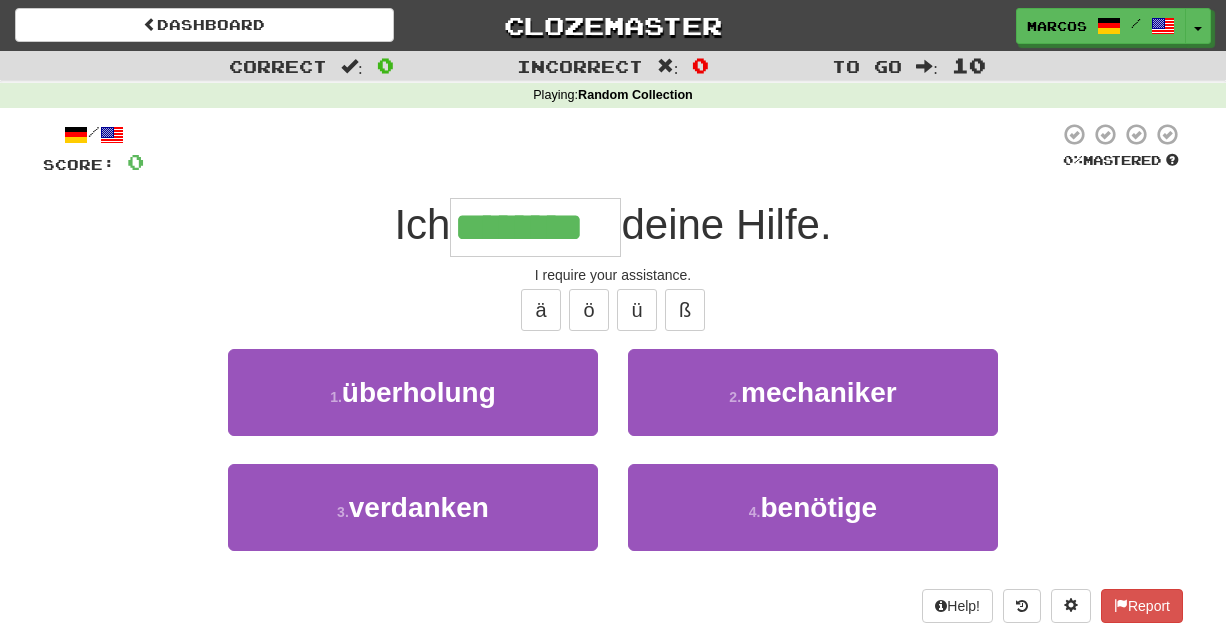 type on "********" 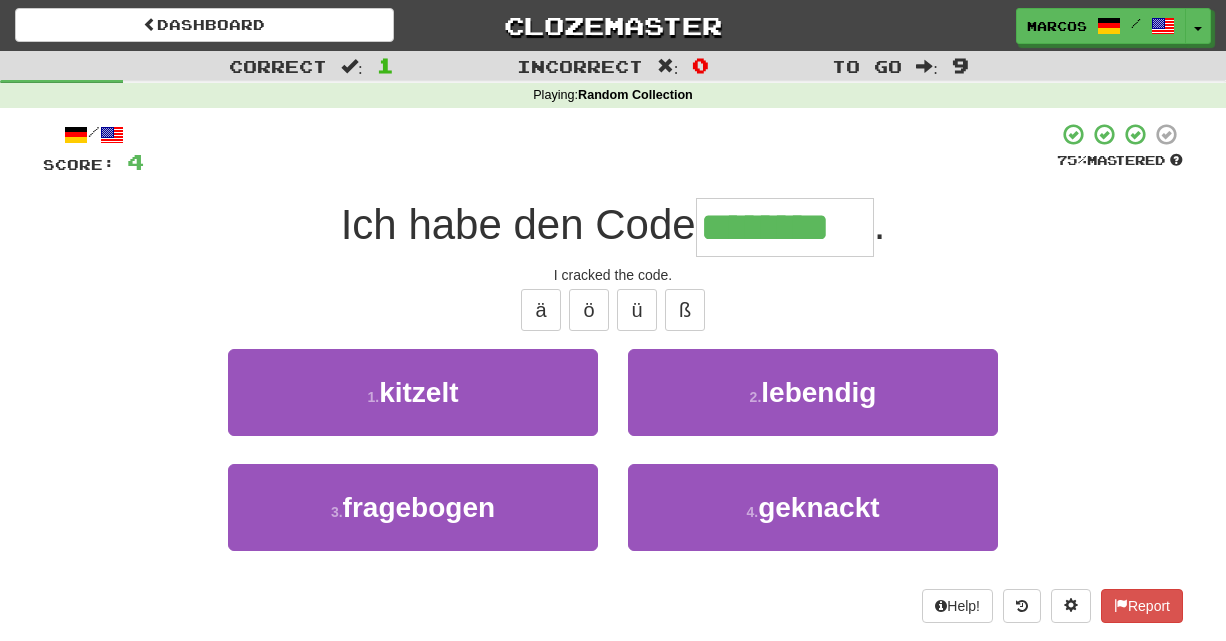 type on "********" 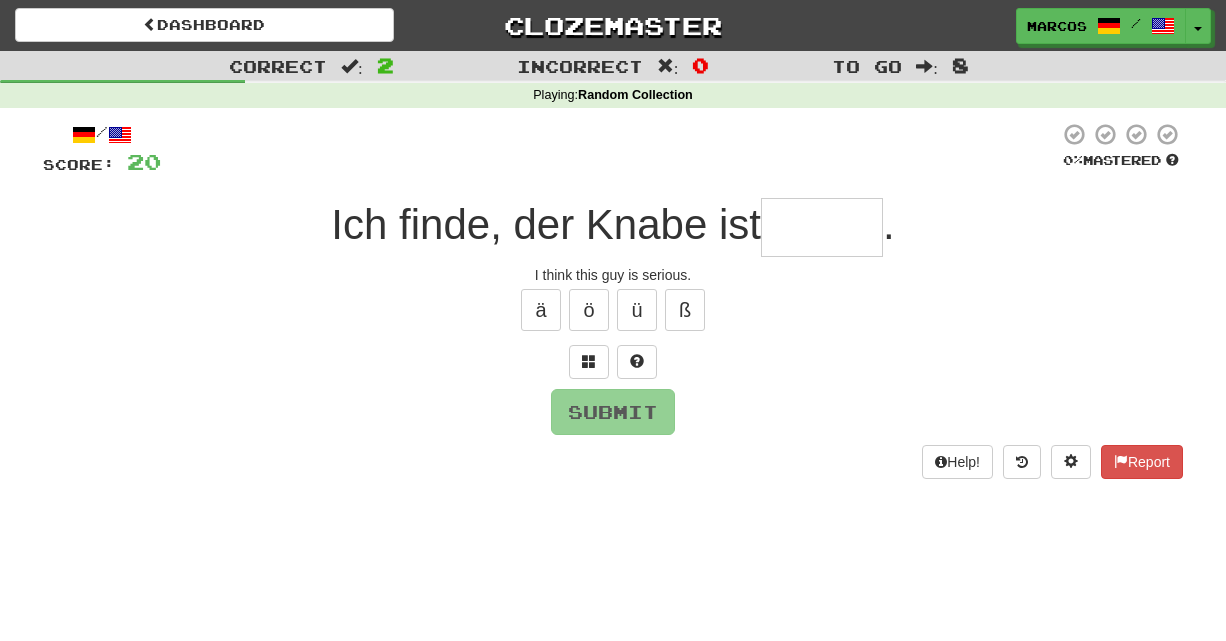 type on "*" 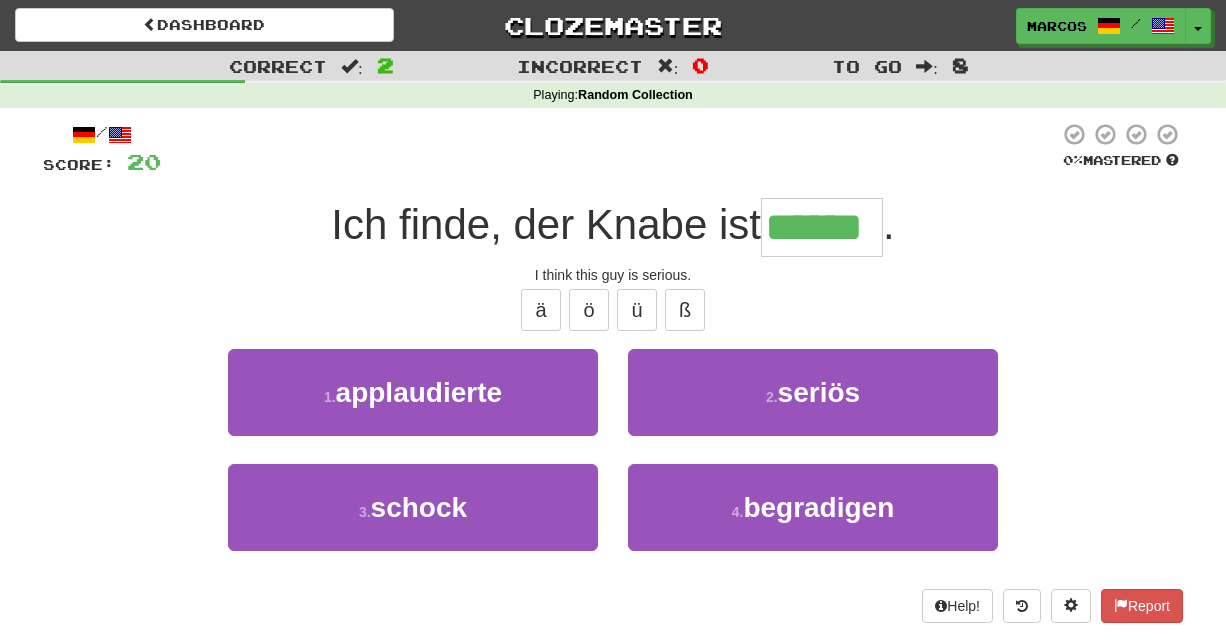type on "******" 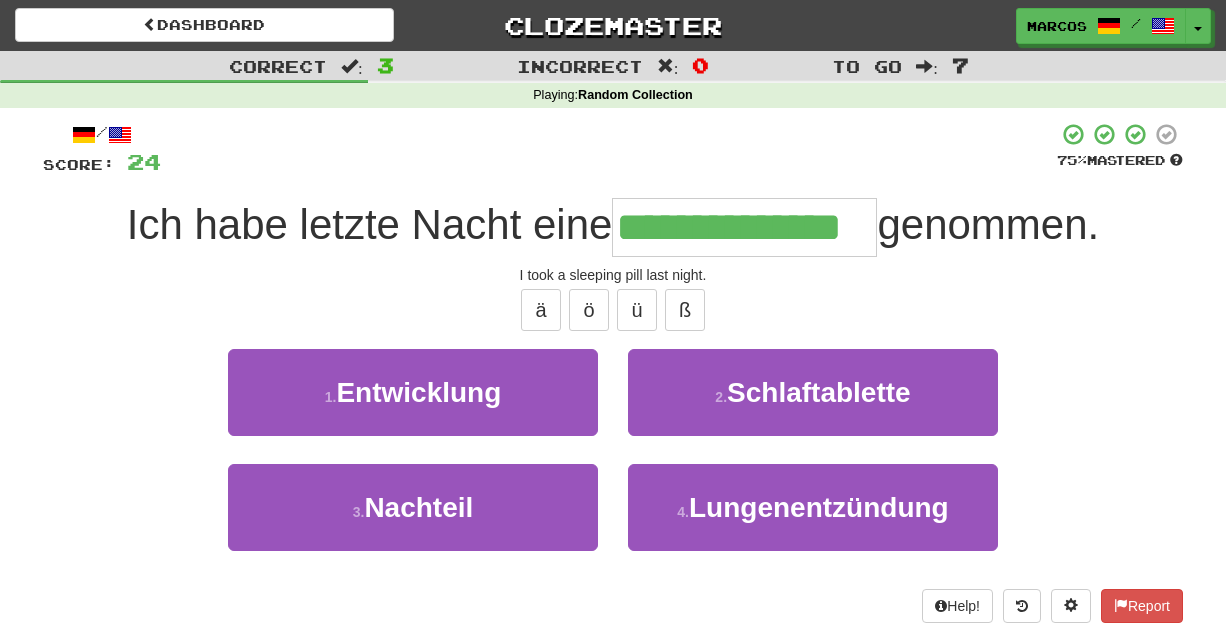type on "**********" 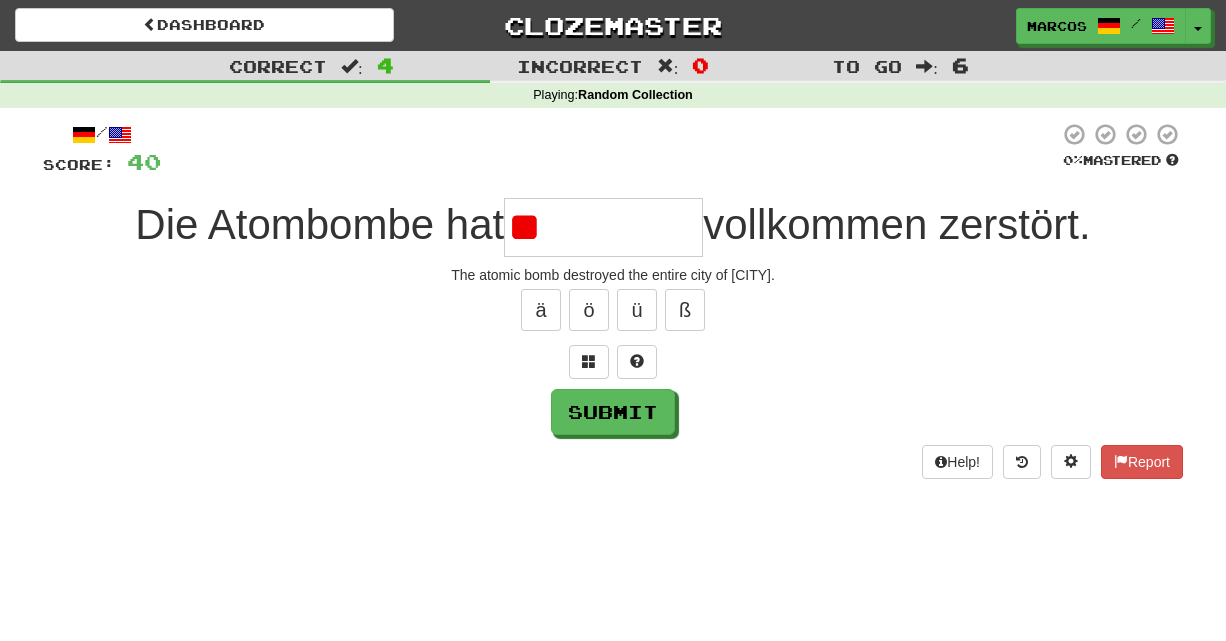 type on "*" 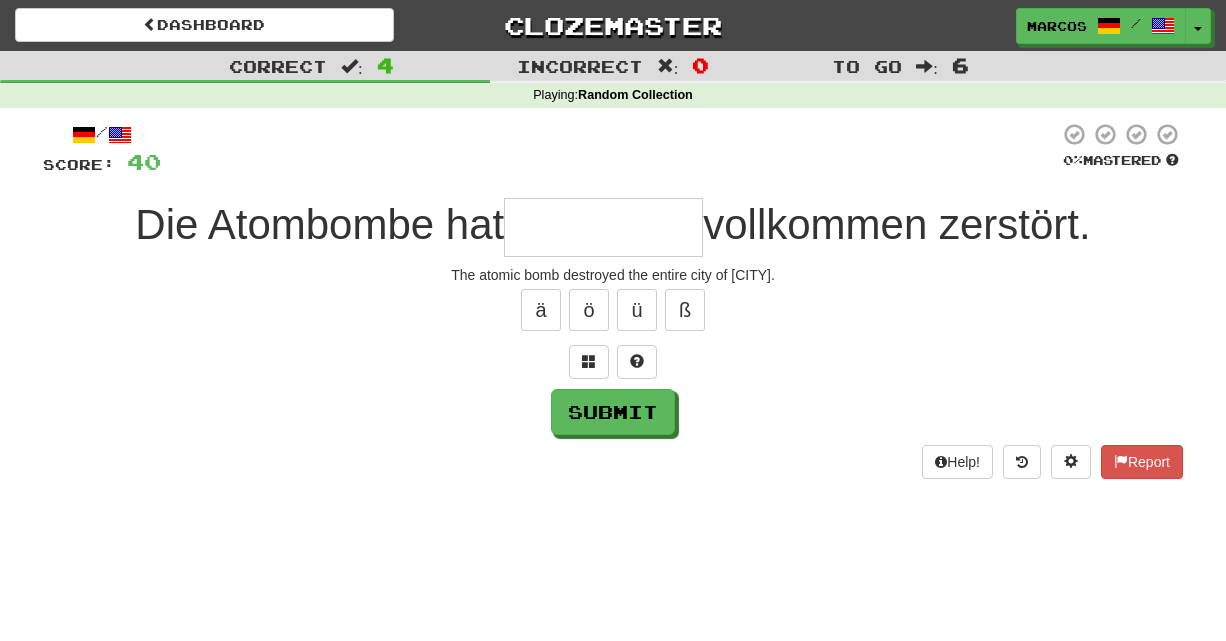 type on "*" 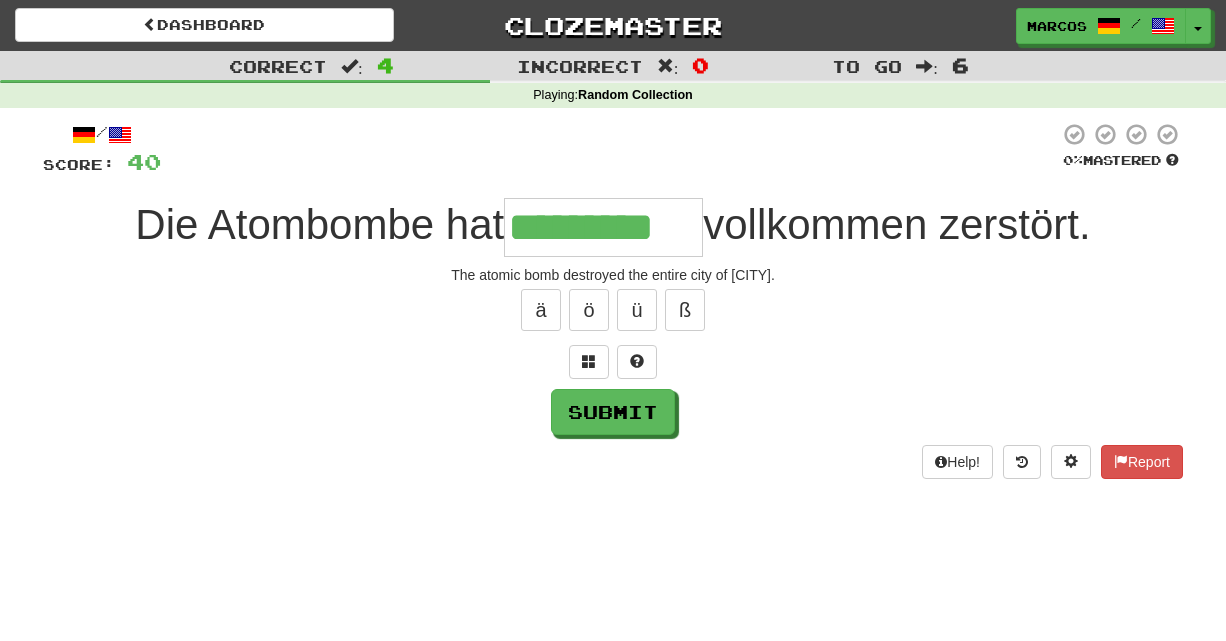 type on "*********" 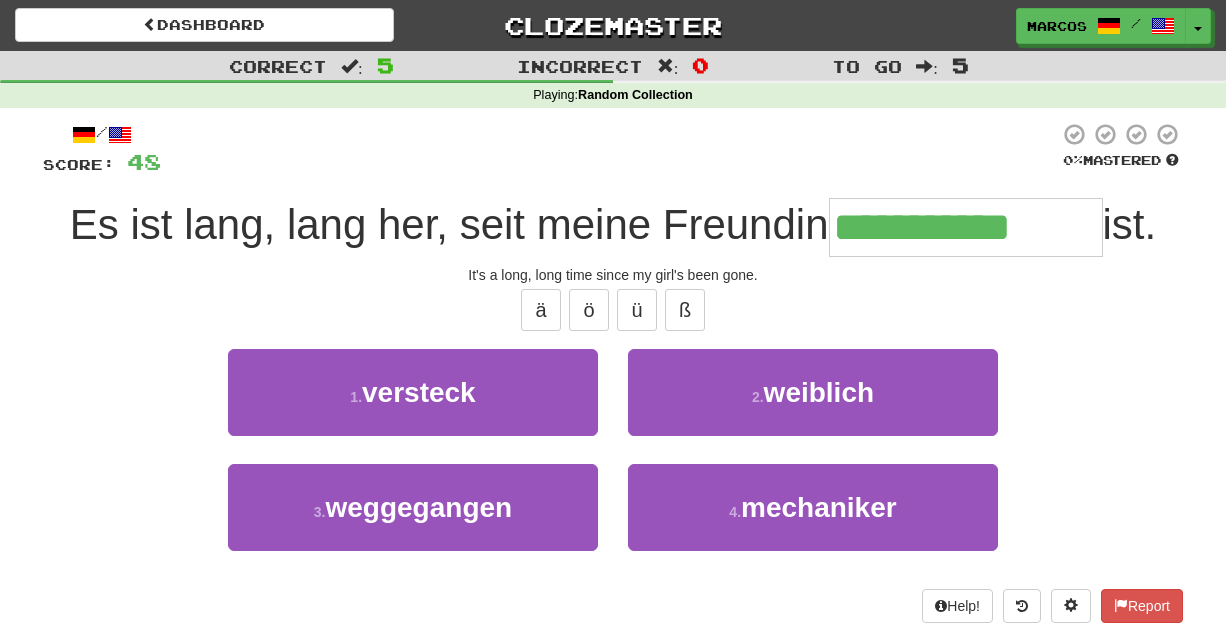 type on "**********" 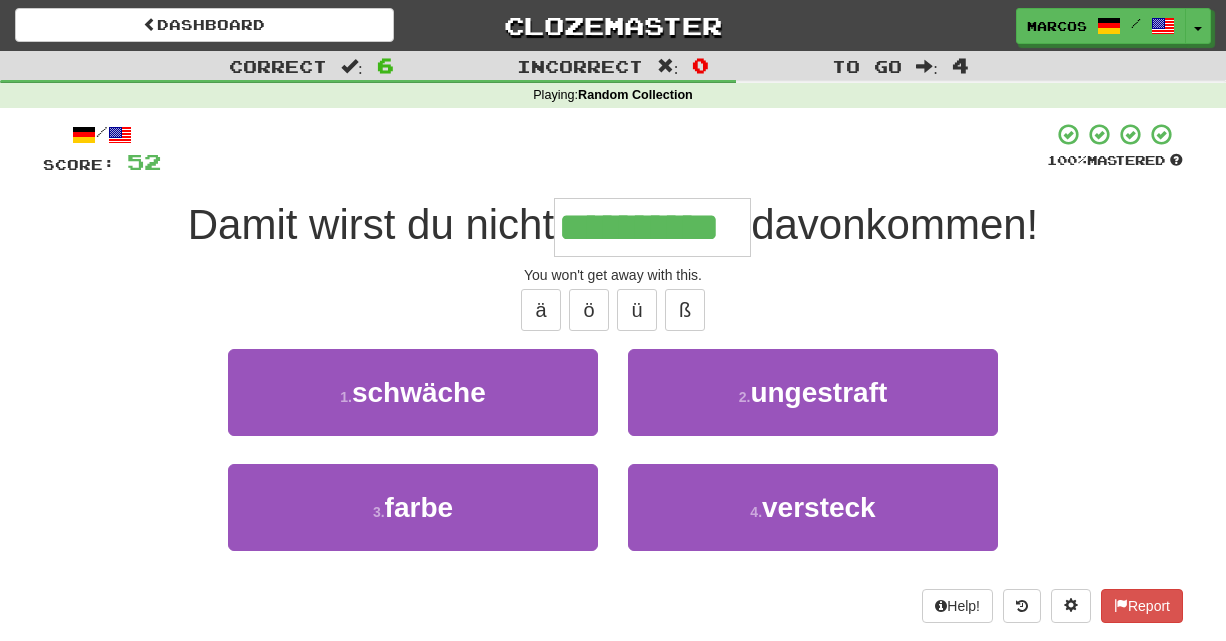 type on "**********" 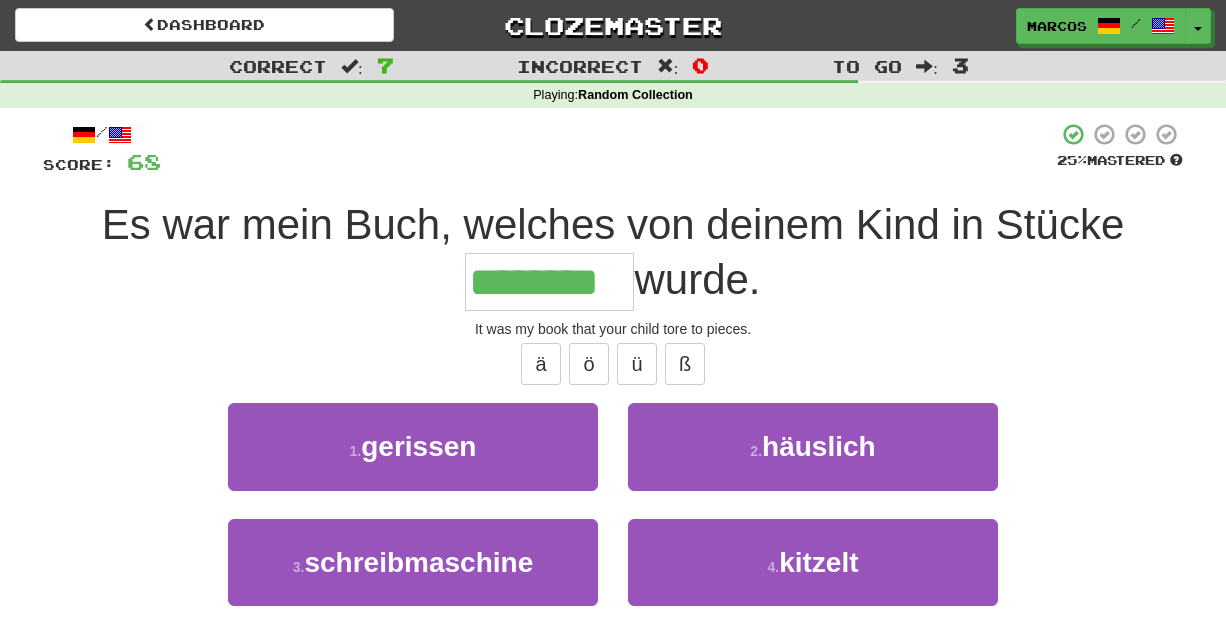 type on "********" 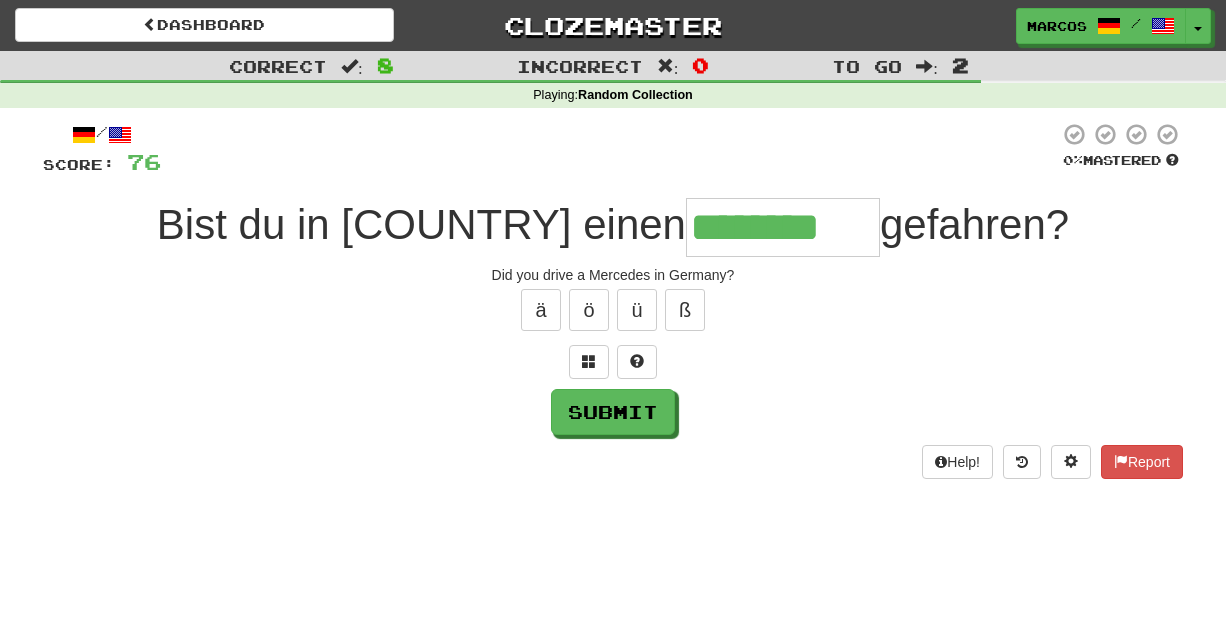 type on "********" 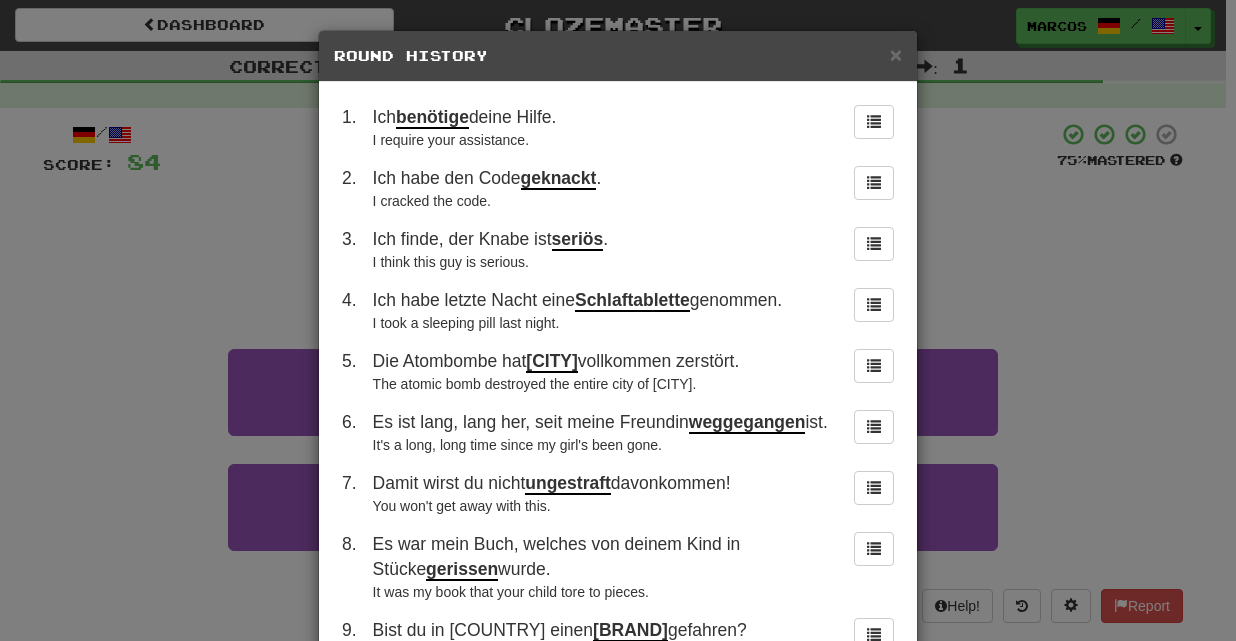 click on "× Round History 1 . Ich  benötige  deine Hilfe. I require your assistance. 2 . Ich habe den Code  geknackt . I cracked the code. 3 . Ich finde, der Knabe ist  seriös . I think this guy is serious. 4 . Ich habe letzte Nacht eine  Schlaftablette  genommen. I took a sleeping pill last night. 5 . Die Atombombe hat  Hiroshima  vollkommen zerstört. The atomic bomb destroyed the entire city of Hiroshima. 6 . Es ist lang, lang her, seit meine Freundin  weggegangen  ist. It's a long, long time since my girl's been gone. 7 . Damit wirst du nicht  ungestraft  davonkommen! You won't get away with this. 8 . Es war mein Buch, welches von deinem Kind in Stücke  gerissen  wurde. It was my book that your child tore to pieces. 9 . Bist du in Deutschland einen  Mercedes  gefahren? Did you drive a Mercedes in Germany? Close" at bounding box center [618, 320] 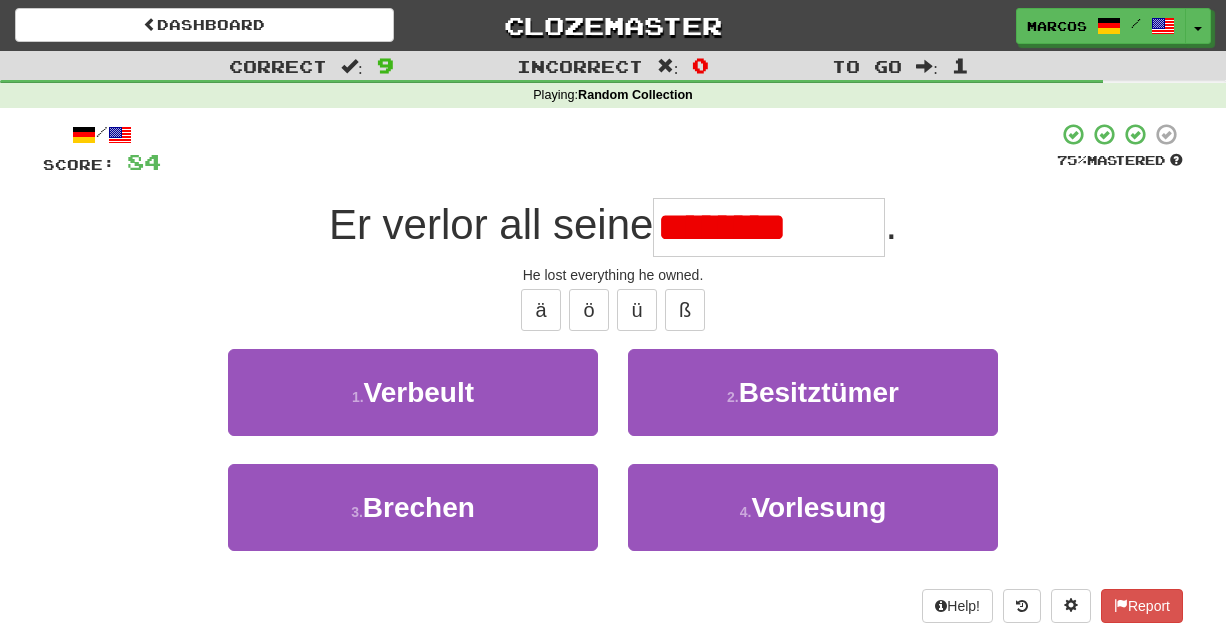 click on "********" at bounding box center (769, 227) 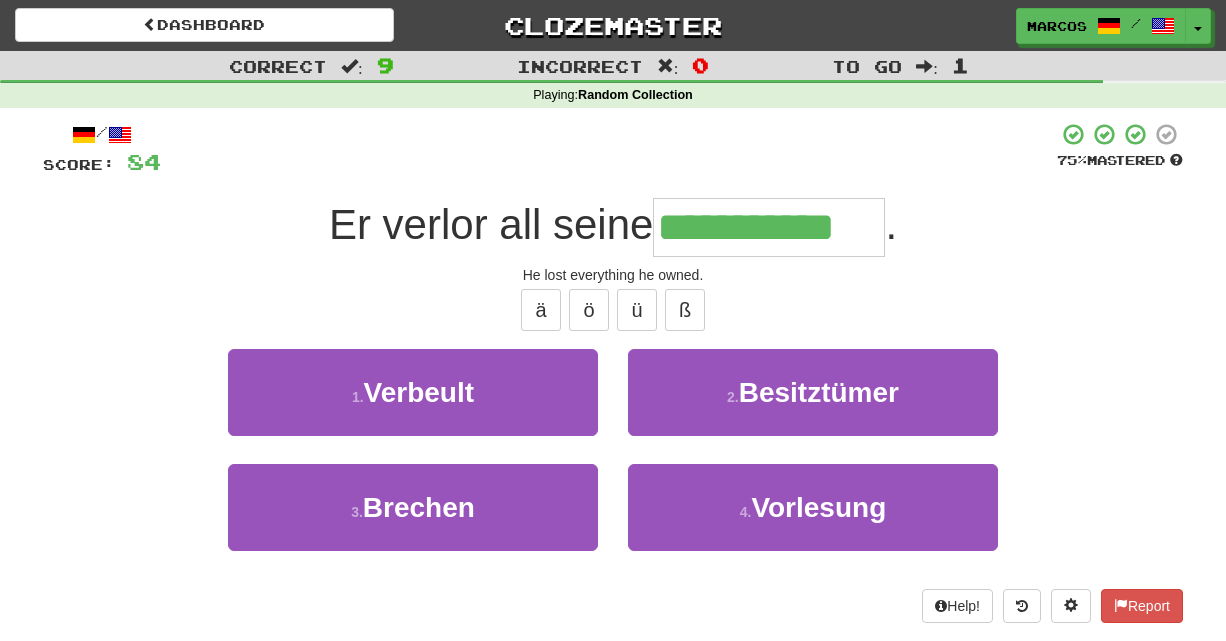 type on "**********" 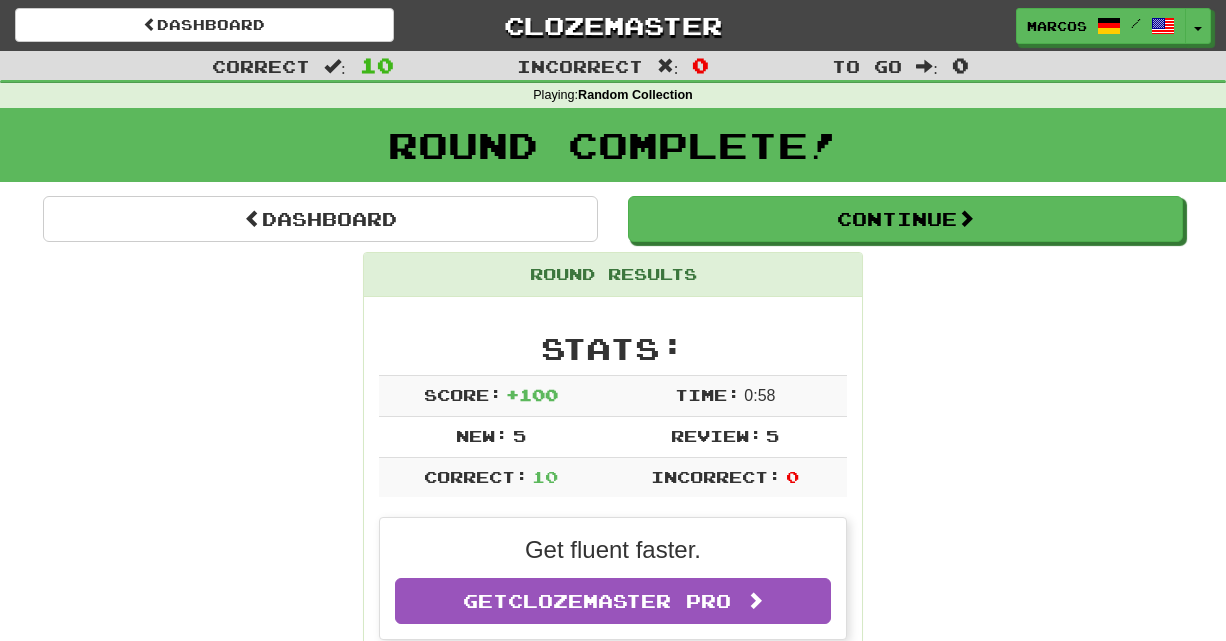 click on "Round Results Stats: Score:   + 100 Time:   0 : 58 New:   5 Review:   5 Correct:   10 Incorrect:   0 Get fluent faster. Get  Clozemaster Pro   Progress: Random Collection Playing:  8,638  /  19,995 + 5 43.176% 43.201% Mastered:  1,251  /  19,995 + 3 6.242% 6.257% Ready for Review:  7781  /  Level:  105 6,475  points to level  106  - keep going! Ranked:  348 th  this week Sentences:  Report Ich  benötige  deine Hilfe. I require your assistance.  Report Ich habe den Code  geknackt . I cracked the code.  Report Ich finde, der Knabe ist  seriös . I think this guy is serious.  Report Ich habe letzte Nacht eine  Schlaftablette  genommen. I took a sleeping pill last night.  Report Die Atombombe hat  Hiroshima  vollkommen zerstört. The atomic bomb destroyed the entire city of Hiroshima.  Report Es ist lang, lang her, seit meine Freundin  weggegangen  ist. It's a long, long time since my girl's been gone.  Report Damit wirst du nicht  ungestraft  davonkommen! You won't get away with this.  Report gerissen  wurde. ." at bounding box center (613, 1229) 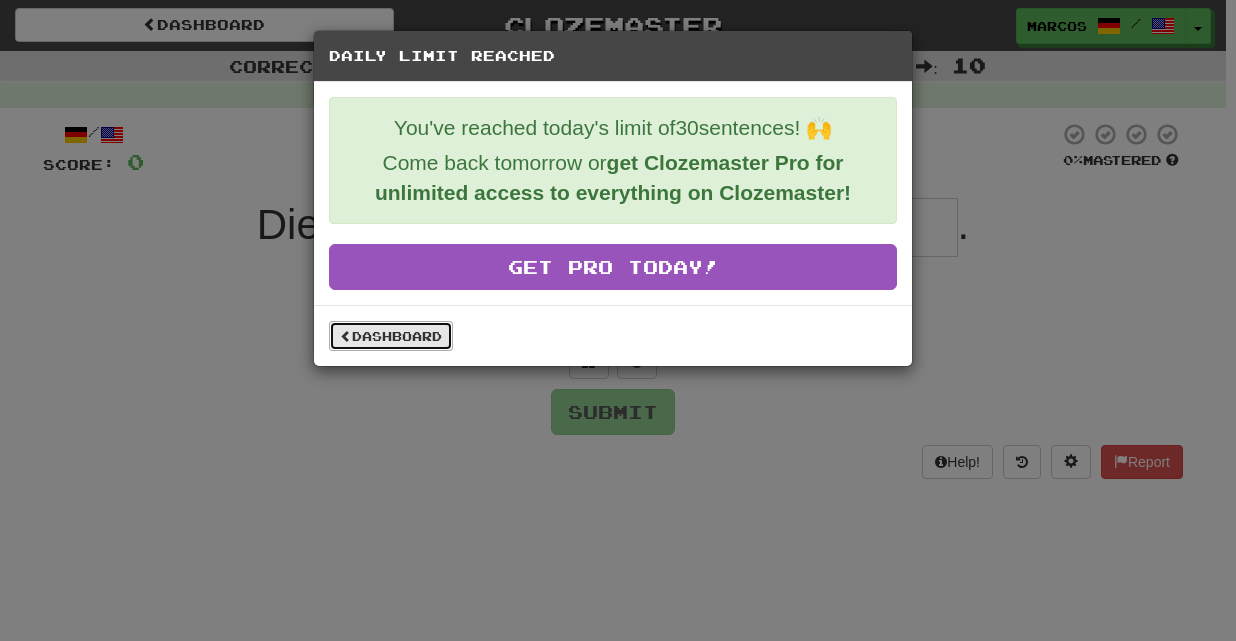 click on "Dashboard" at bounding box center (391, 336) 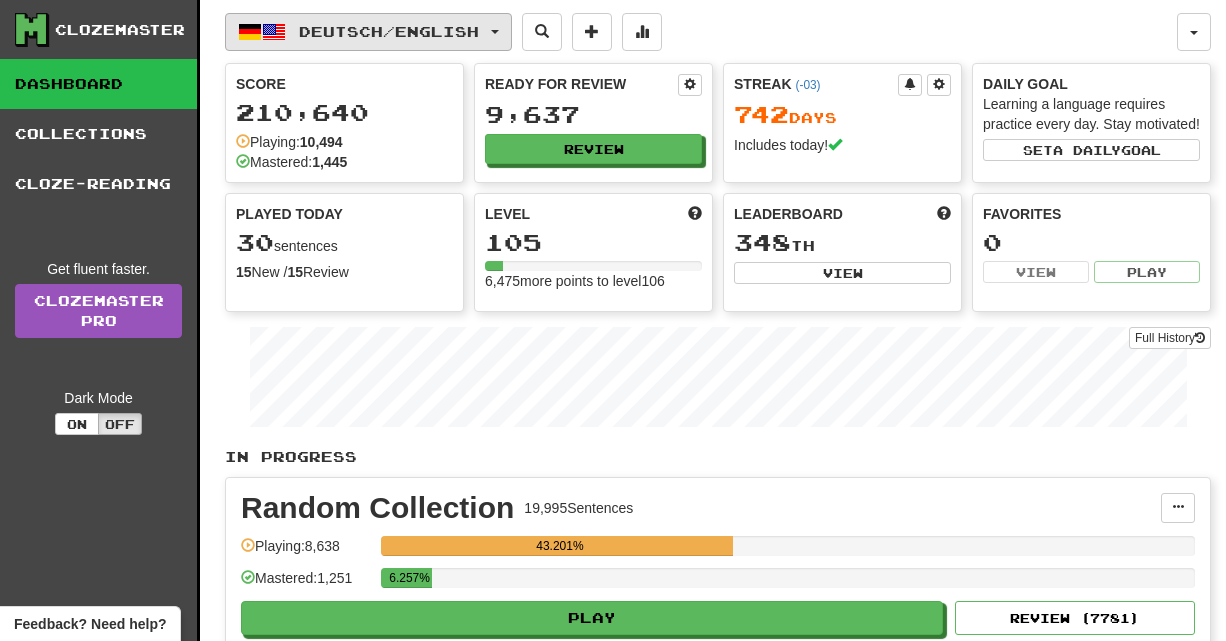 scroll, scrollTop: 0, scrollLeft: 0, axis: both 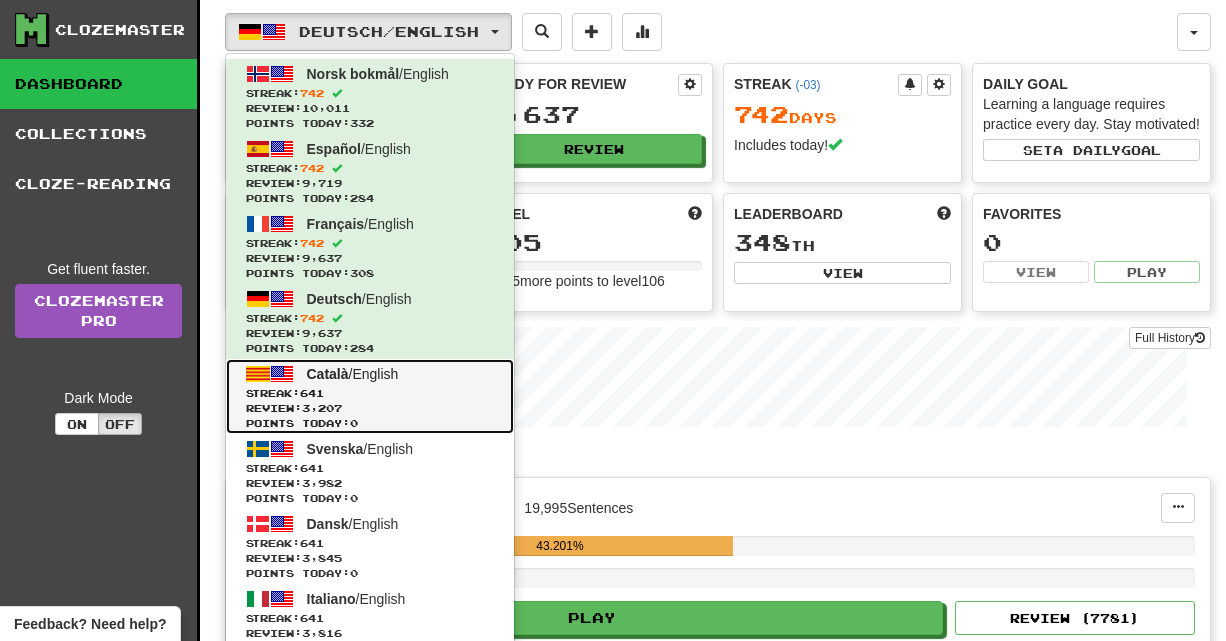 click on "Streak:  641" at bounding box center [370, 393] 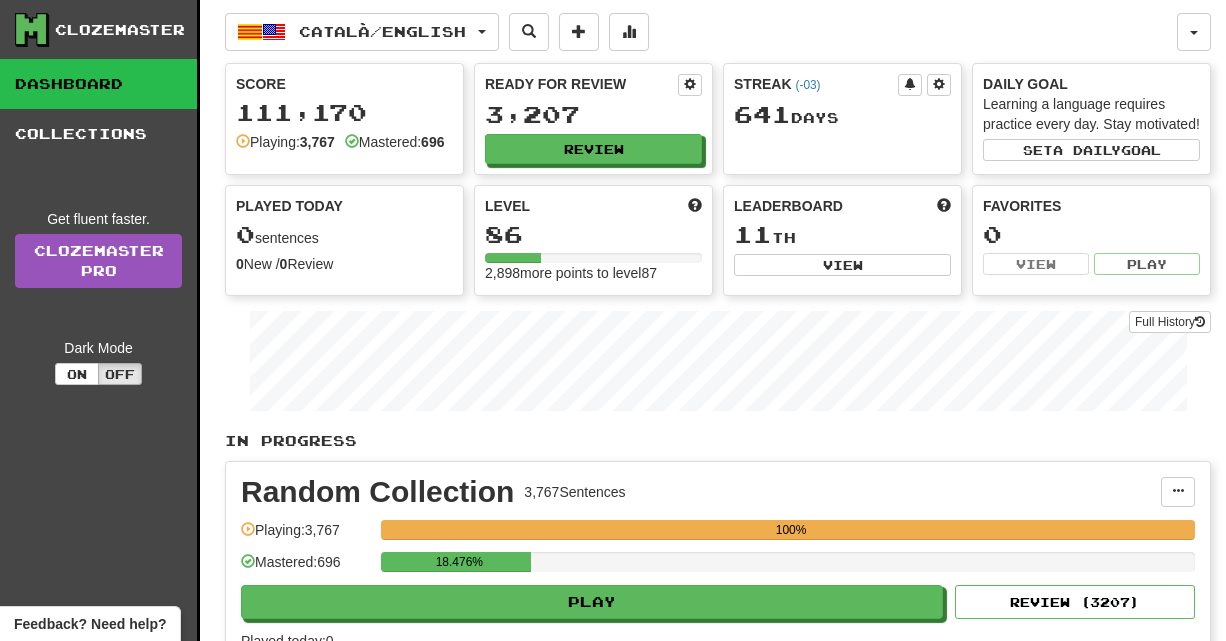 scroll, scrollTop: 0, scrollLeft: 0, axis: both 